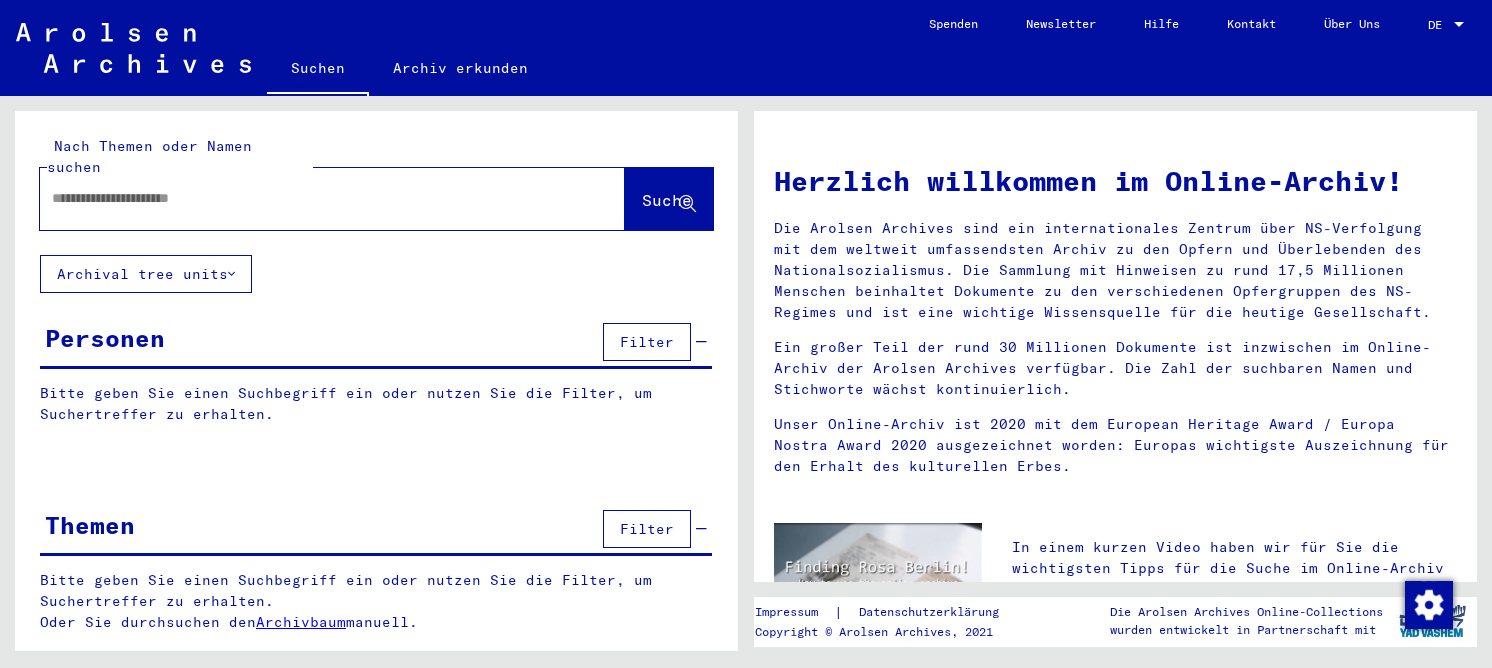 scroll, scrollTop: 0, scrollLeft: 0, axis: both 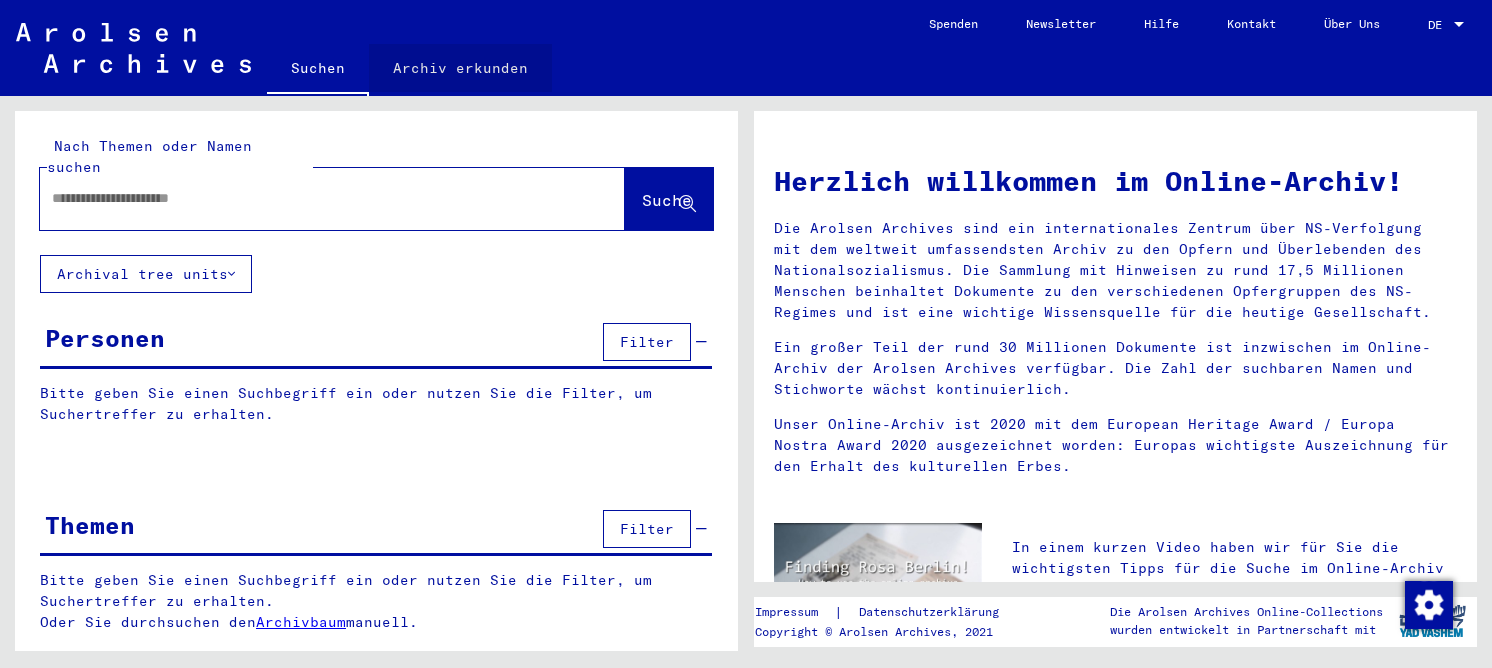 click on "Archiv erkunden" 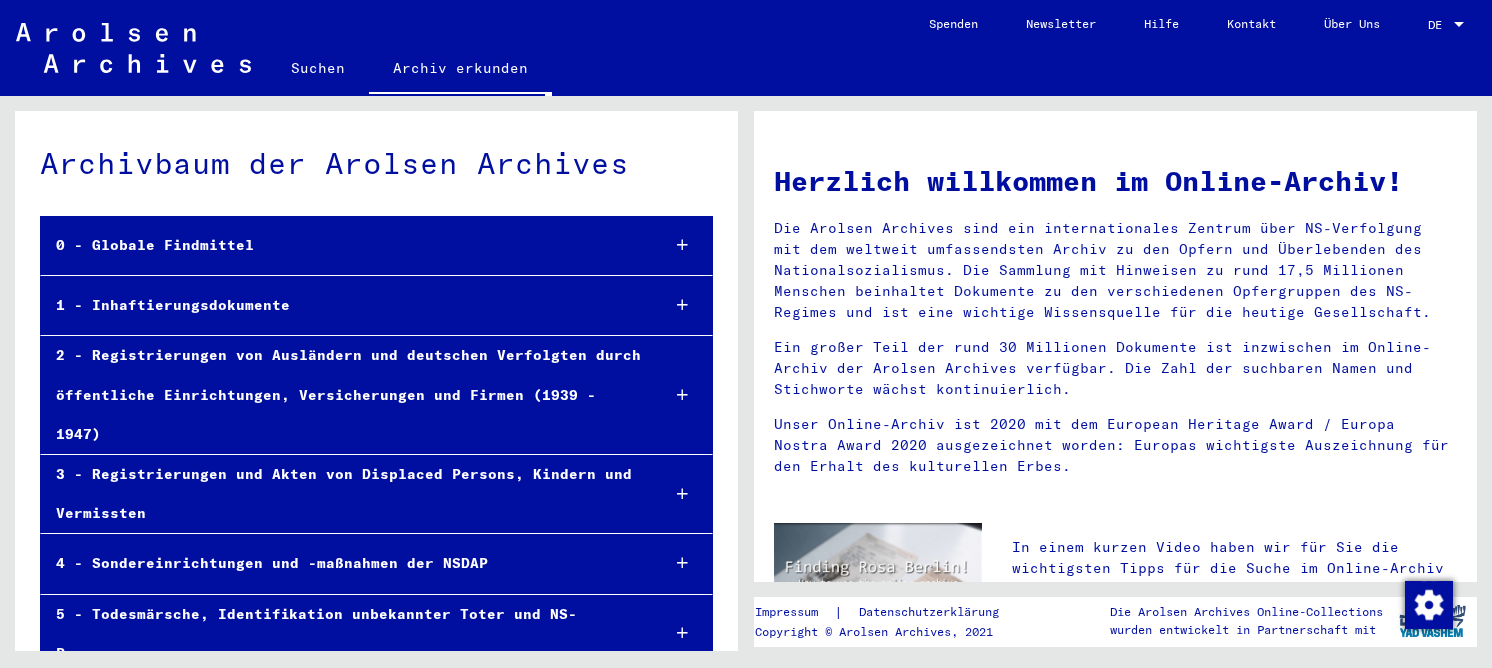click on "1 - Inhaftierungsdokumente" at bounding box center [342, 305] 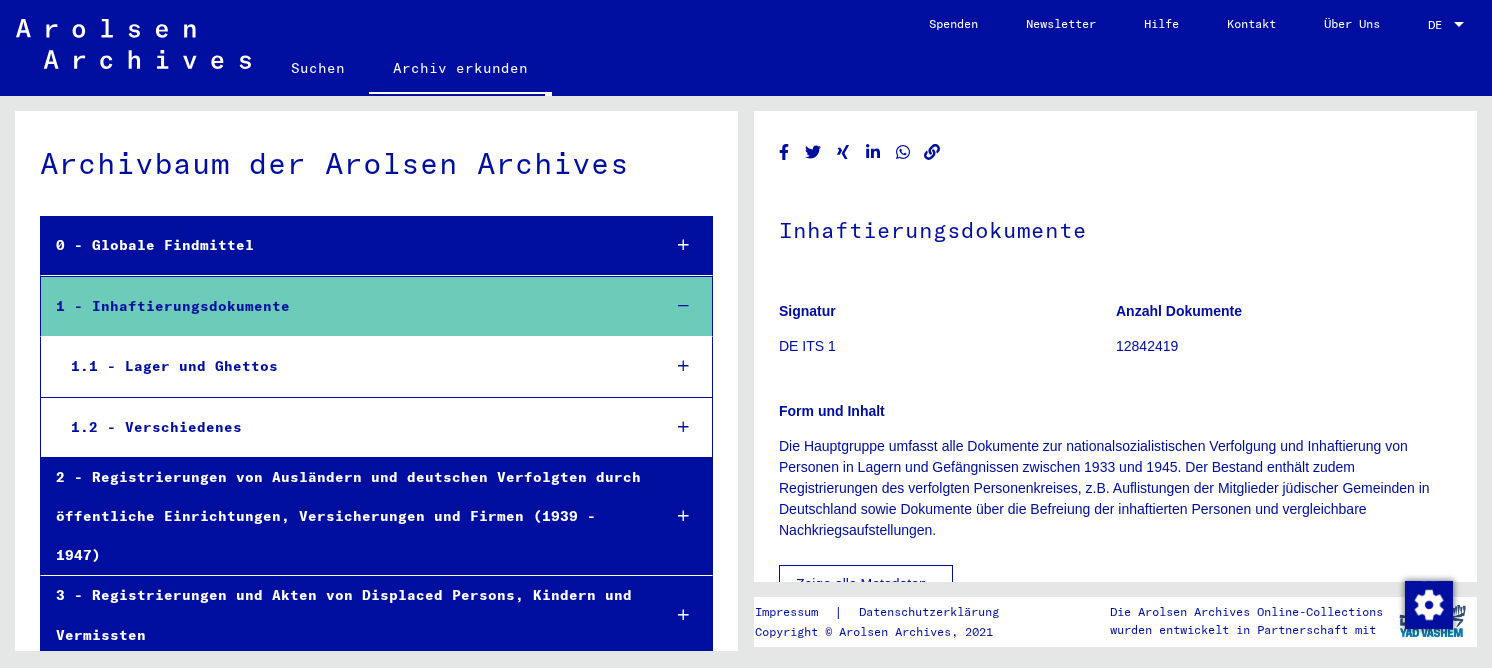 click on "1.1 - Lager und Ghettos" at bounding box center [350, 366] 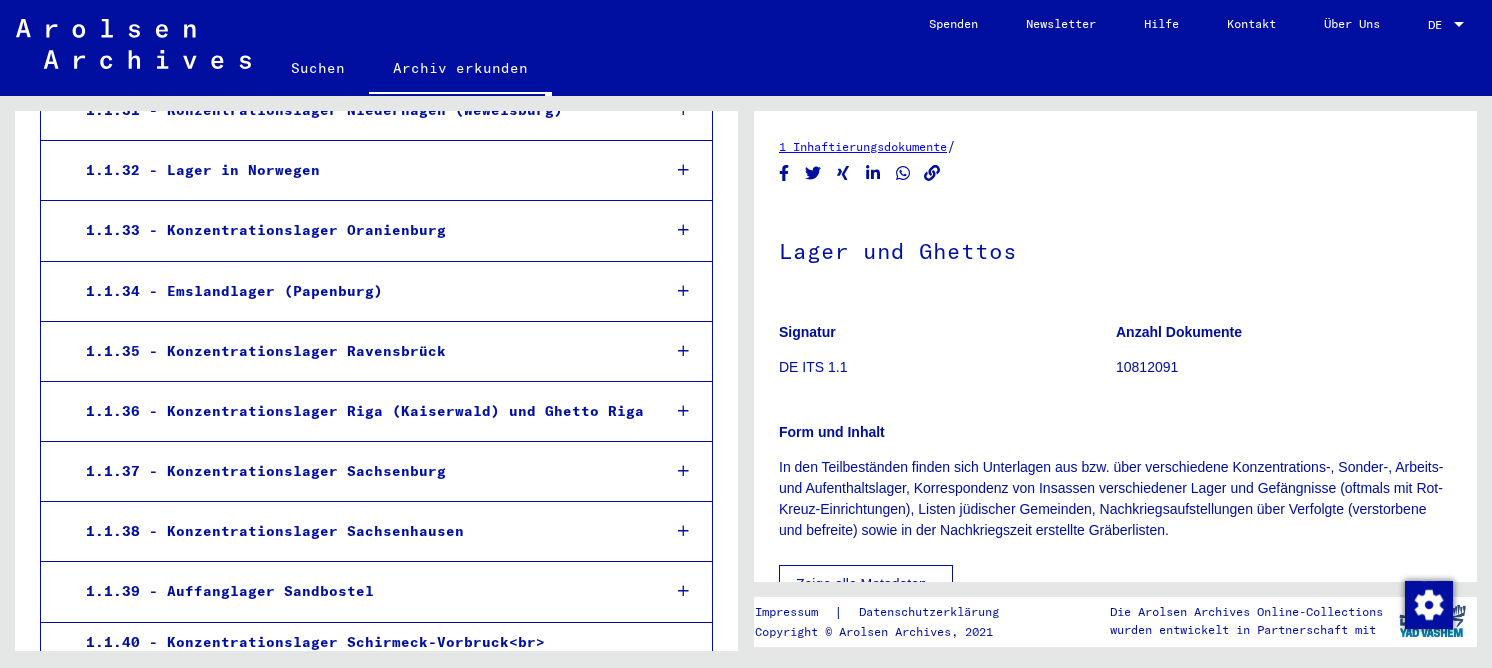 scroll, scrollTop: 2300, scrollLeft: 0, axis: vertical 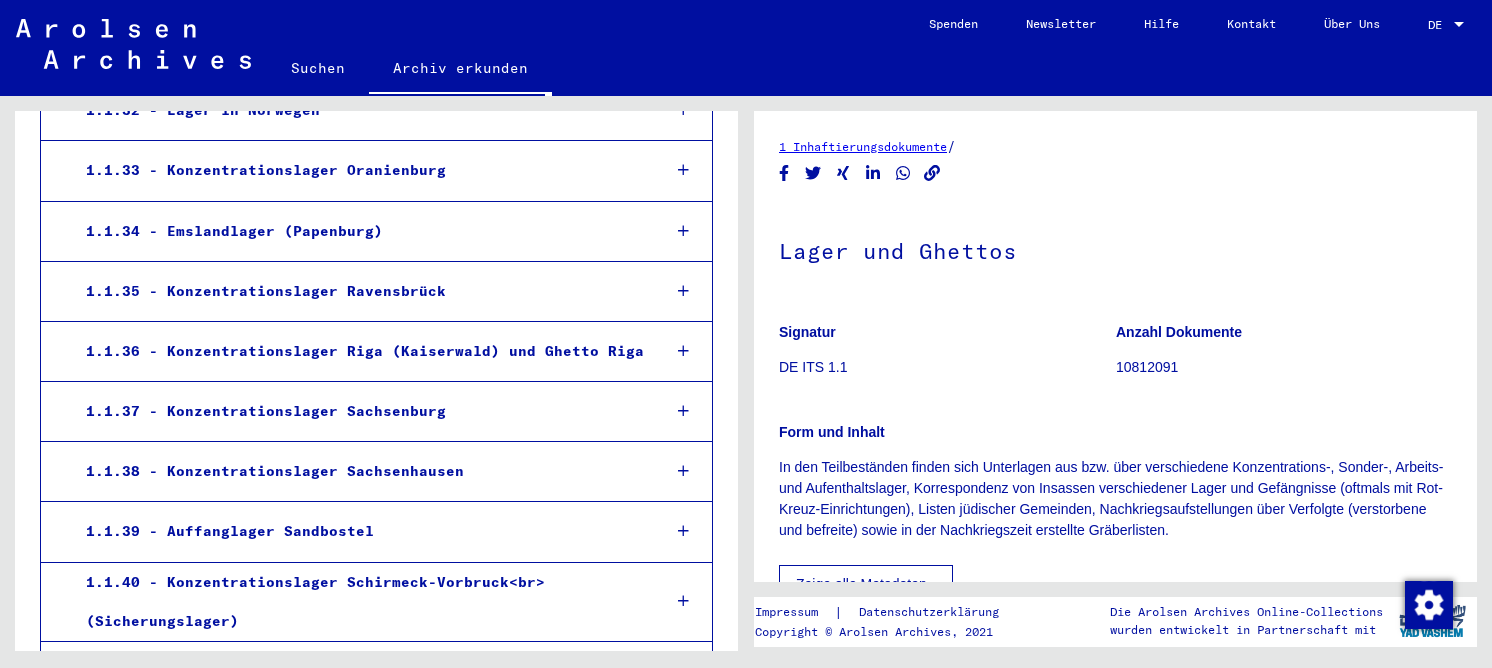 click on "1.1.38 - Konzentrationslager Sachsenhausen" at bounding box center (357, 471) 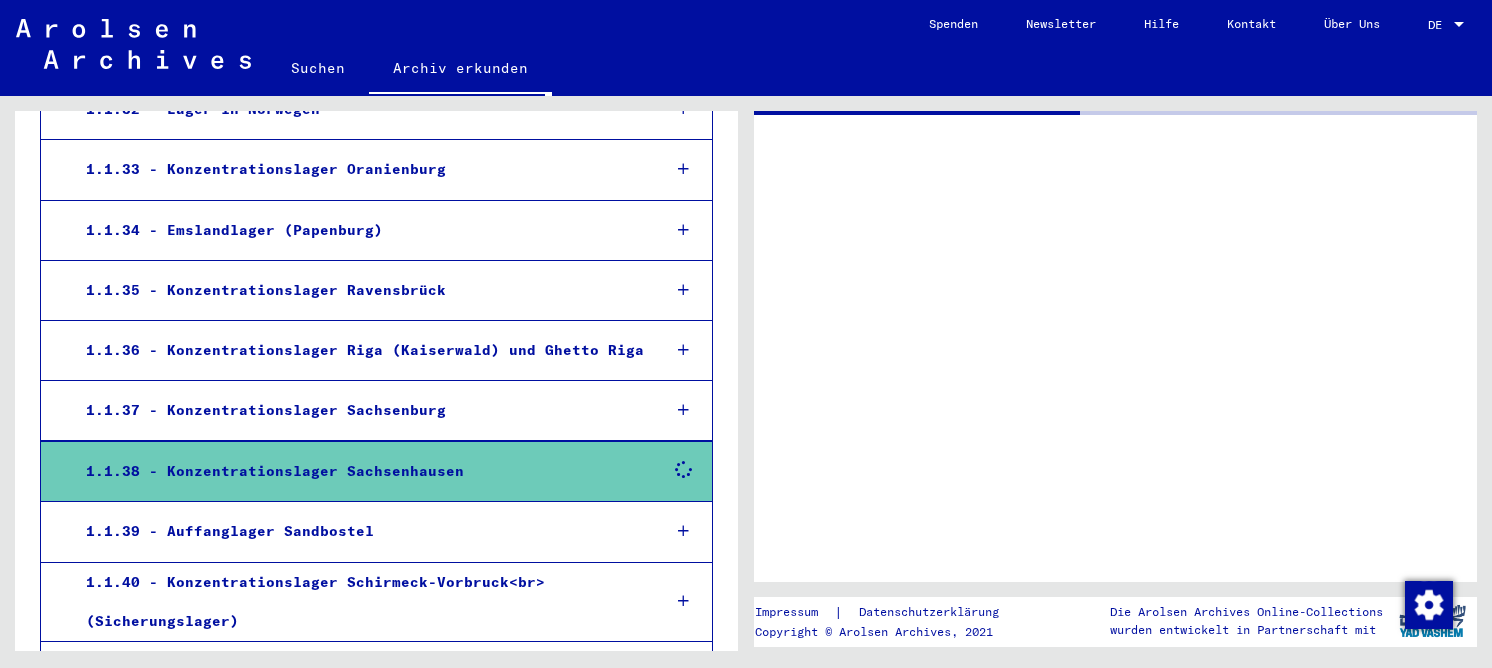 scroll, scrollTop: 2299, scrollLeft: 0, axis: vertical 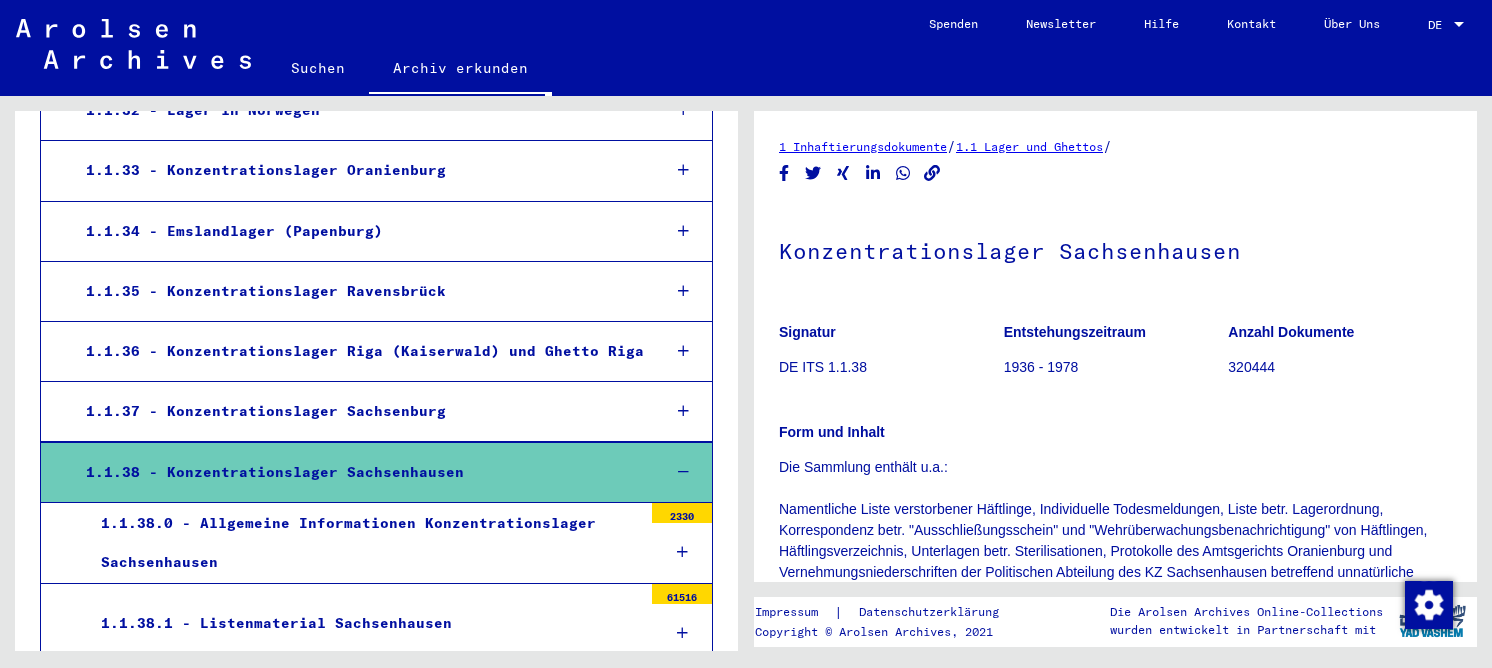 click on "1.1.38.1 - Listenmaterial Sachsenhausen" at bounding box center (364, 623) 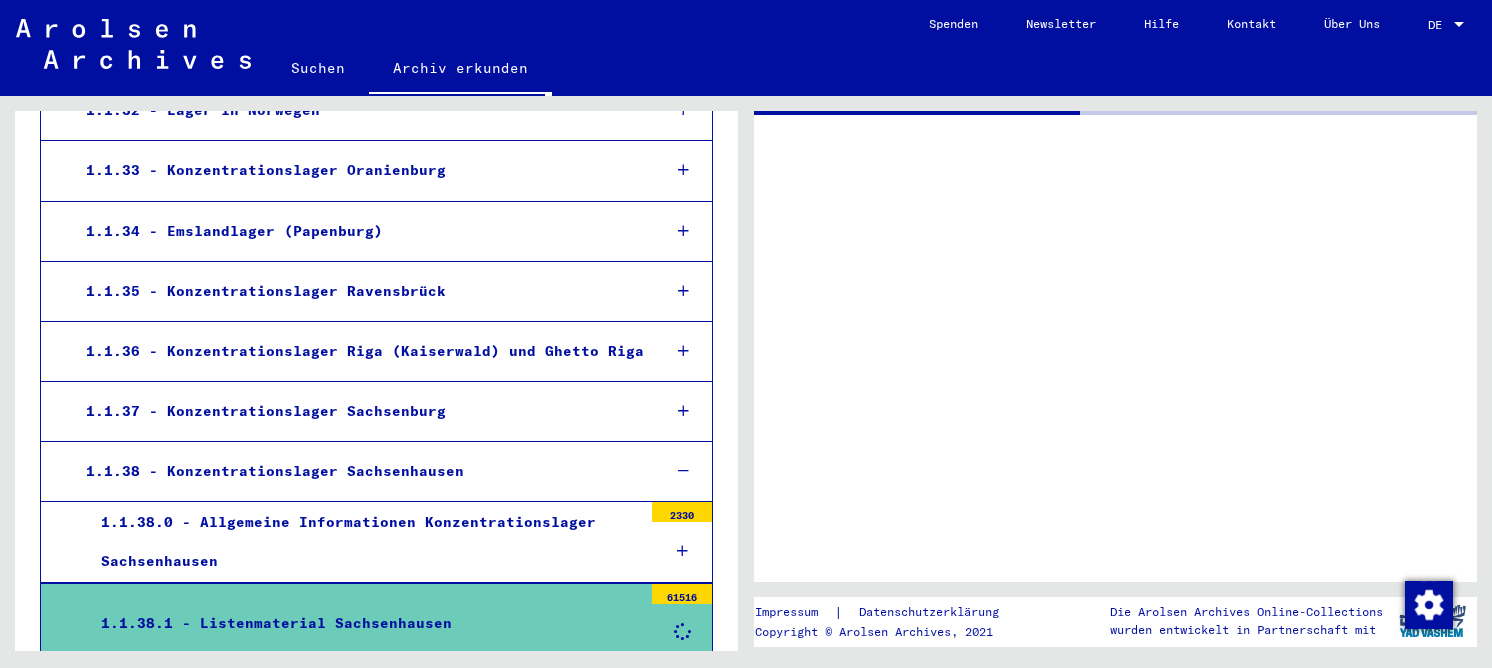 scroll, scrollTop: 13, scrollLeft: 0, axis: vertical 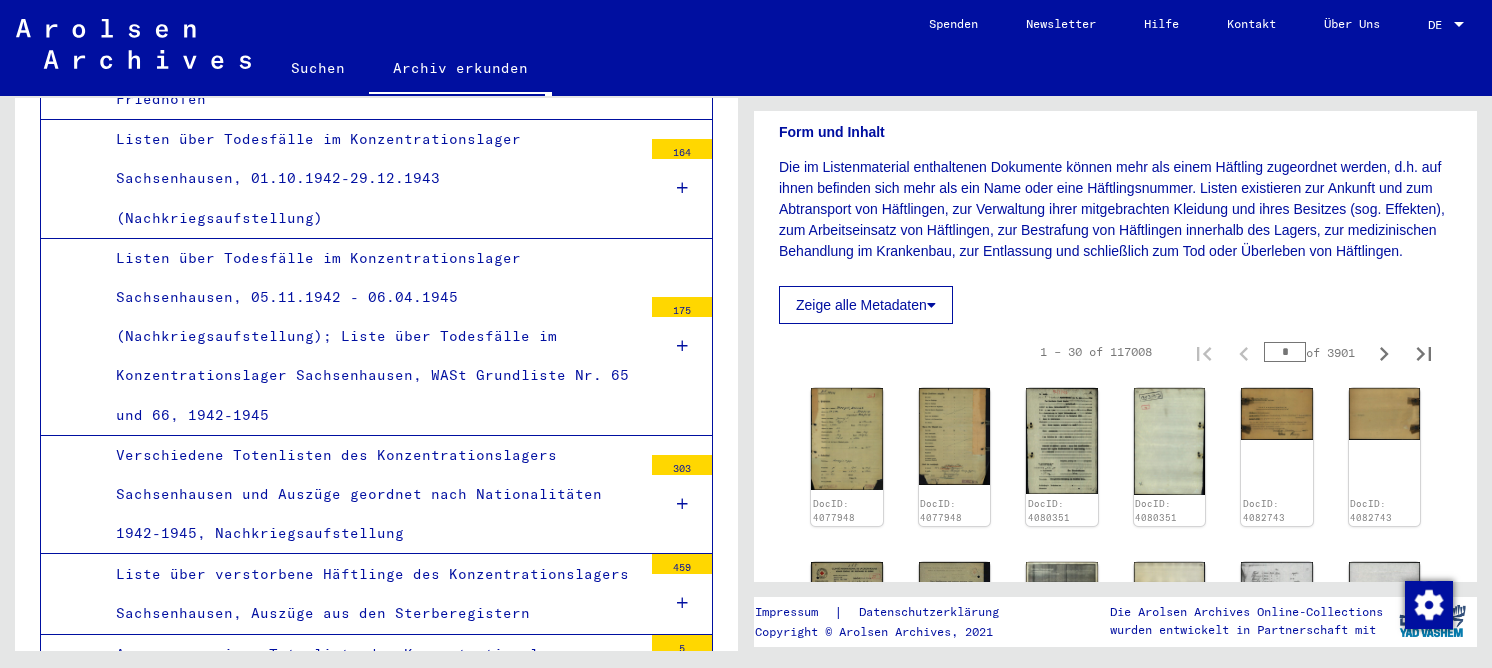 click on "Listen über Todesfälle im  Konzentrationslager  Sachsenhausen, 05.11.1942 - 06.04.1945 (Nachkriegsaufstellung); Liste über      Todesfälle im  Konzentrationslager  Sachsenhausen, WASt Grundliste Nr. 65 und 66, 1942-1945" at bounding box center (371, 337) 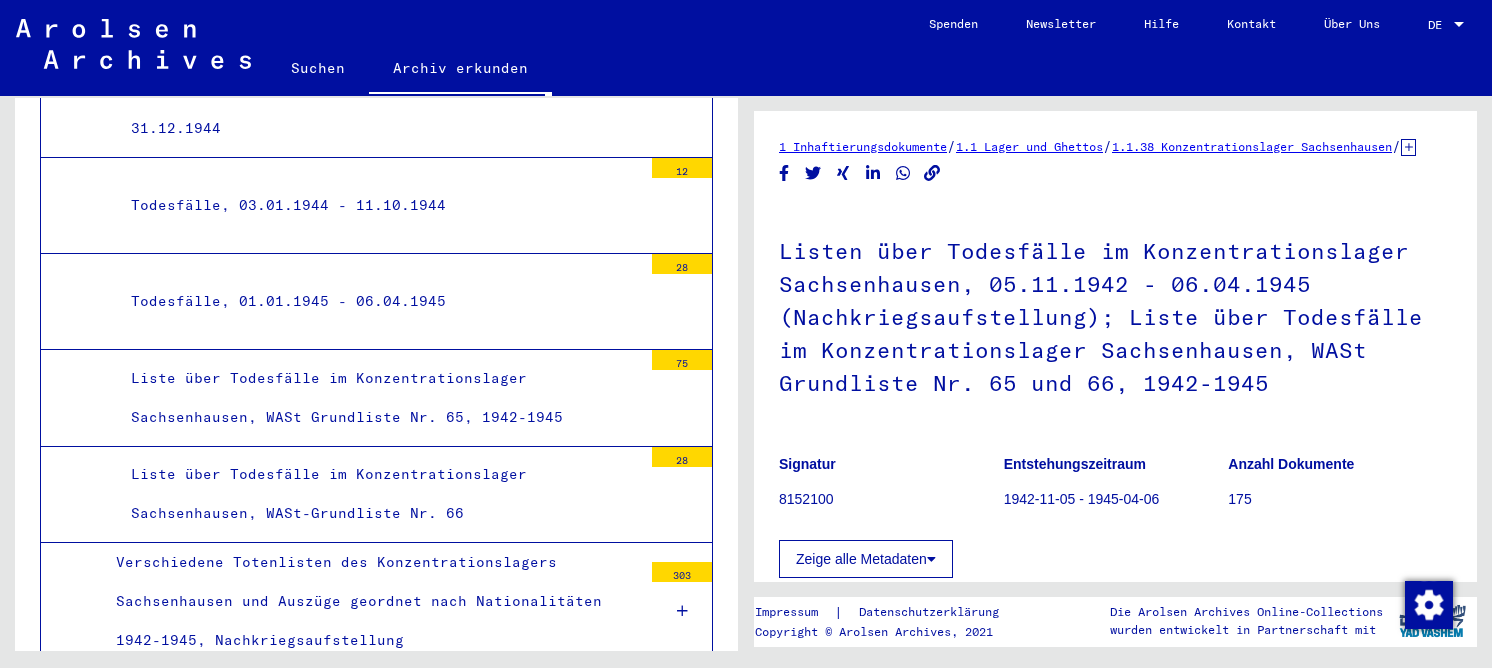 scroll, scrollTop: 5461, scrollLeft: 0, axis: vertical 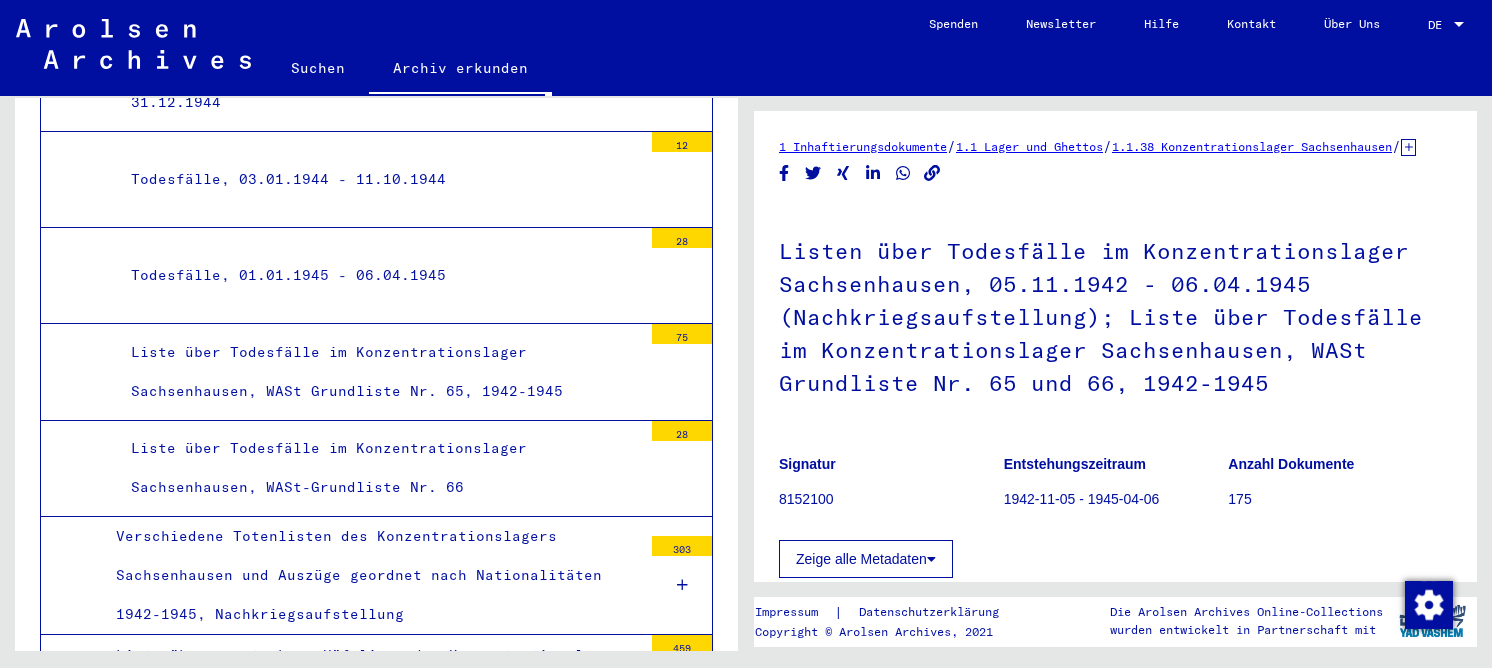 click on "Liste über Todesfälle im  Konzentrationslager  Sachsenhausen, WASt Grundliste Nr. 65, 1942-1945" at bounding box center (379, 372) 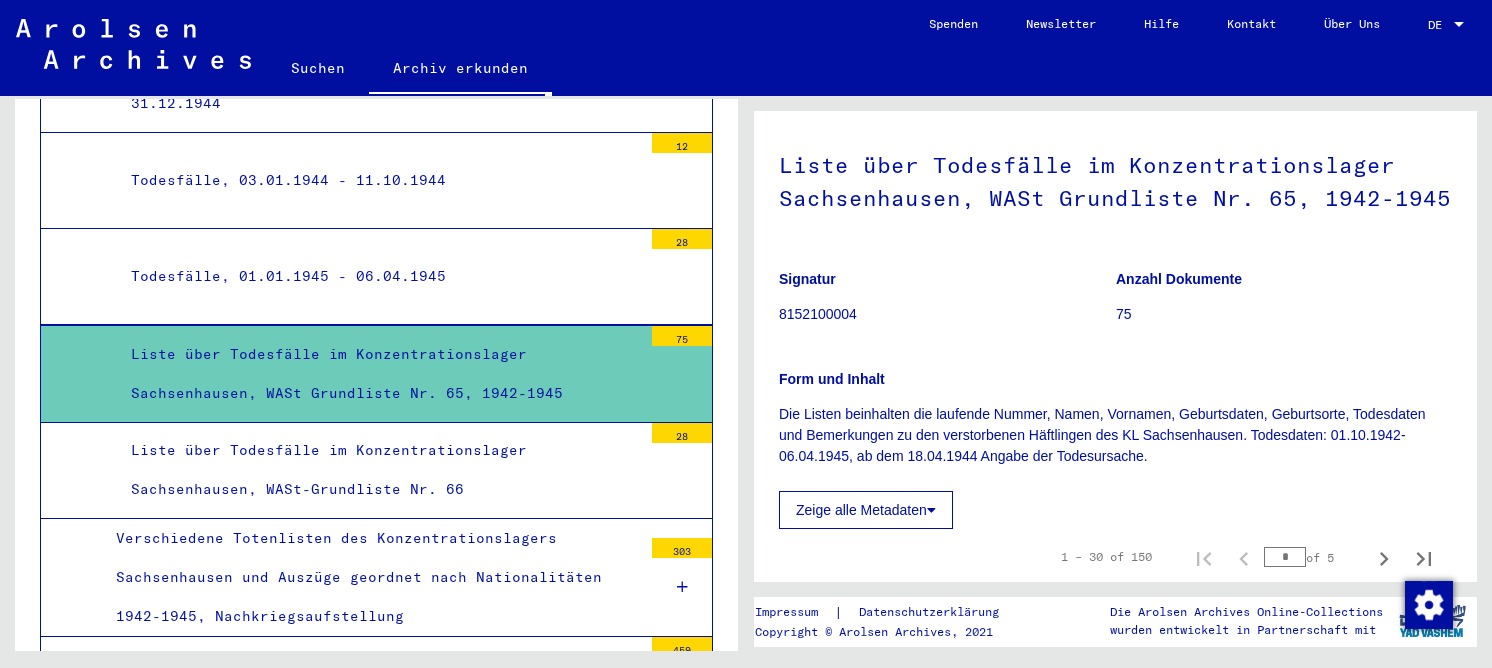 scroll, scrollTop: 300, scrollLeft: 0, axis: vertical 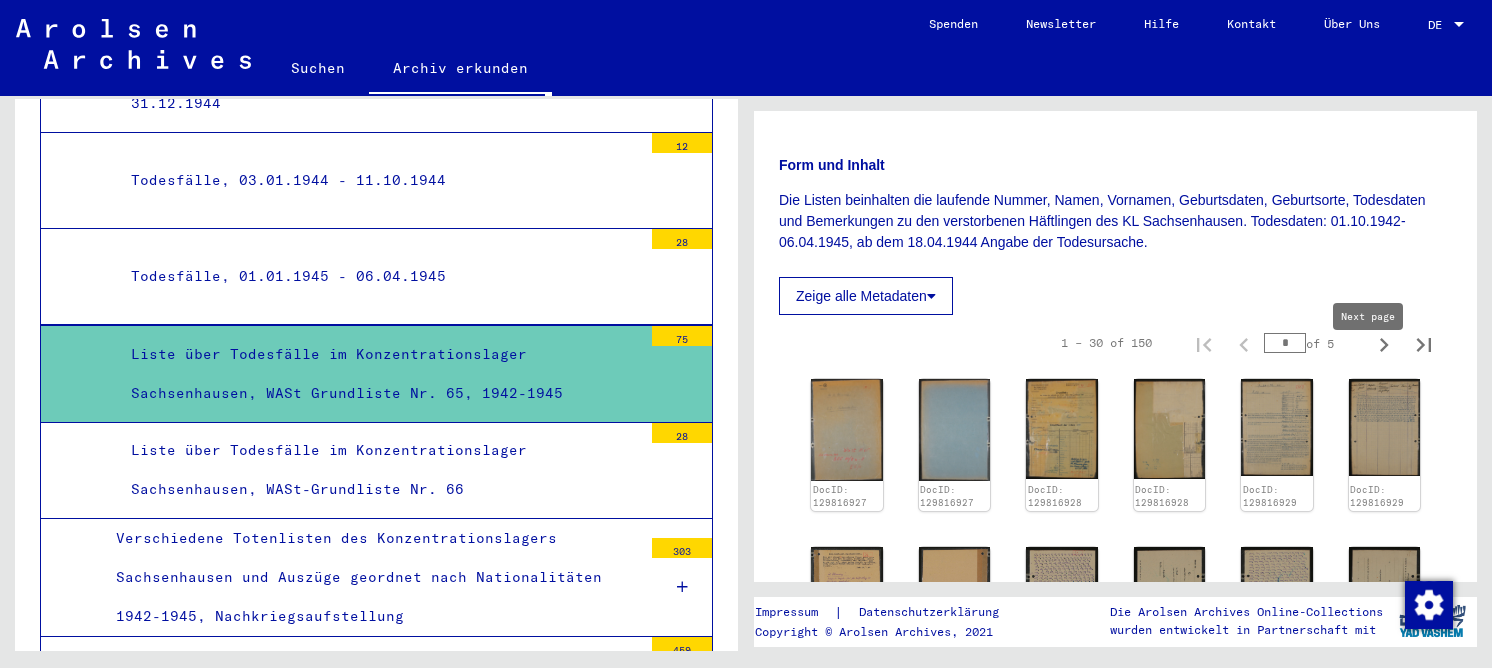 click 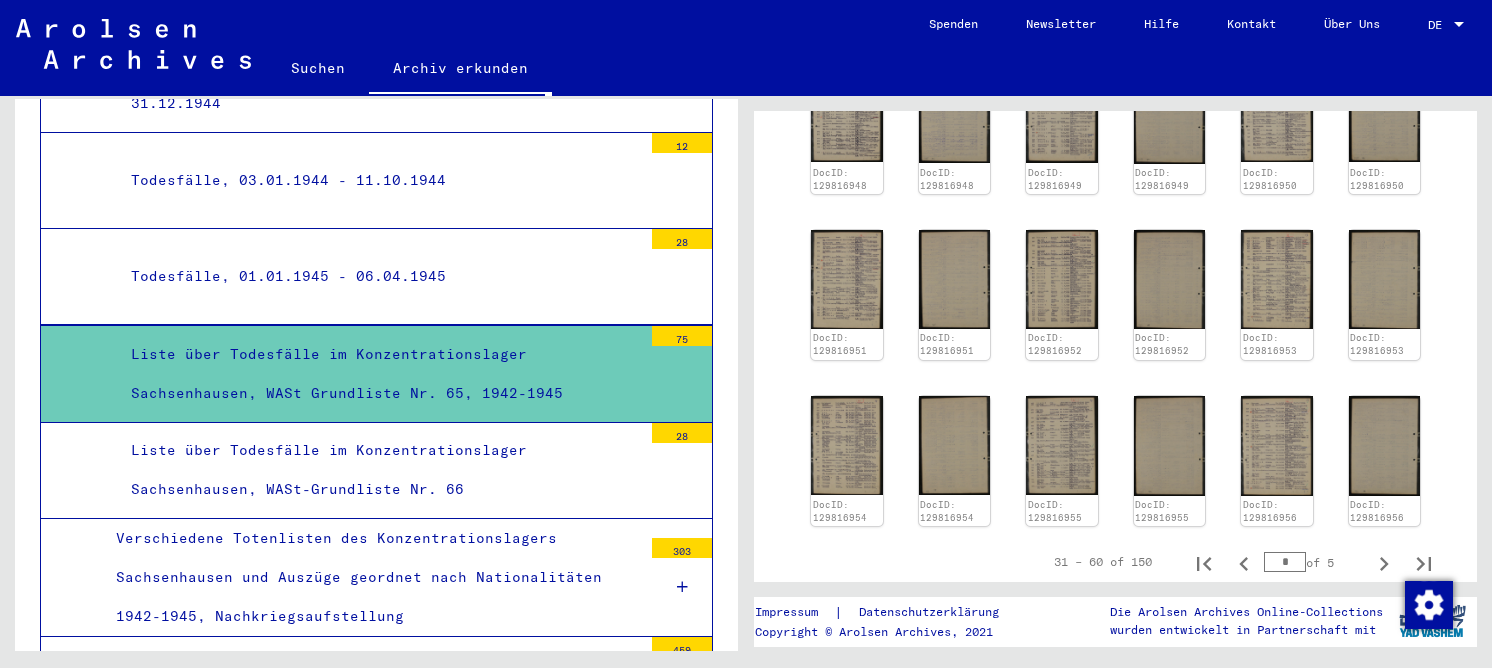 scroll, scrollTop: 1000, scrollLeft: 0, axis: vertical 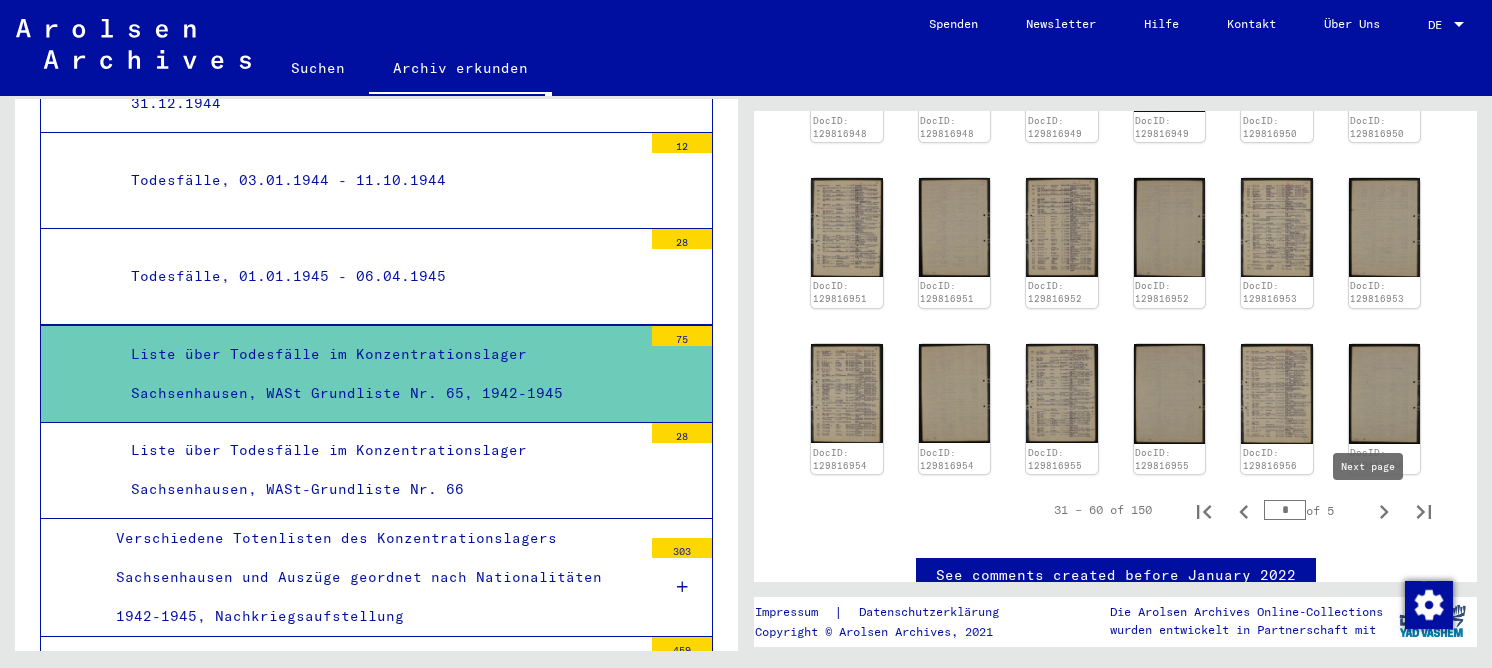 click 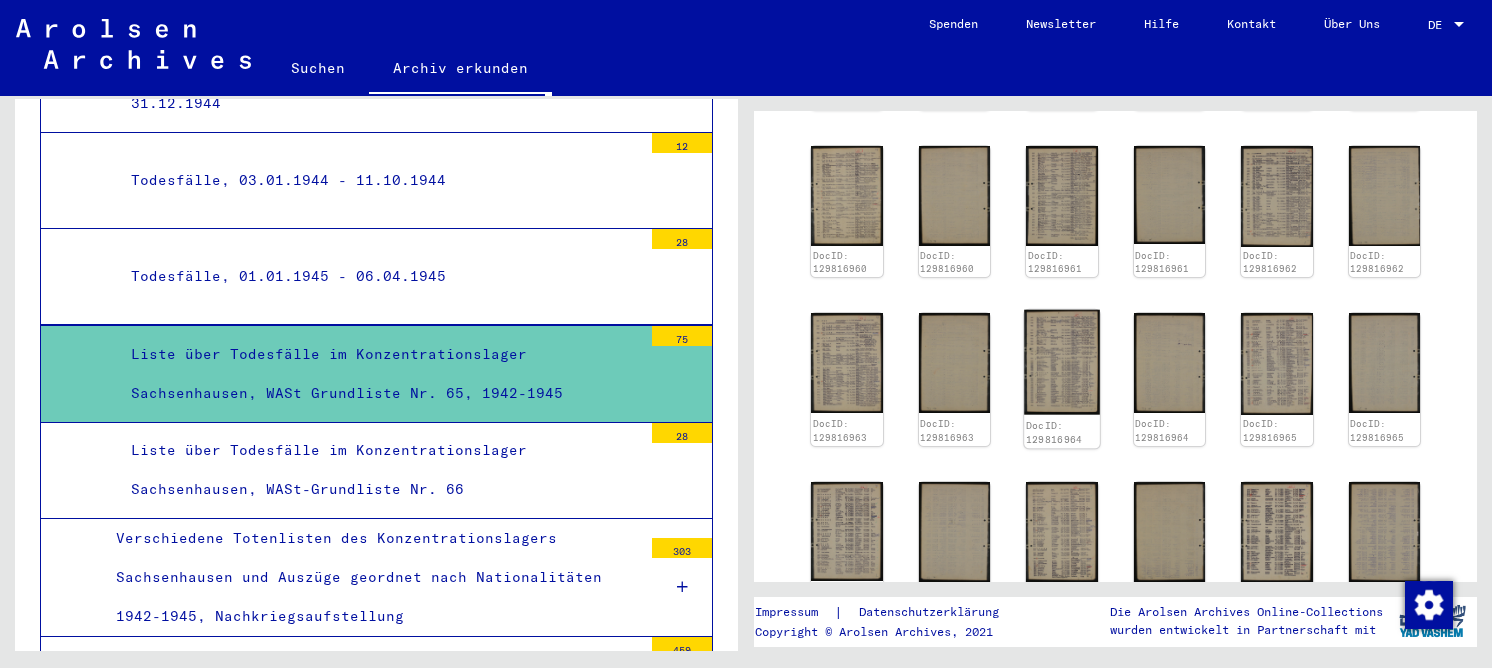 scroll, scrollTop: 800, scrollLeft: 0, axis: vertical 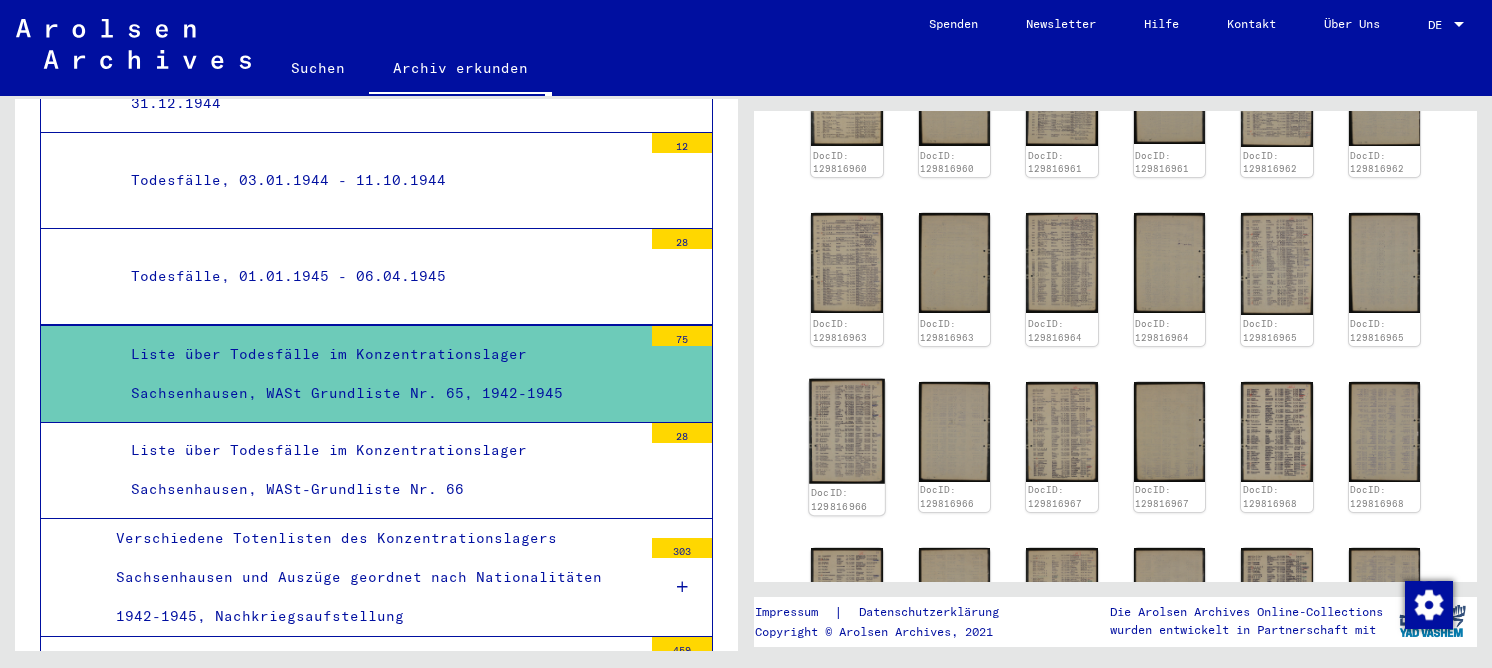 click 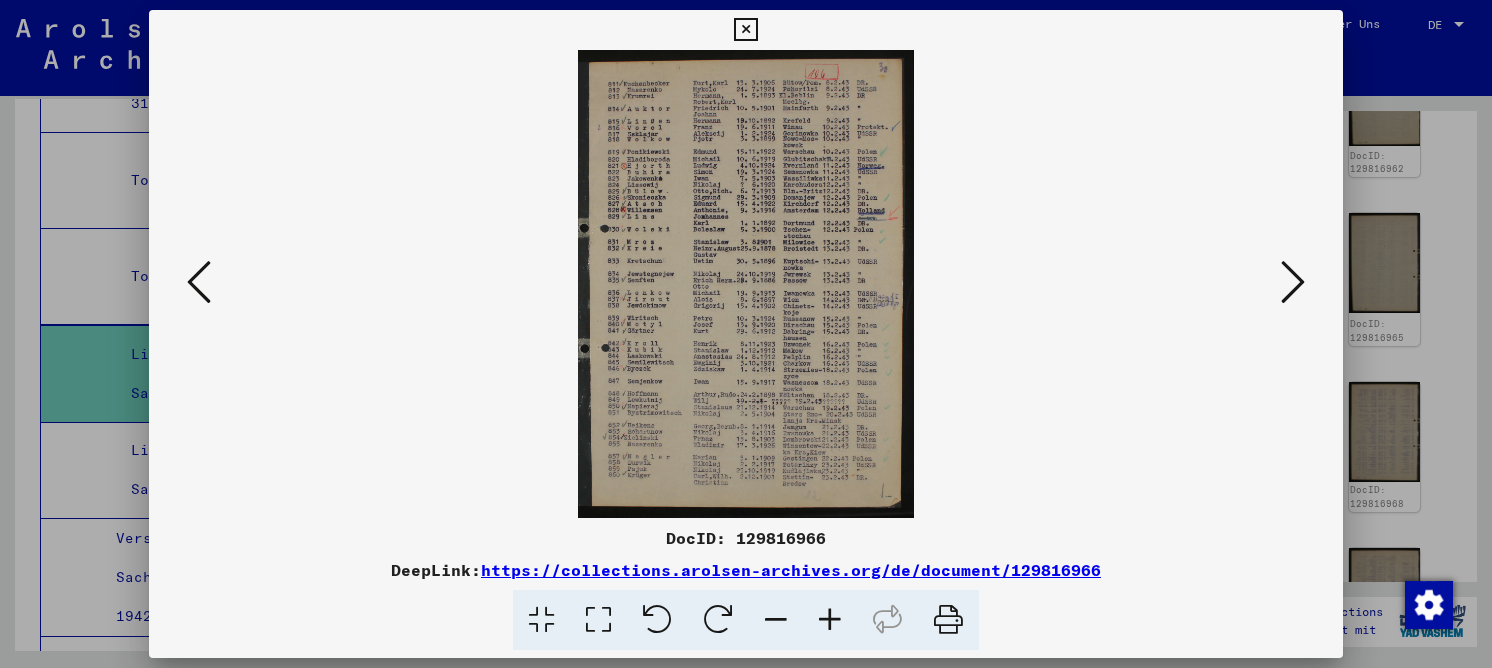 scroll, scrollTop: 0, scrollLeft: 0, axis: both 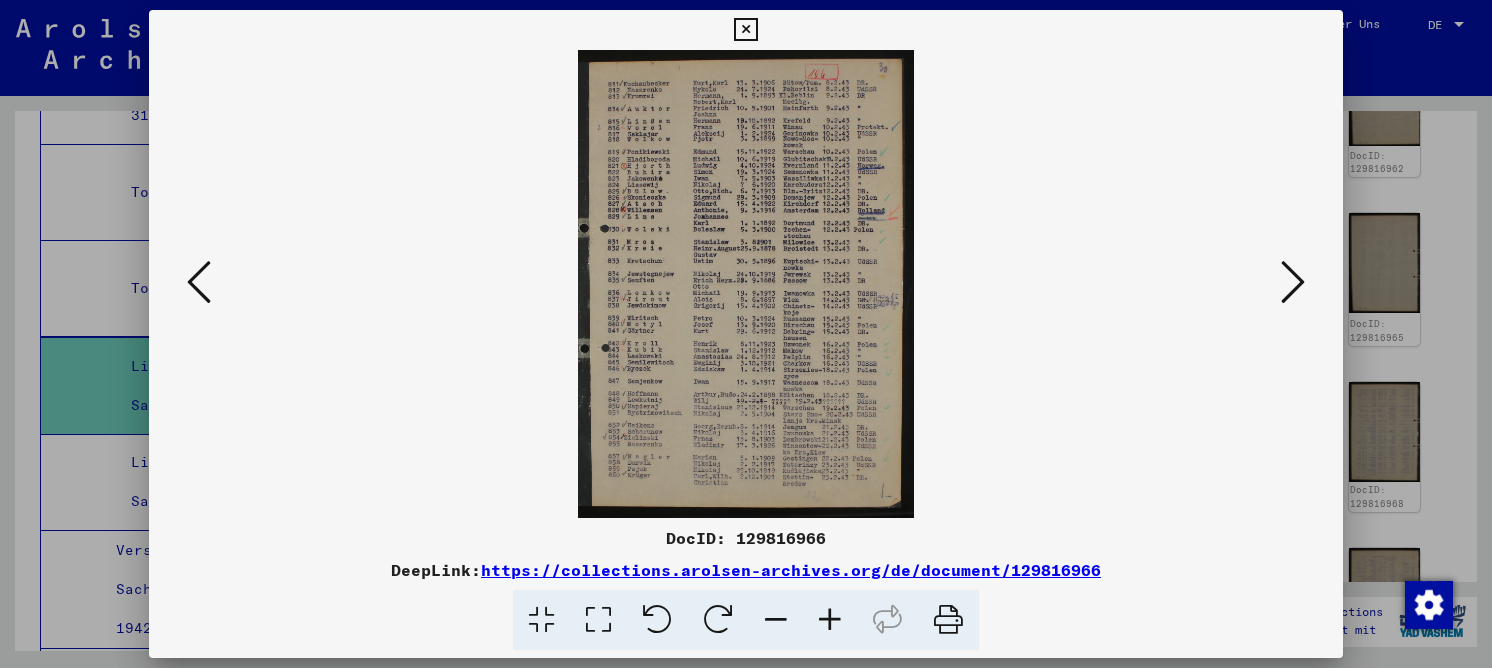 click at bounding box center [598, 620] 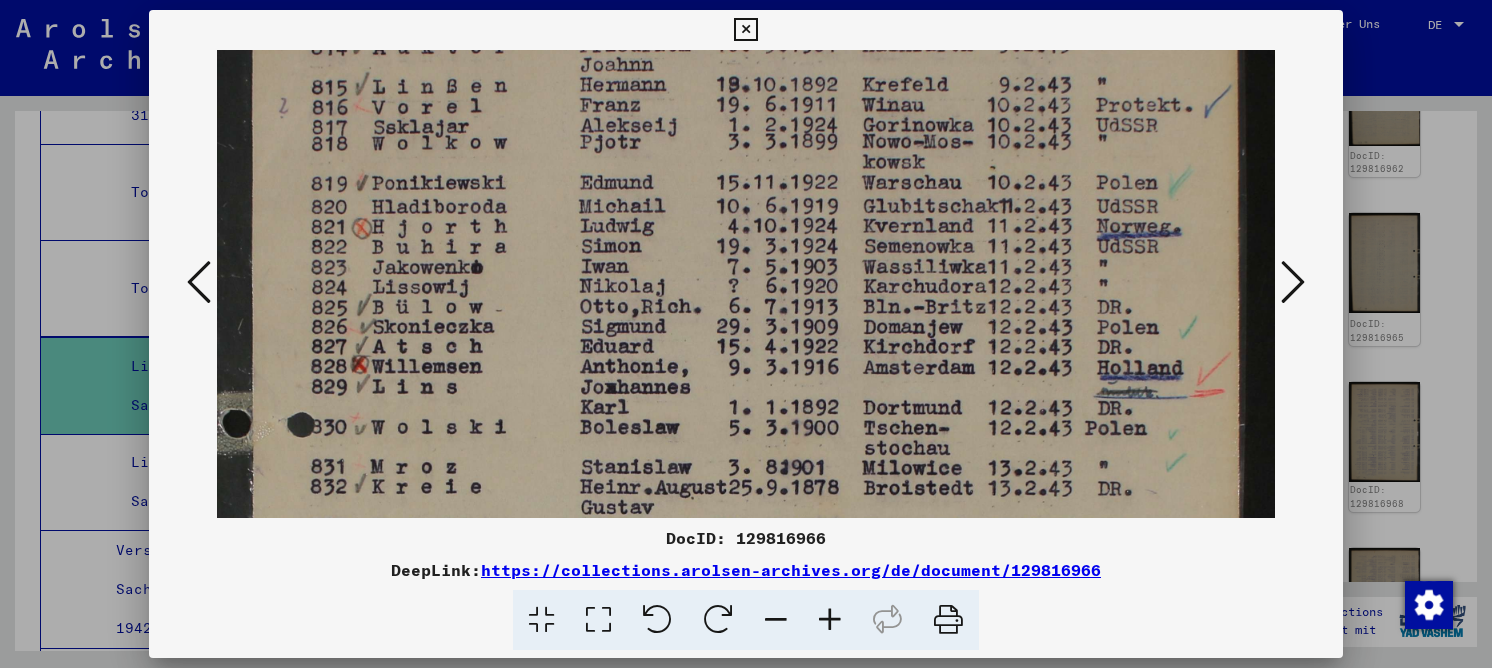 scroll, scrollTop: 257, scrollLeft: 0, axis: vertical 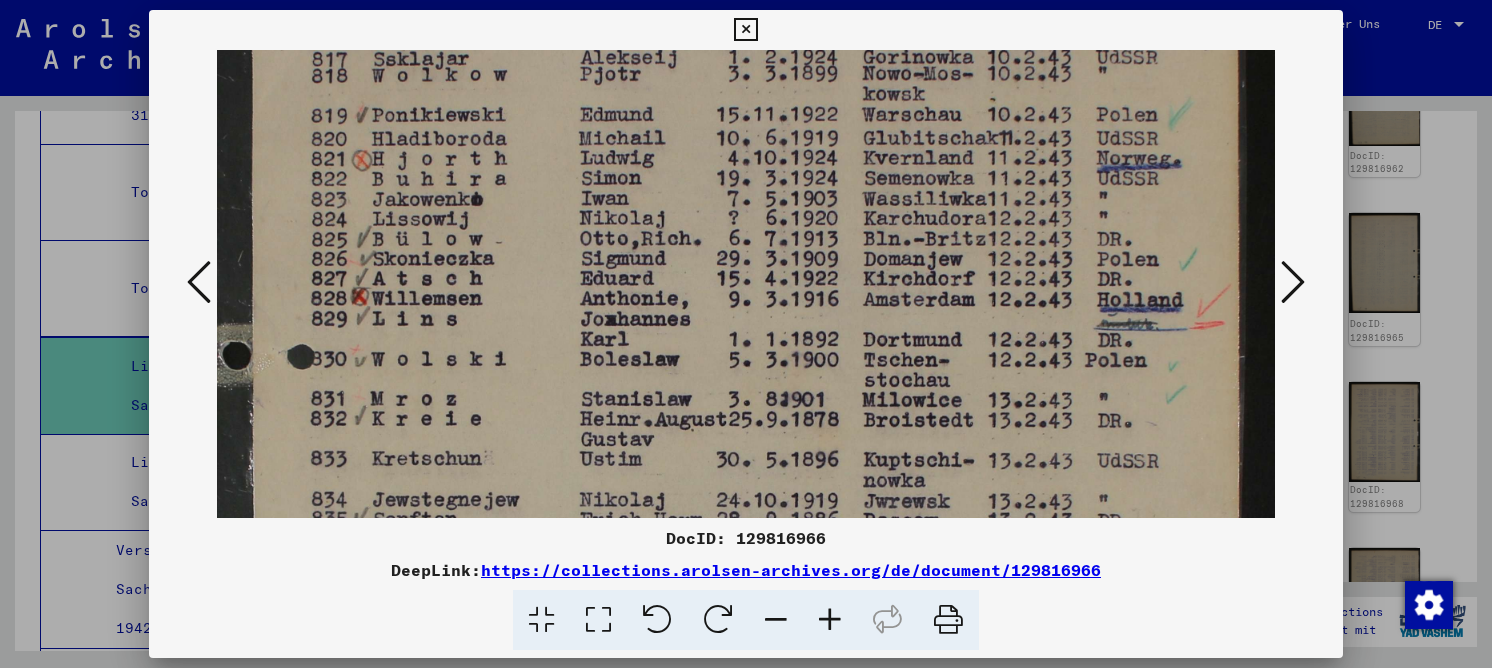 drag, startPoint x: 784, startPoint y: 410, endPoint x: 738, endPoint y: 175, distance: 239.45981 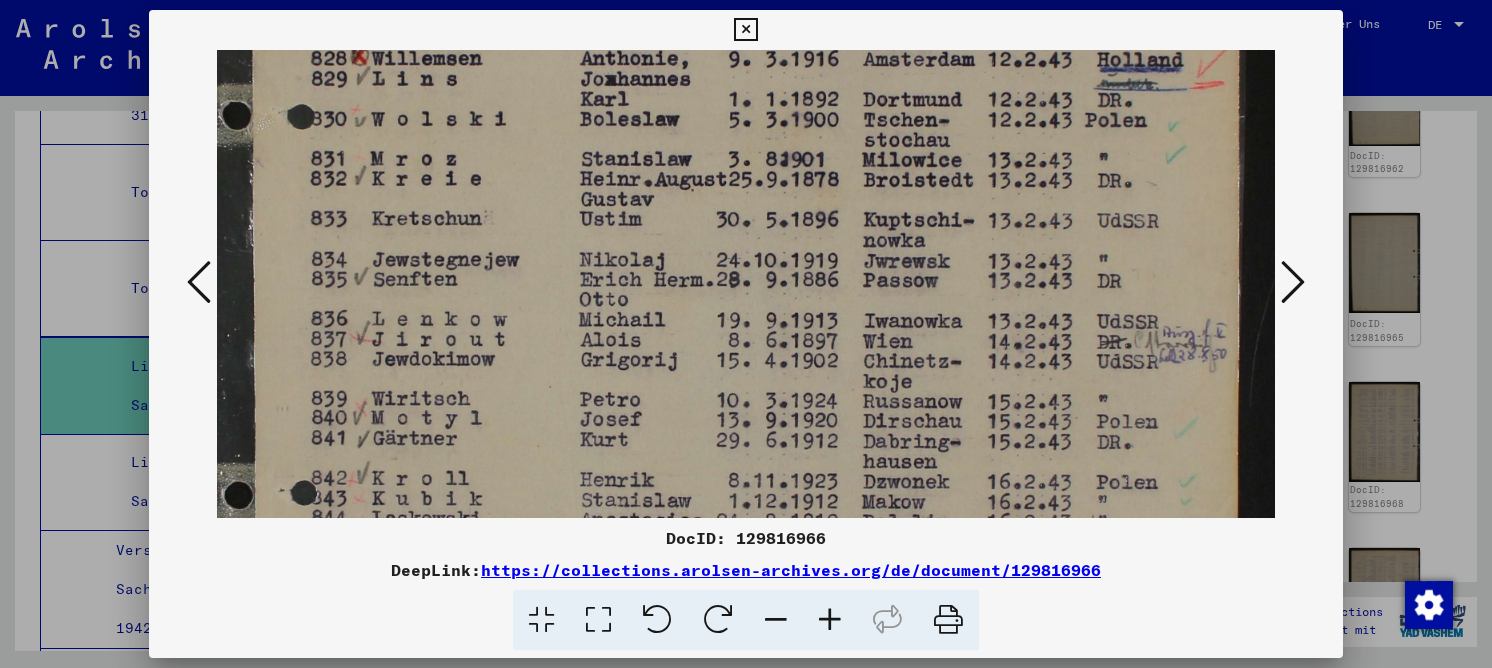 drag, startPoint x: 507, startPoint y: 350, endPoint x: 502, endPoint y: 113, distance: 237.05273 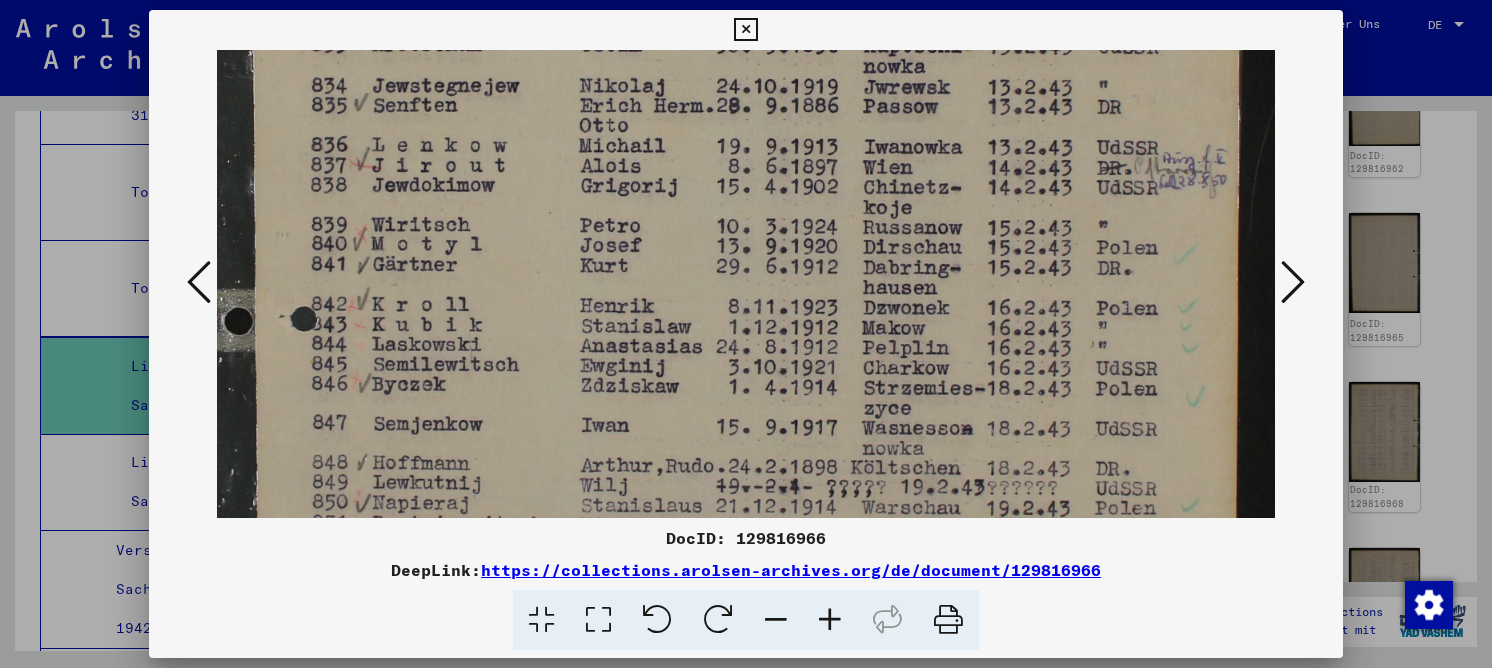 drag, startPoint x: 523, startPoint y: 268, endPoint x: 527, endPoint y: 98, distance: 170.04706 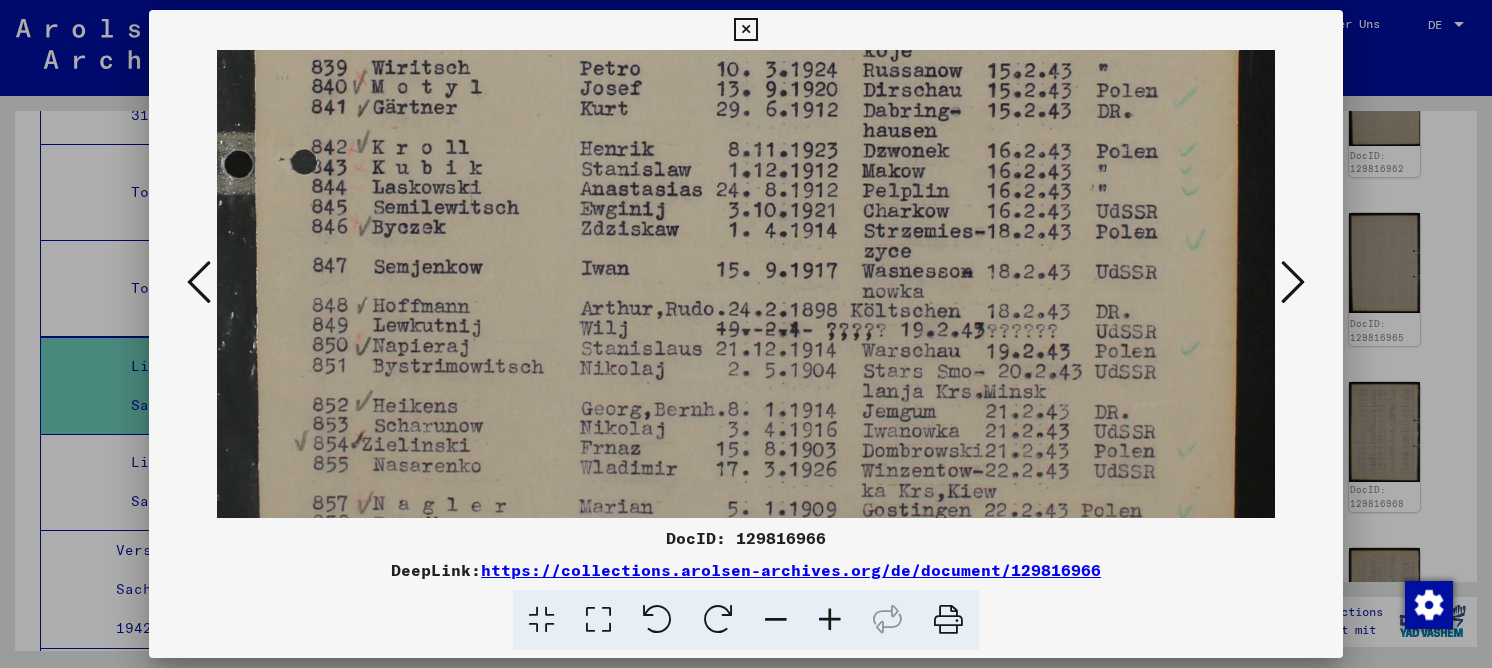 drag, startPoint x: 569, startPoint y: 297, endPoint x: 575, endPoint y: 150, distance: 147.12239 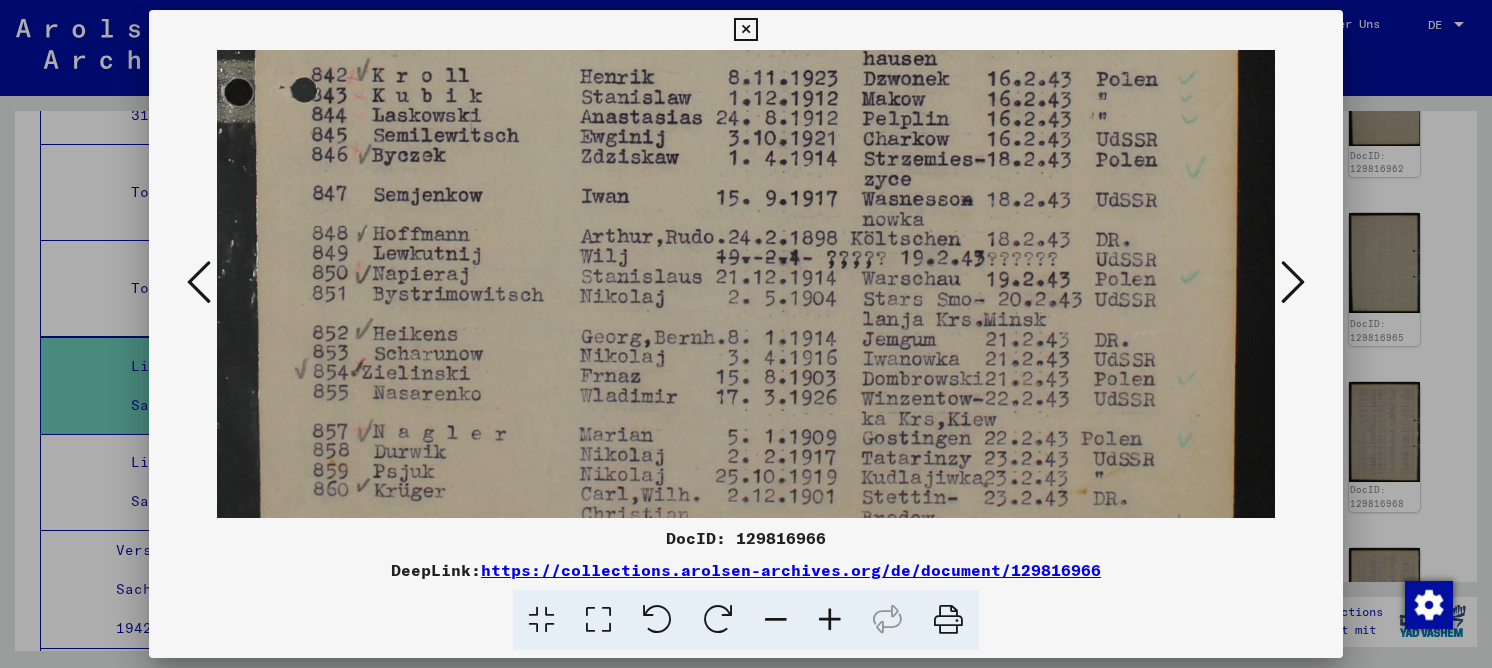 scroll, scrollTop: 954, scrollLeft: 0, axis: vertical 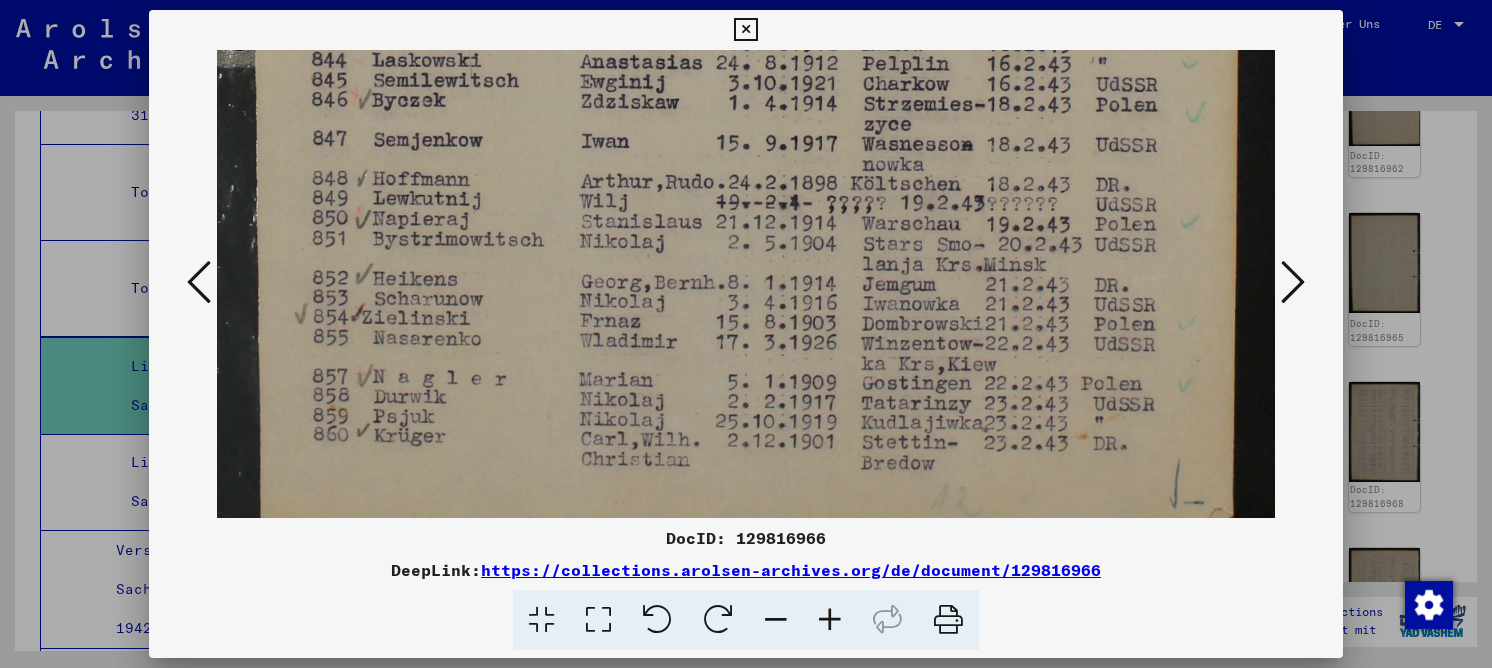 drag, startPoint x: 567, startPoint y: 285, endPoint x: 564, endPoint y: 173, distance: 112.04017 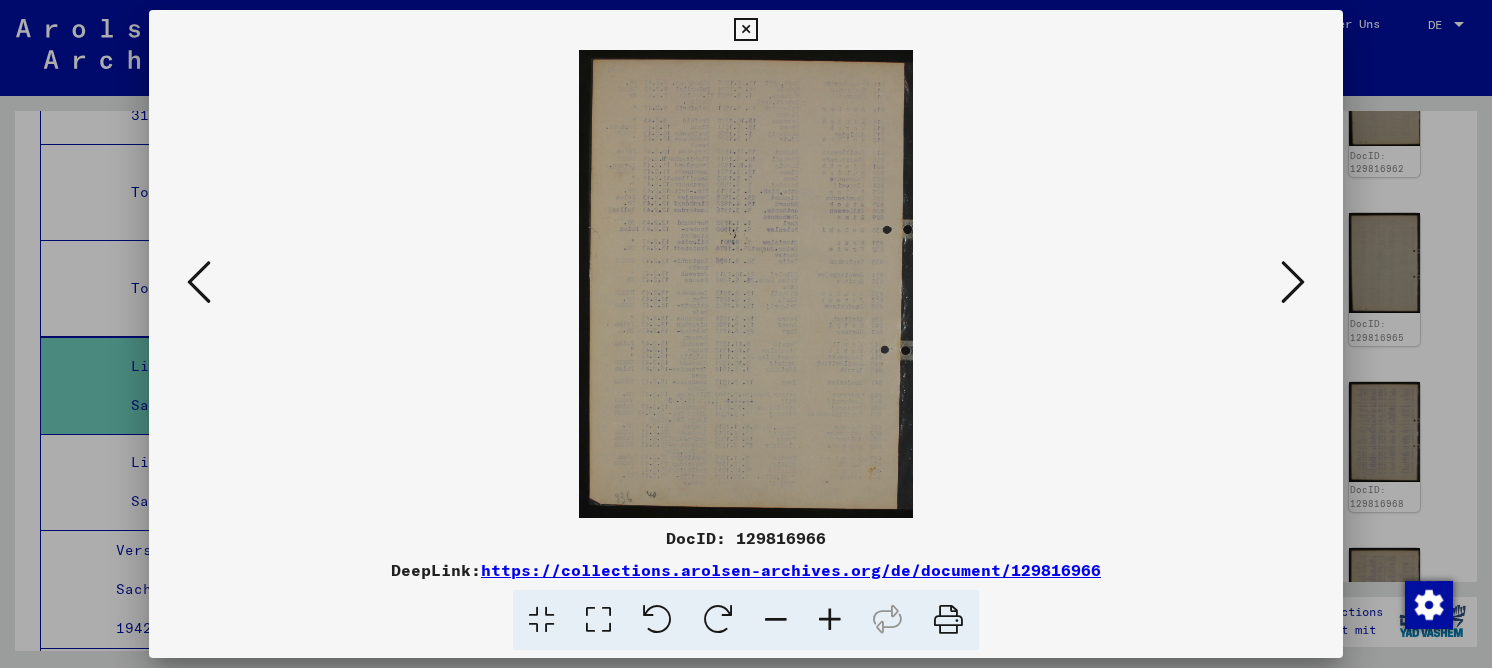 click at bounding box center (1293, 282) 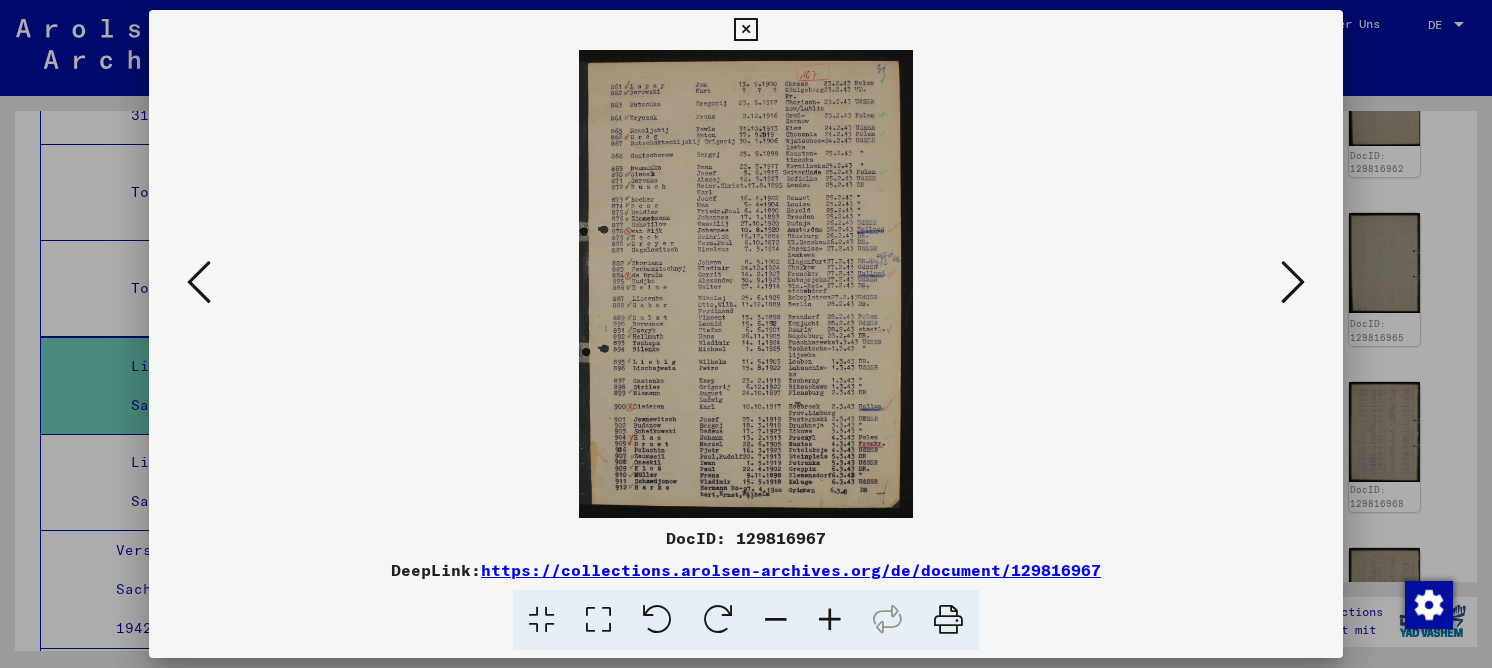 click at bounding box center (598, 620) 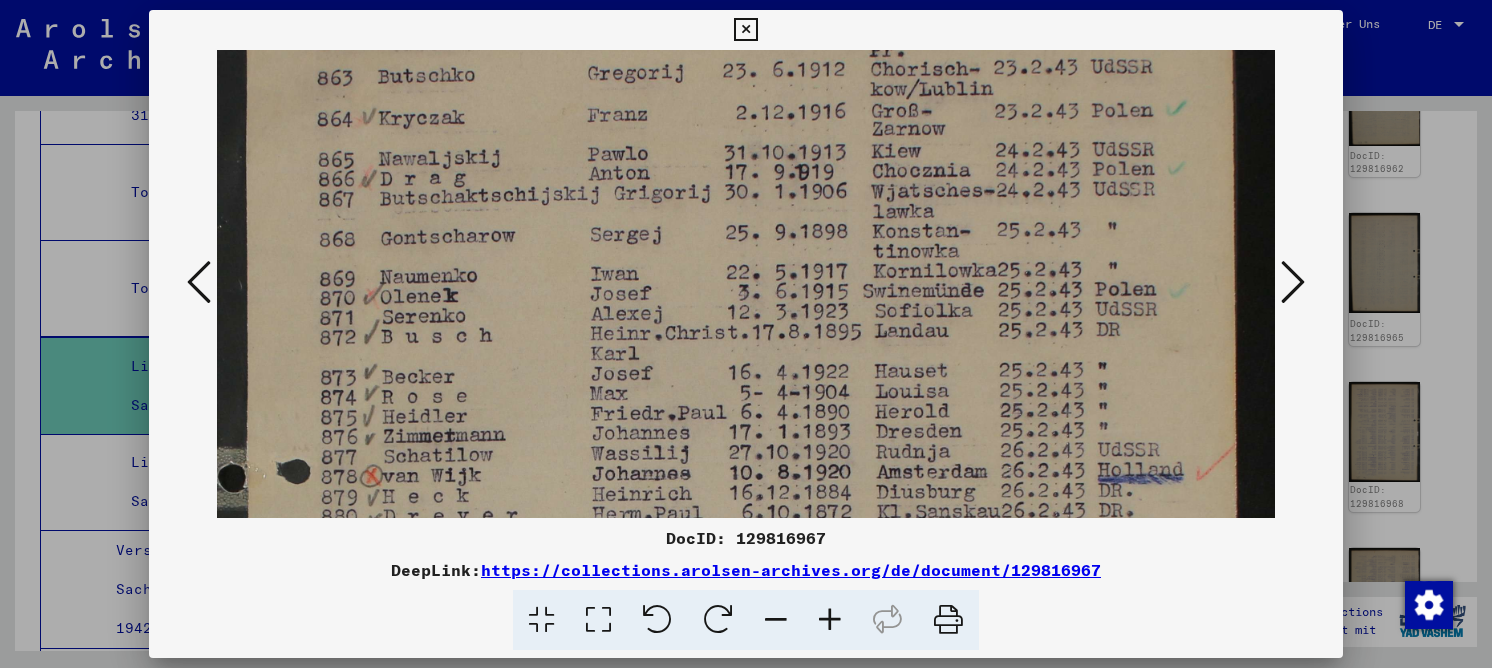 drag, startPoint x: 795, startPoint y: 262, endPoint x: 759, endPoint y: 116, distance: 150.37286 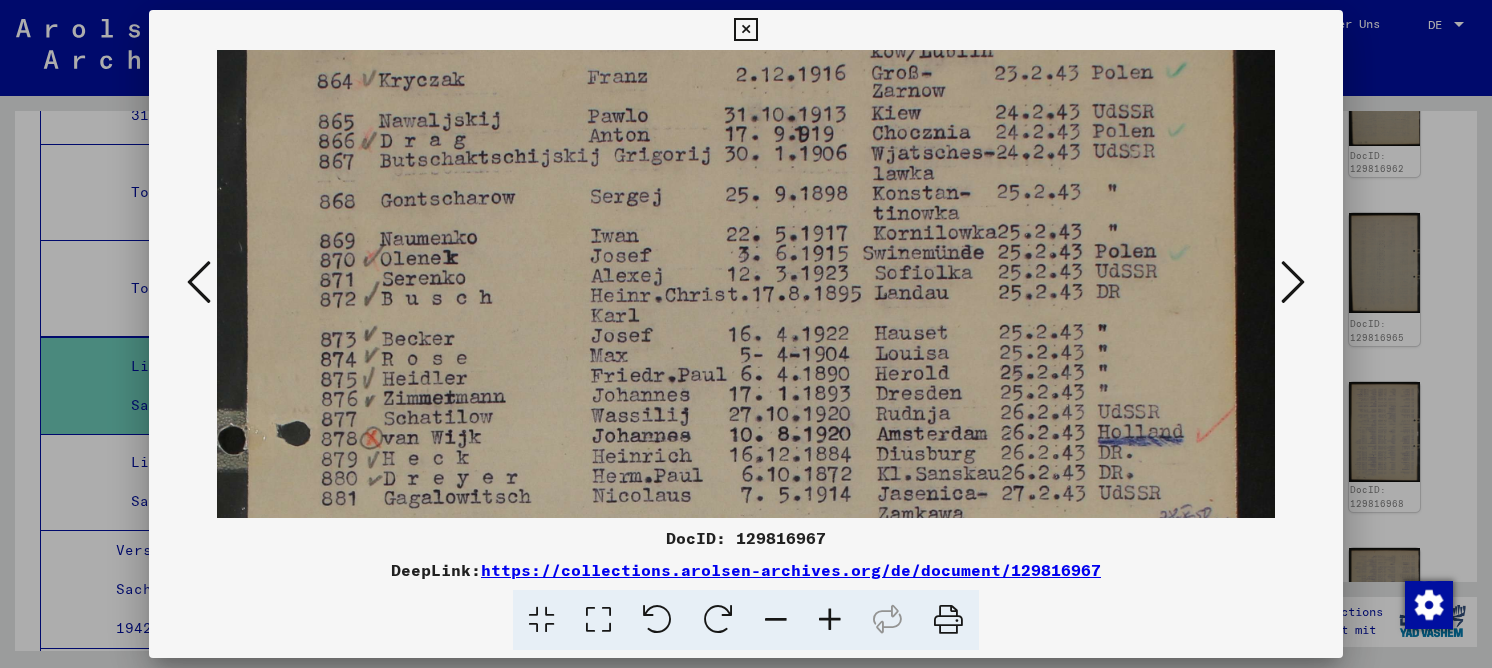 click at bounding box center (746, 605) 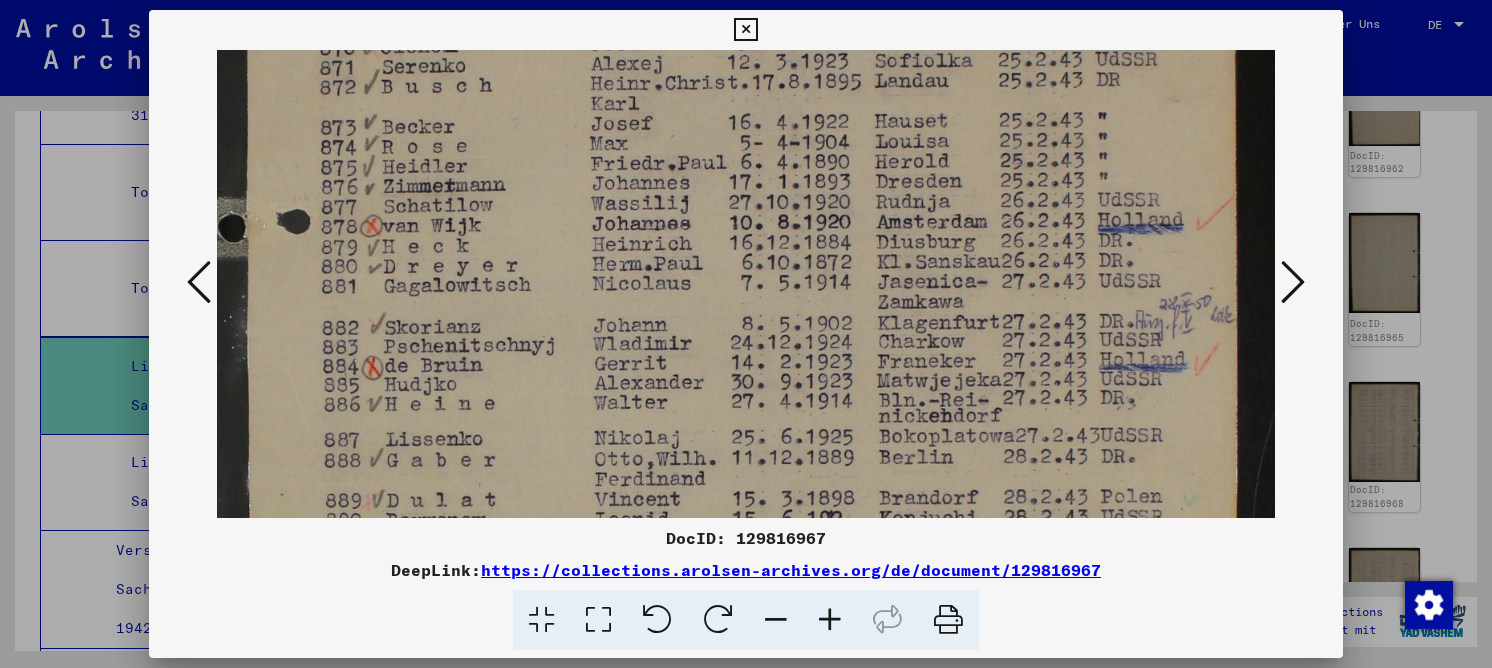 scroll, scrollTop: 397, scrollLeft: 0, axis: vertical 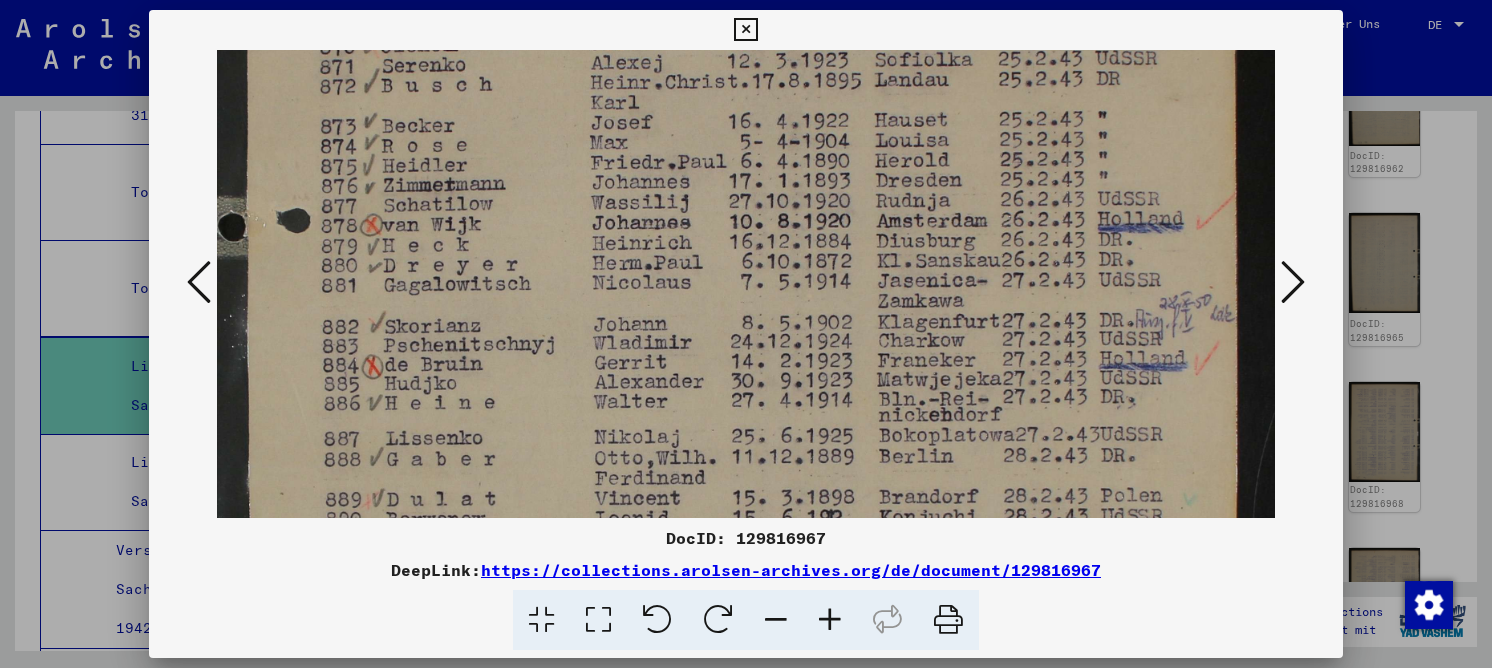 drag, startPoint x: 917, startPoint y: 441, endPoint x: 871, endPoint y: 238, distance: 208.14658 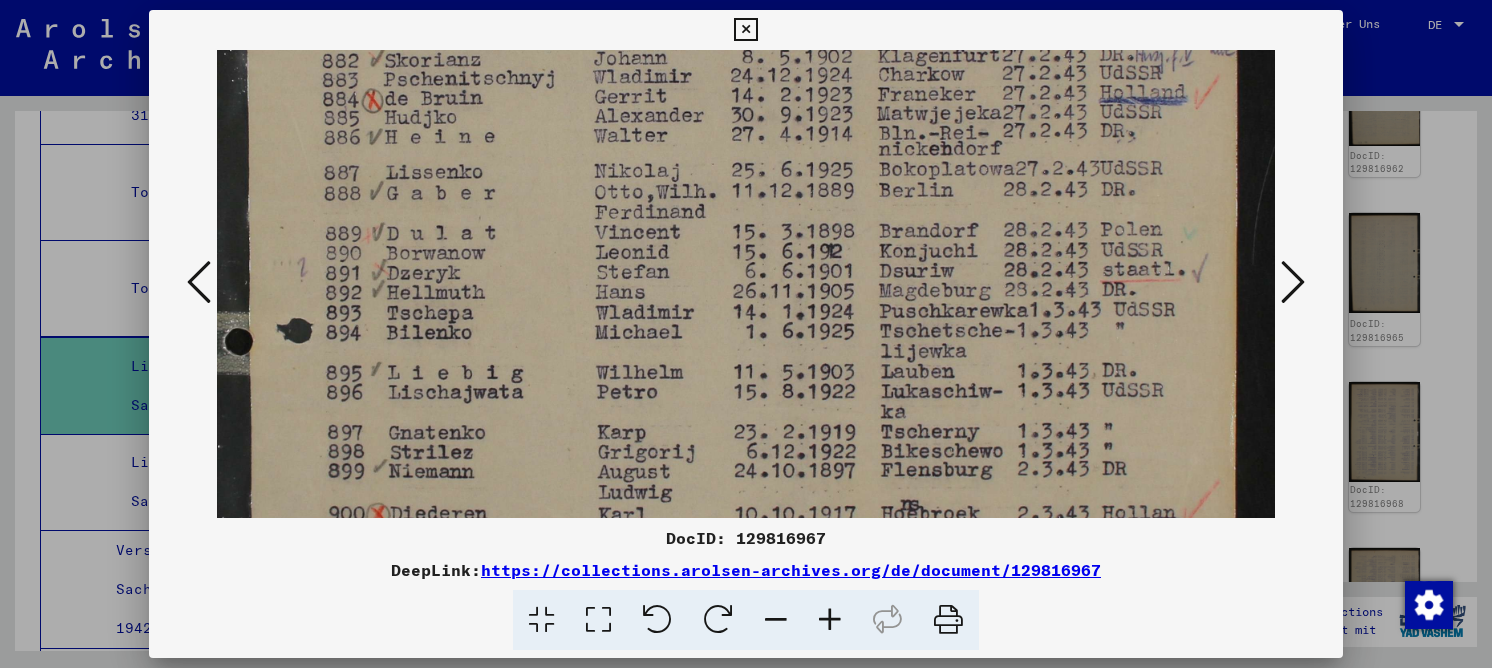drag, startPoint x: 820, startPoint y: 399, endPoint x: 793, endPoint y: 142, distance: 258.4144 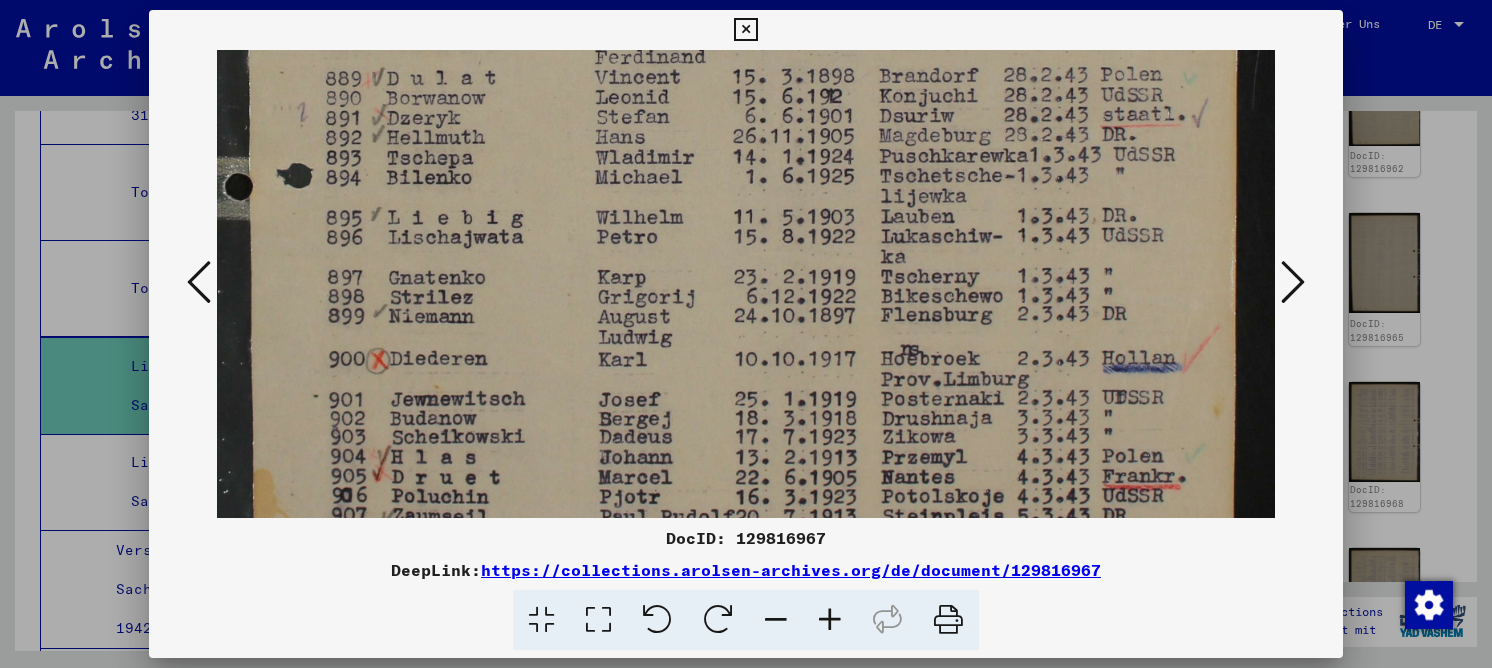scroll, scrollTop: 821, scrollLeft: 0, axis: vertical 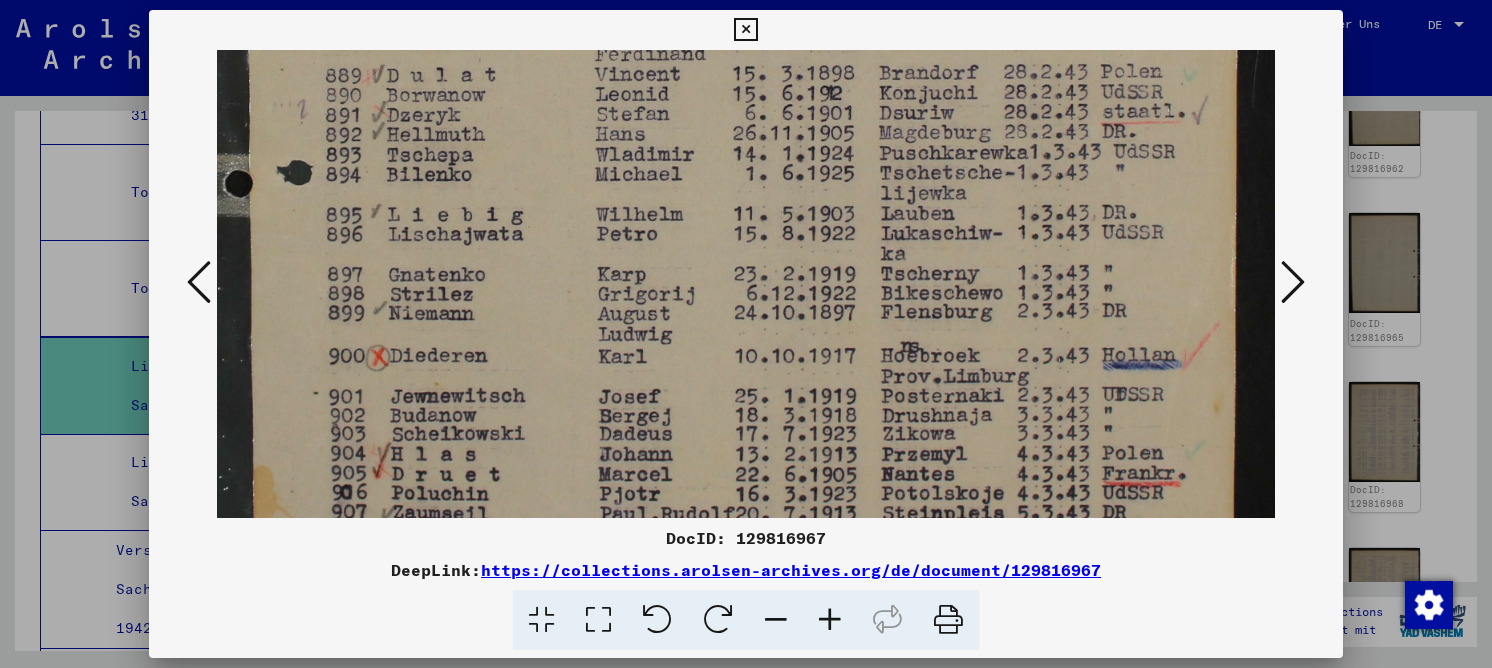 drag, startPoint x: 782, startPoint y: 331, endPoint x: 778, endPoint y: 173, distance: 158.05063 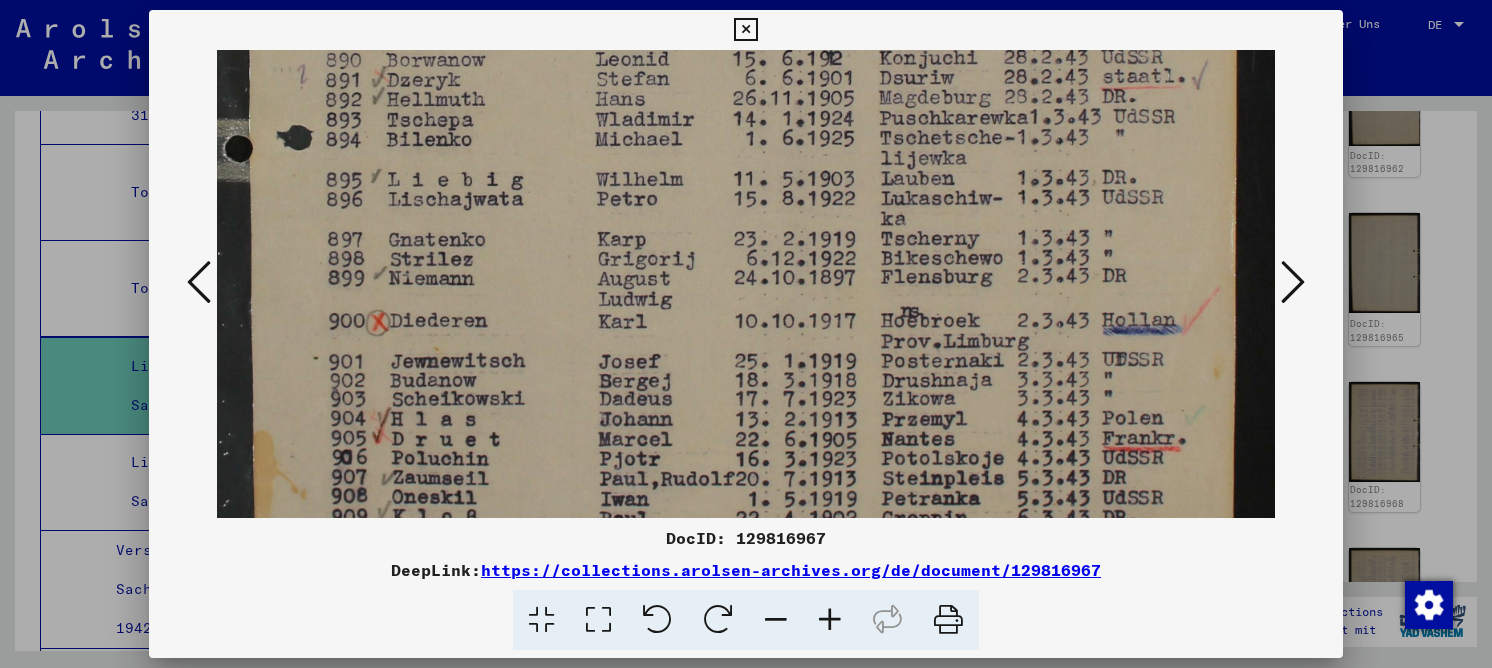 scroll, scrollTop: 864, scrollLeft: 0, axis: vertical 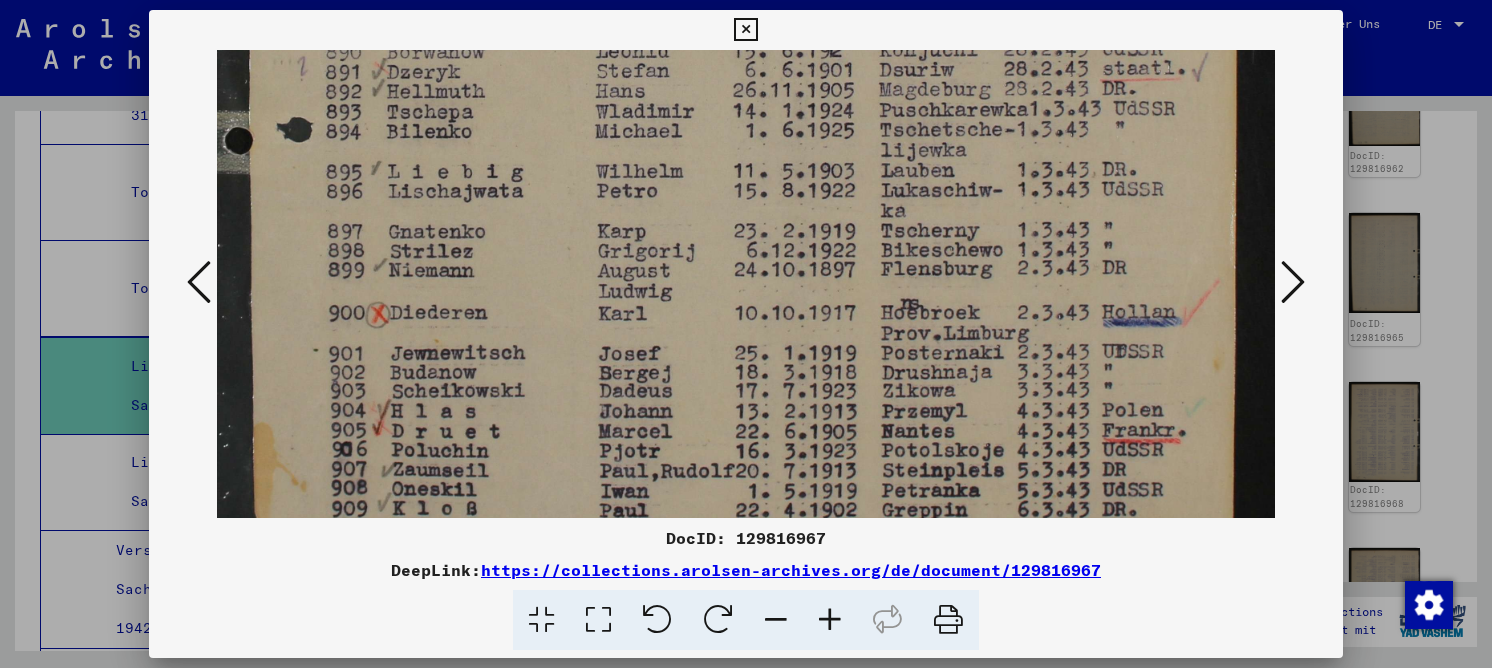 drag, startPoint x: 846, startPoint y: 403, endPoint x: 823, endPoint y: 369, distance: 41.04875 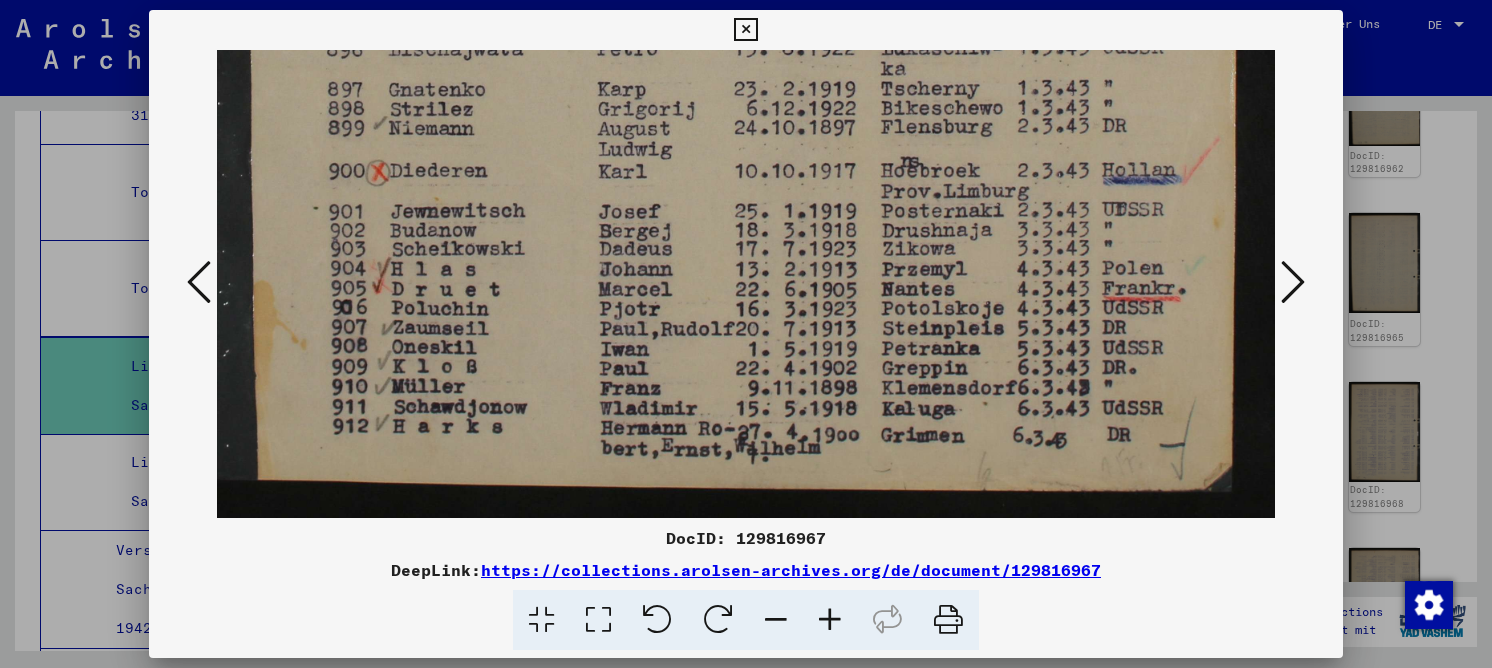 scroll, scrollTop: 1009, scrollLeft: 0, axis: vertical 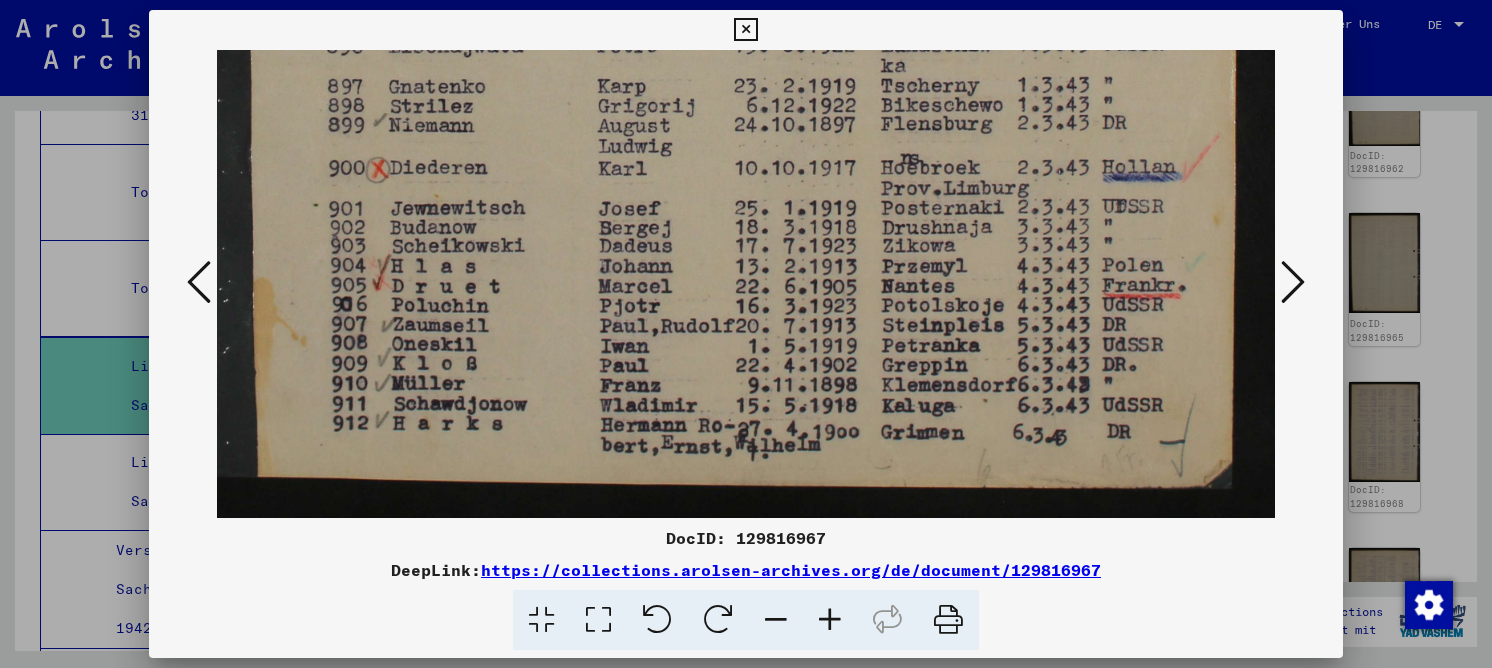 drag, startPoint x: 849, startPoint y: 433, endPoint x: 787, endPoint y: 288, distance: 157.69908 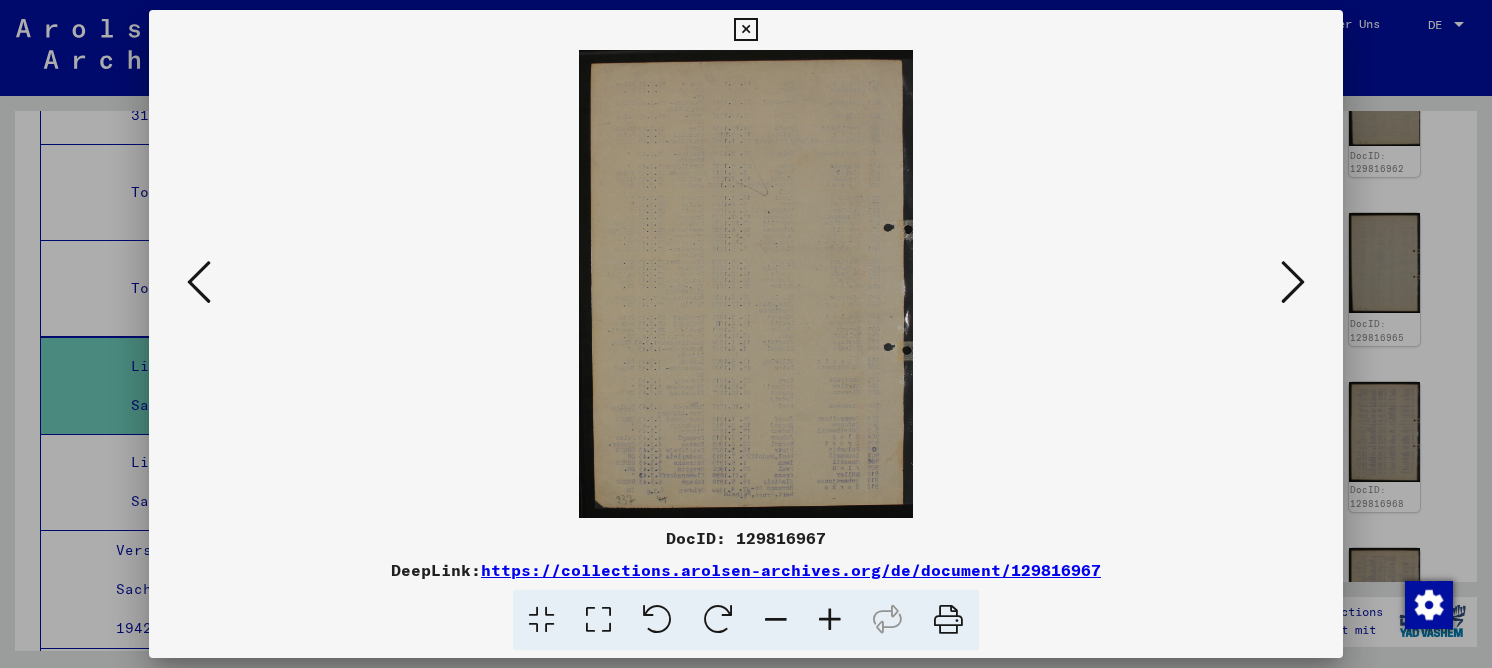 click at bounding box center (1293, 282) 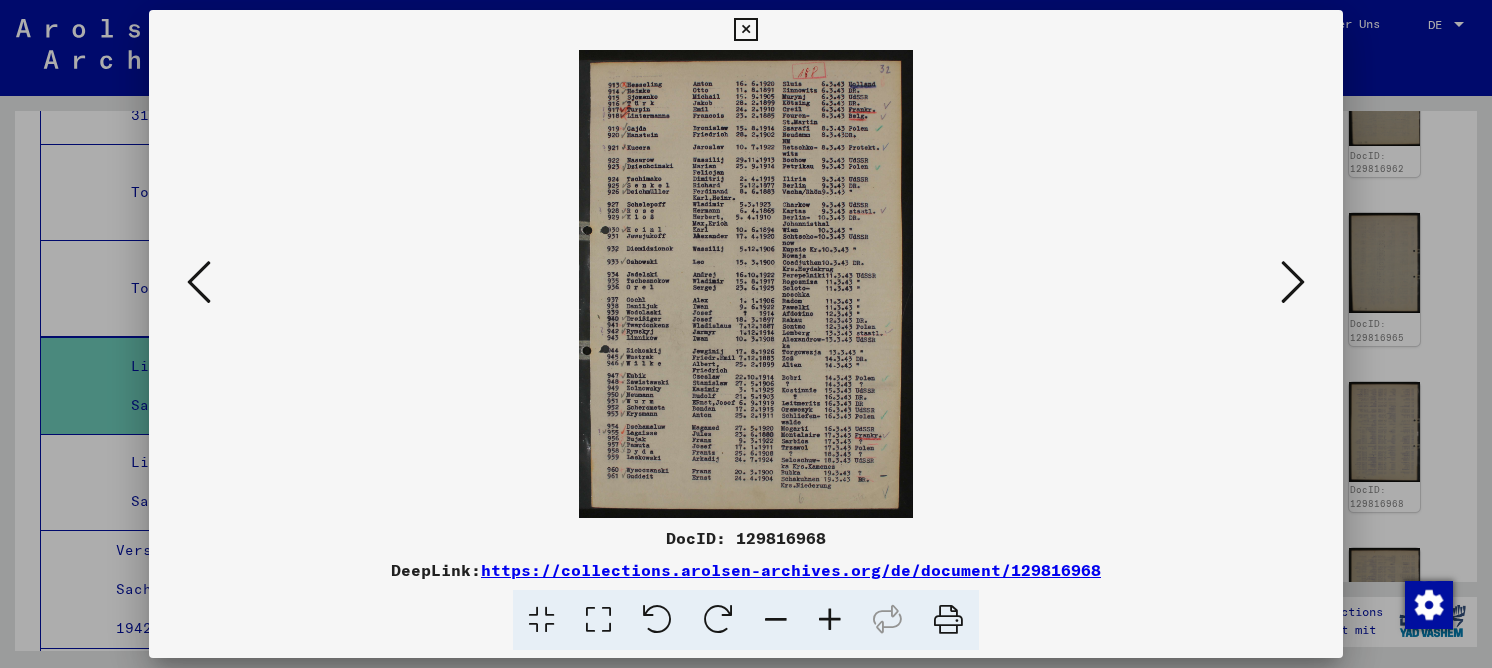 click at bounding box center (598, 620) 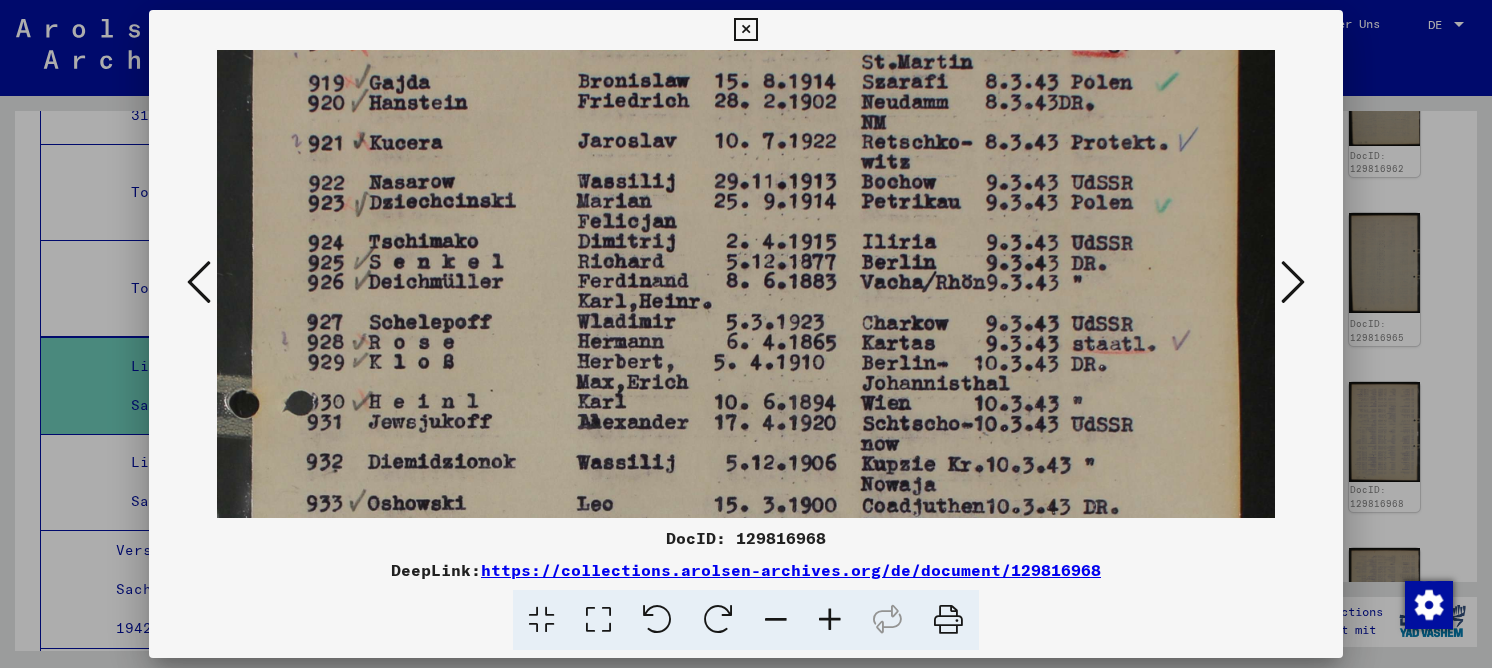 drag, startPoint x: 709, startPoint y: 375, endPoint x: 698, endPoint y: 158, distance: 217.27863 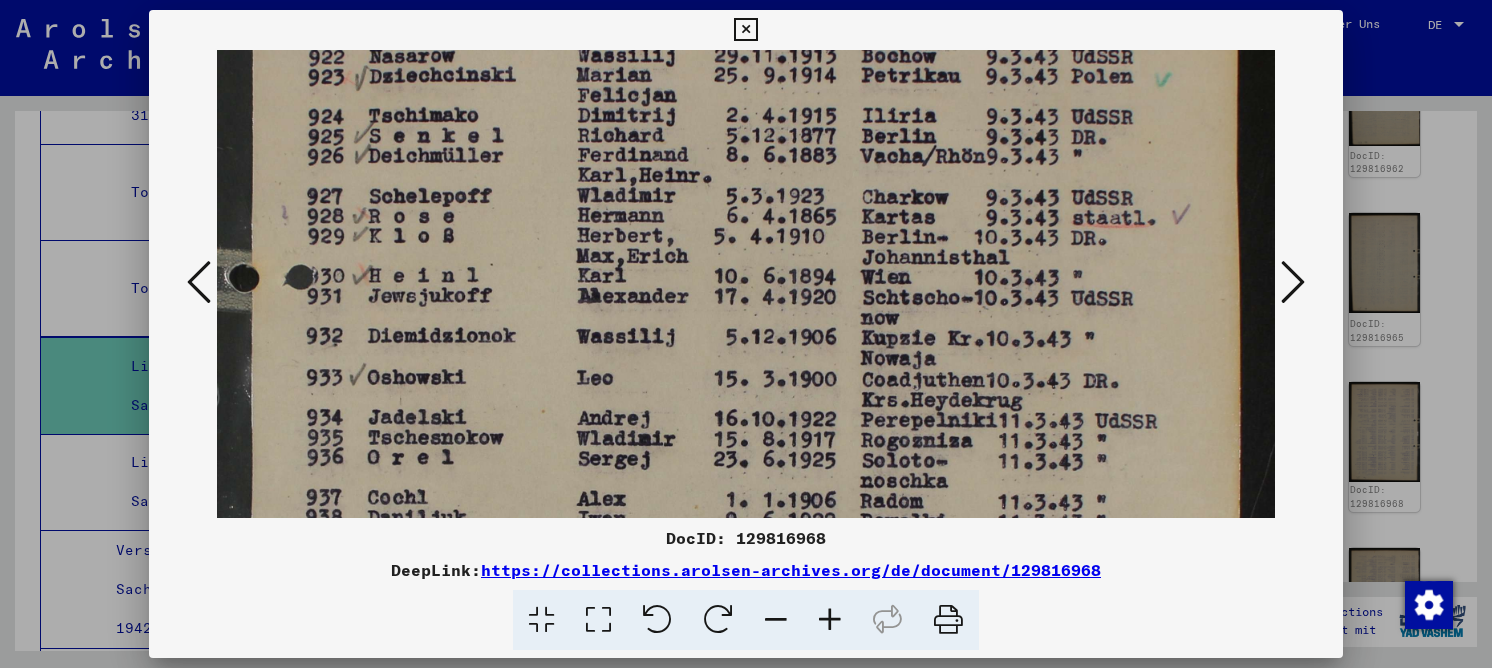 drag, startPoint x: 667, startPoint y: 345, endPoint x: 675, endPoint y: 224, distance: 121.264175 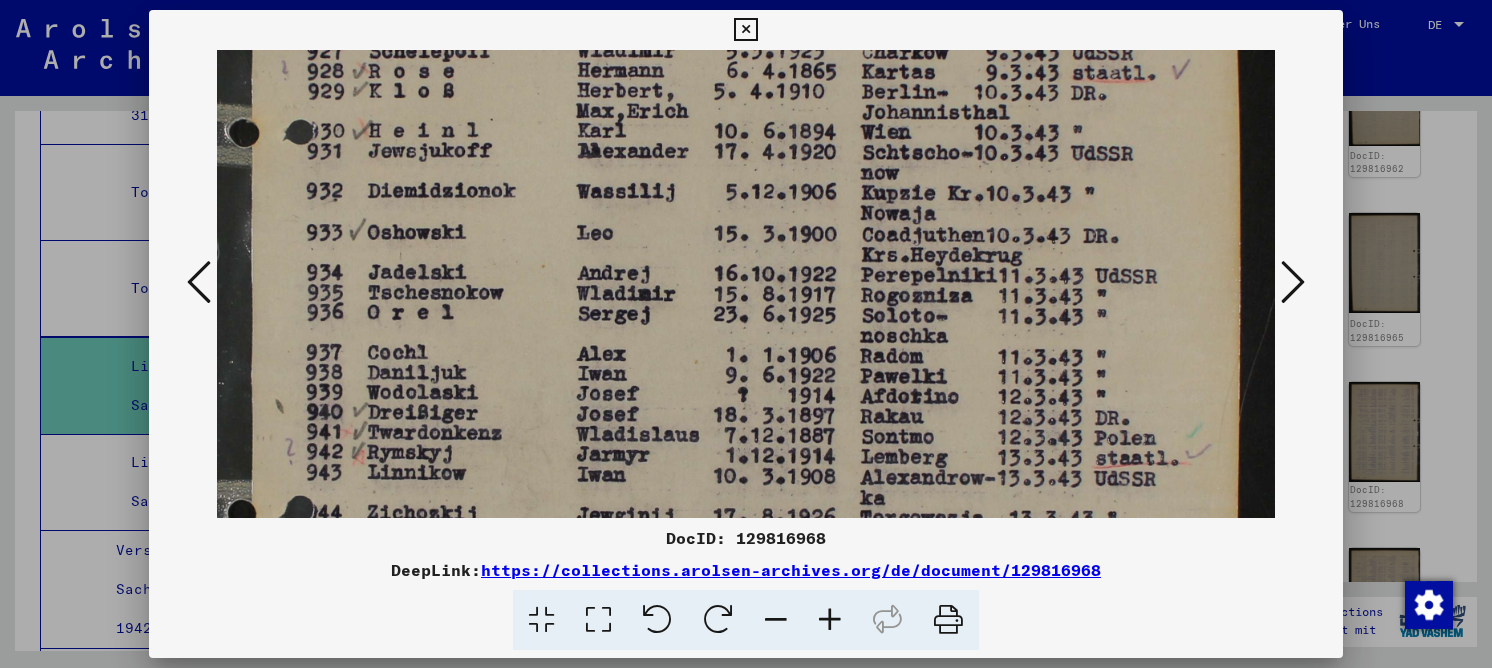 drag, startPoint x: 746, startPoint y: 426, endPoint x: 725, endPoint y: 281, distance: 146.5128 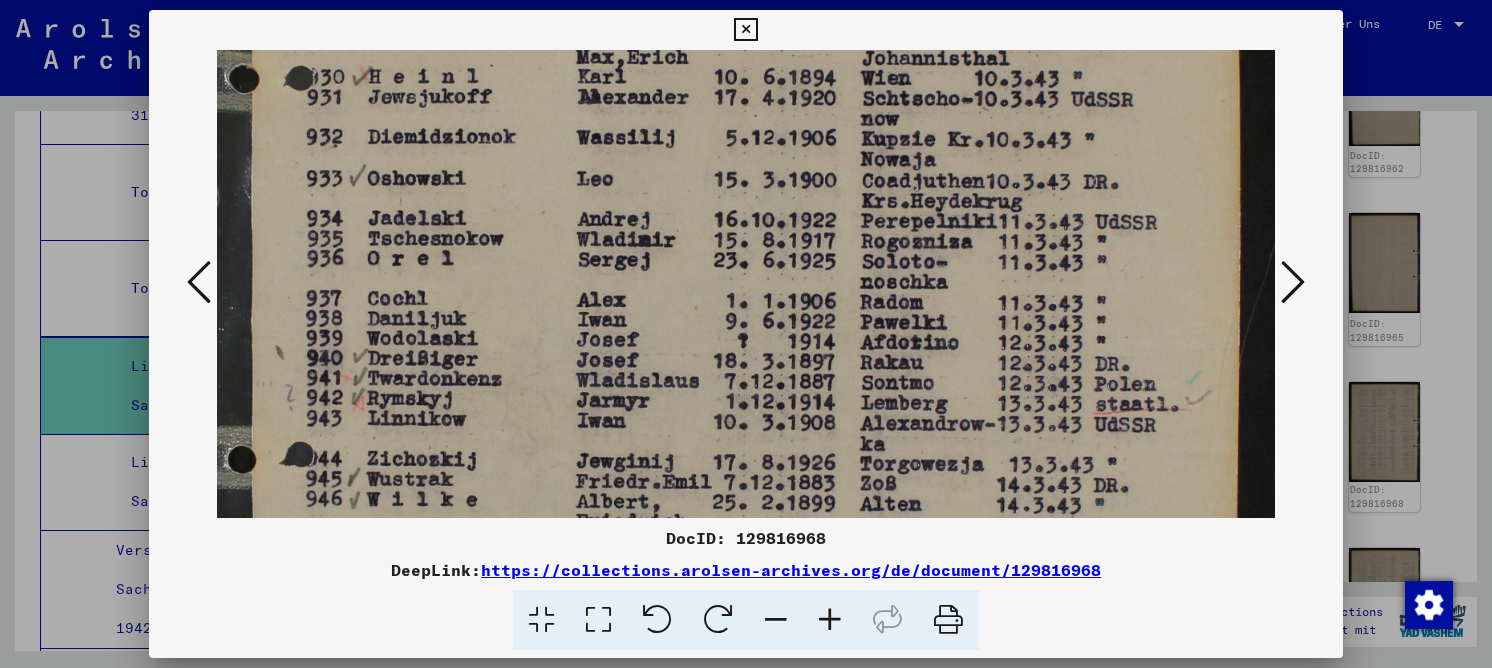 scroll, scrollTop: 545, scrollLeft: 0, axis: vertical 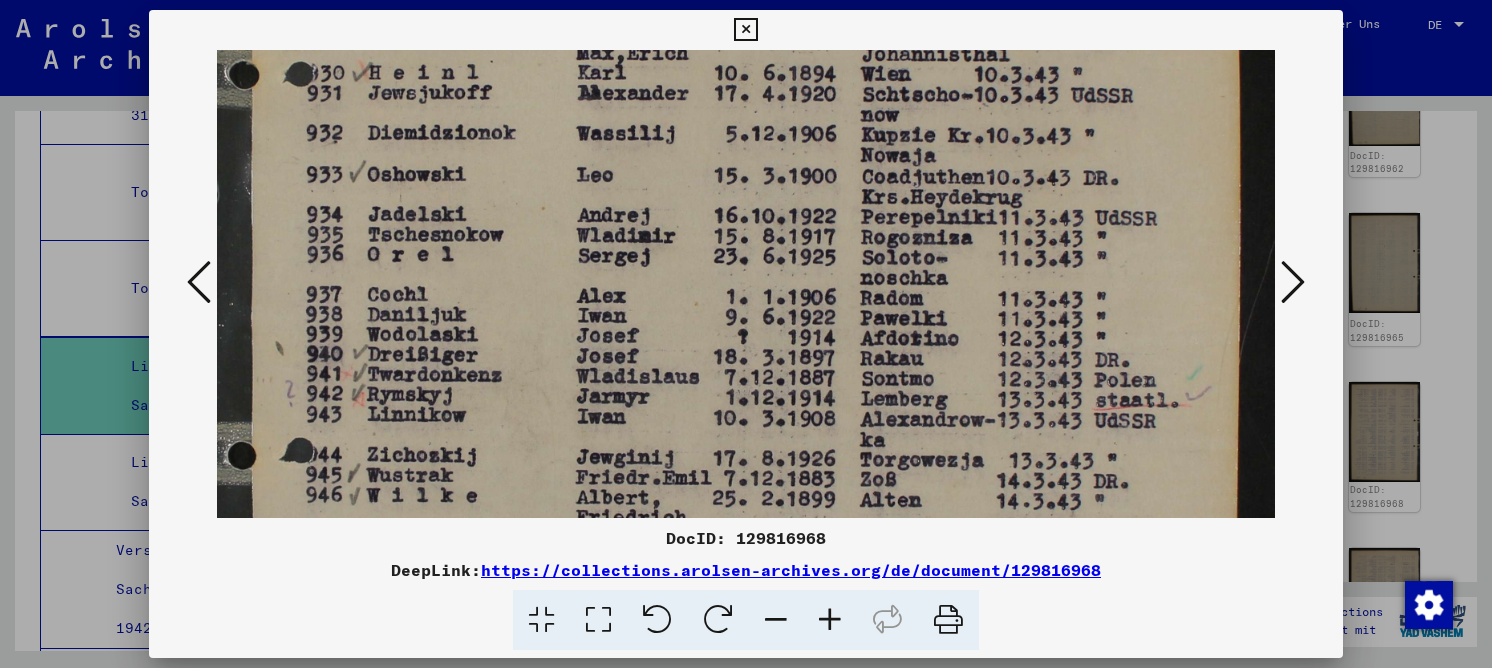 drag, startPoint x: 759, startPoint y: 438, endPoint x: 753, endPoint y: 389, distance: 49.365982 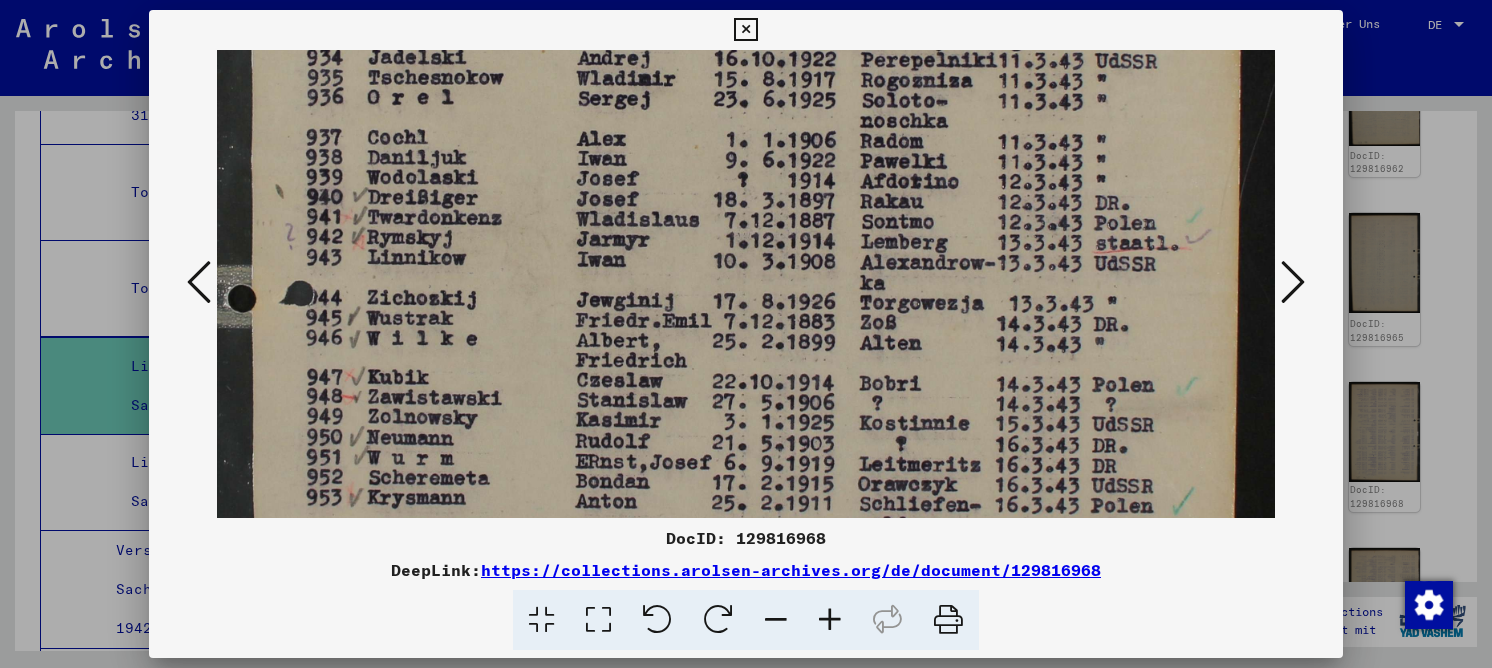 drag, startPoint x: 1059, startPoint y: 426, endPoint x: 1046, endPoint y: 273, distance: 153.5513 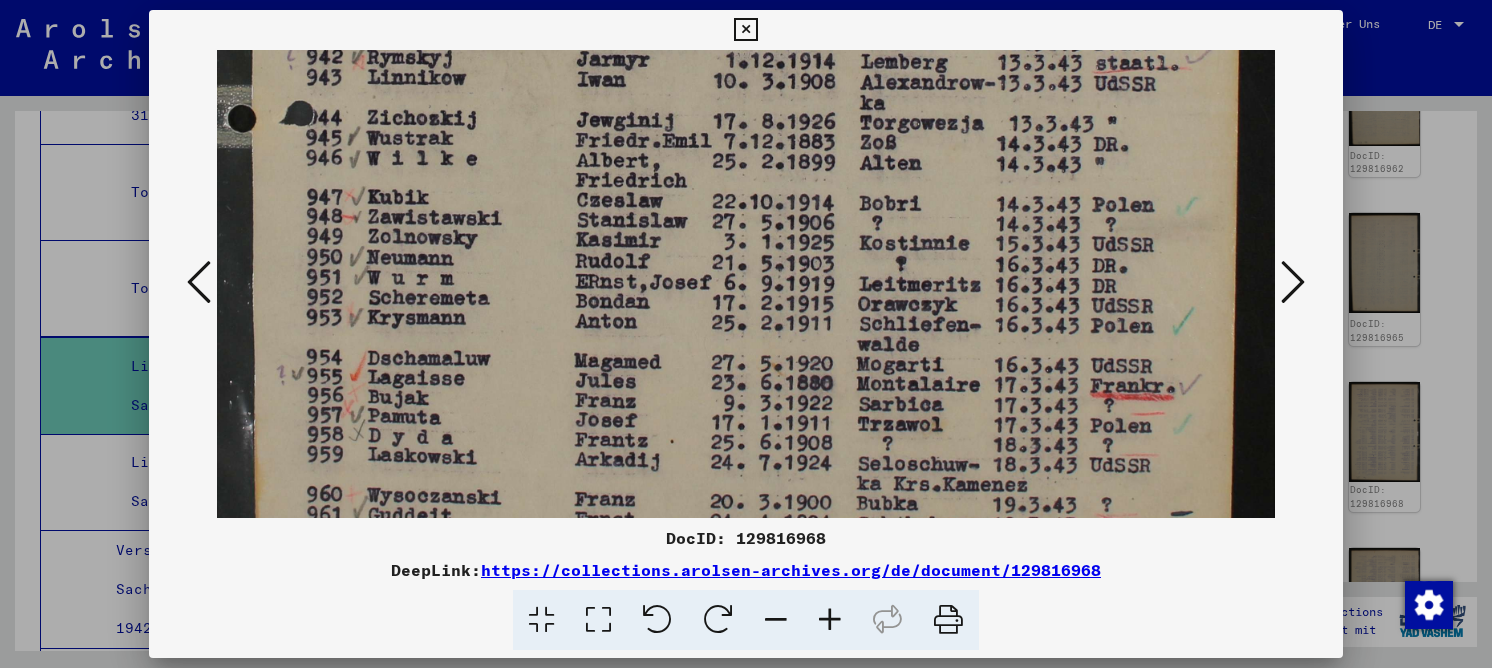drag, startPoint x: 1028, startPoint y: 409, endPoint x: 992, endPoint y: 234, distance: 178.66449 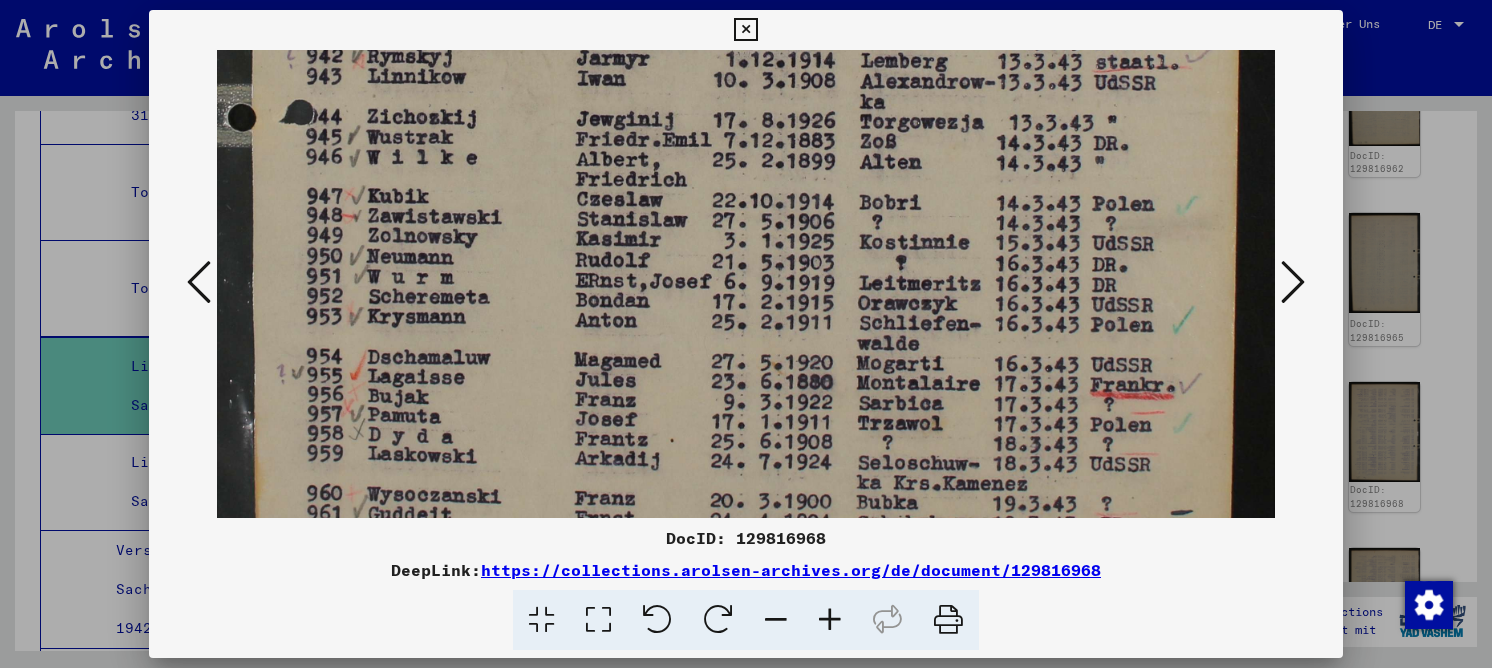 scroll, scrollTop: 1011, scrollLeft: 0, axis: vertical 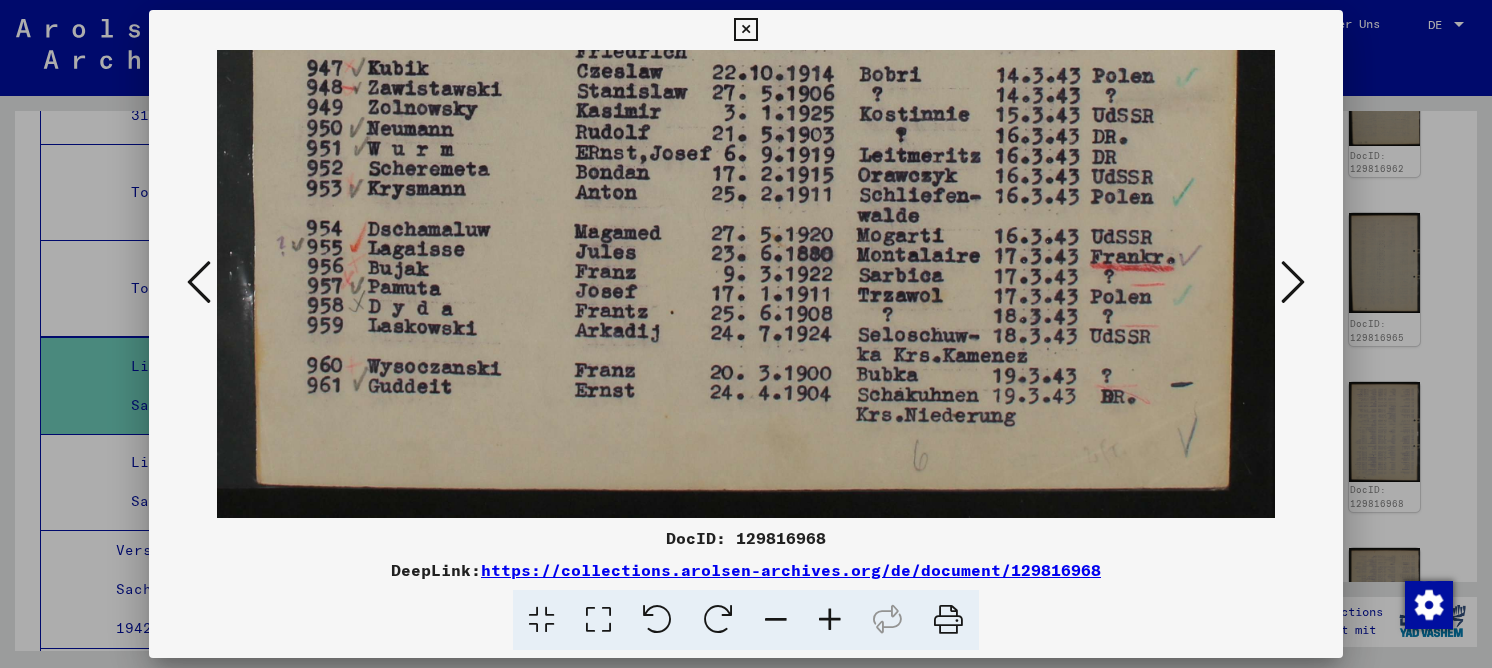 drag, startPoint x: 836, startPoint y: 339, endPoint x: 833, endPoint y: 200, distance: 139.03236 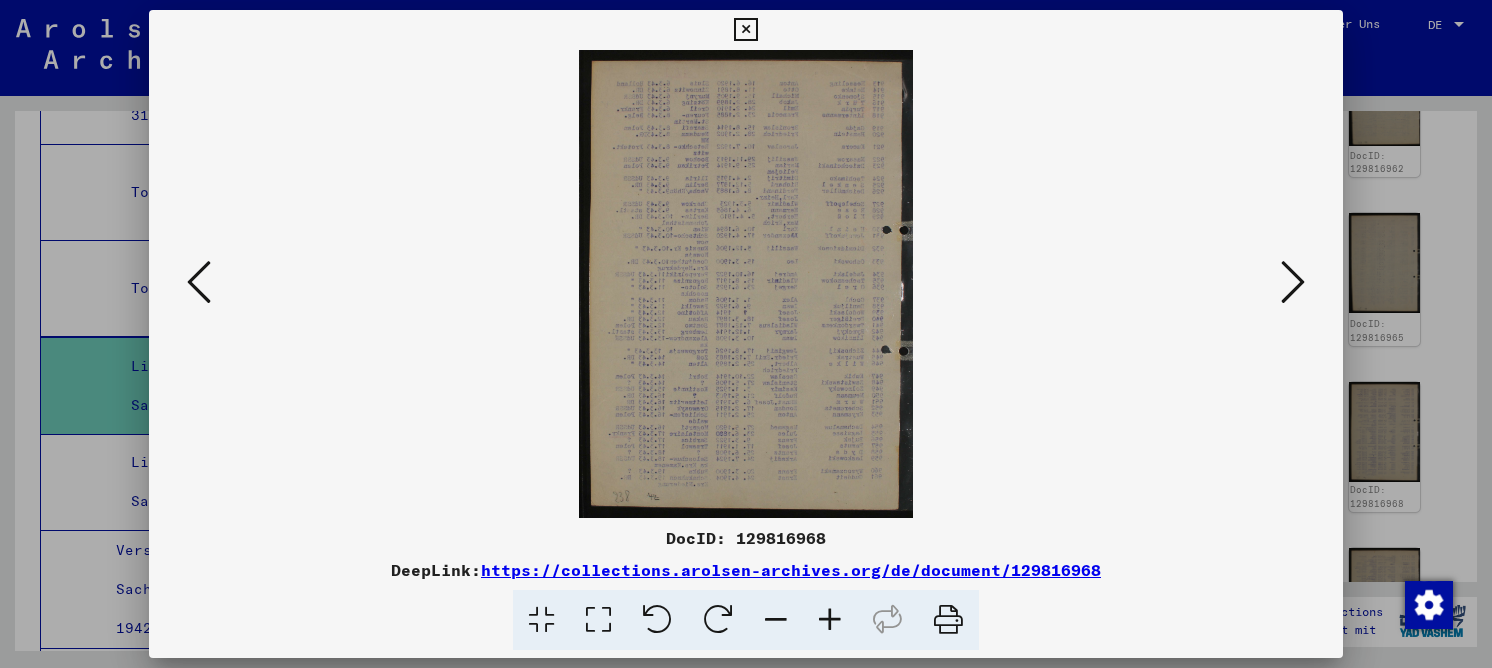 scroll, scrollTop: 0, scrollLeft: 0, axis: both 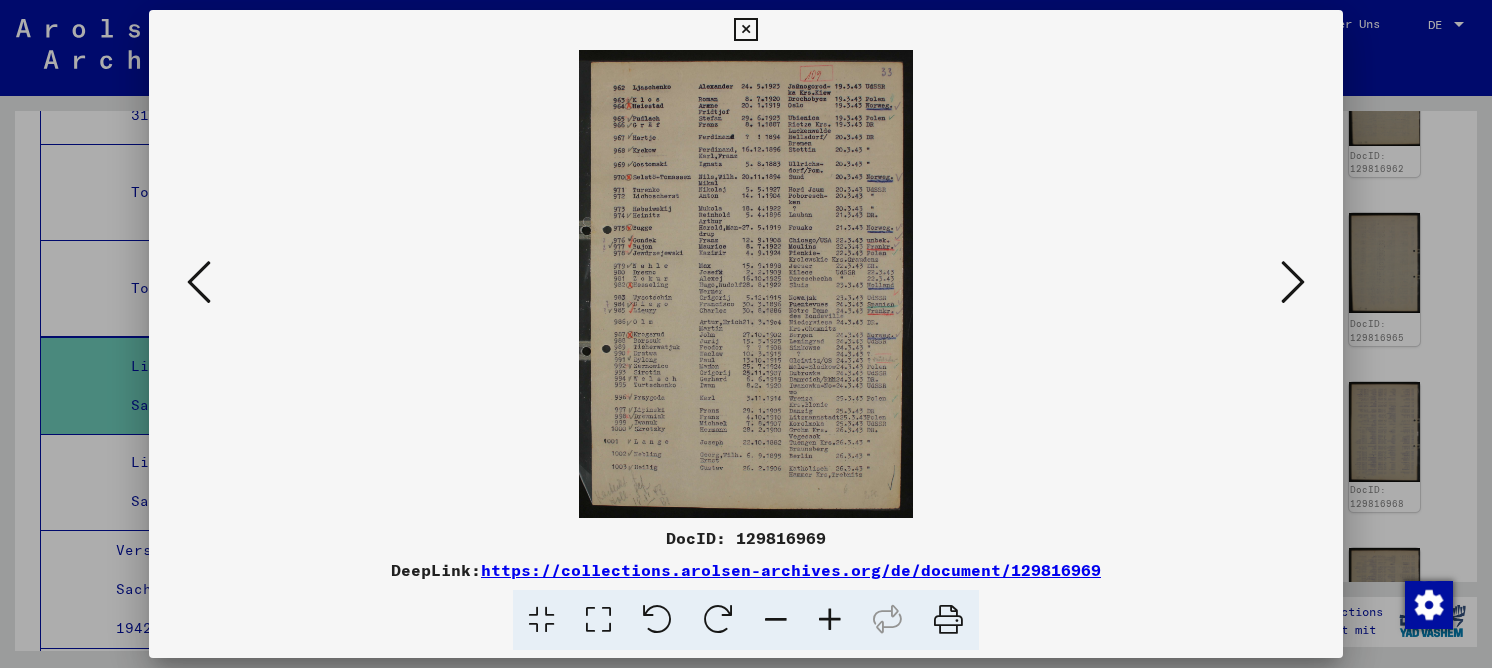 click at bounding box center (598, 620) 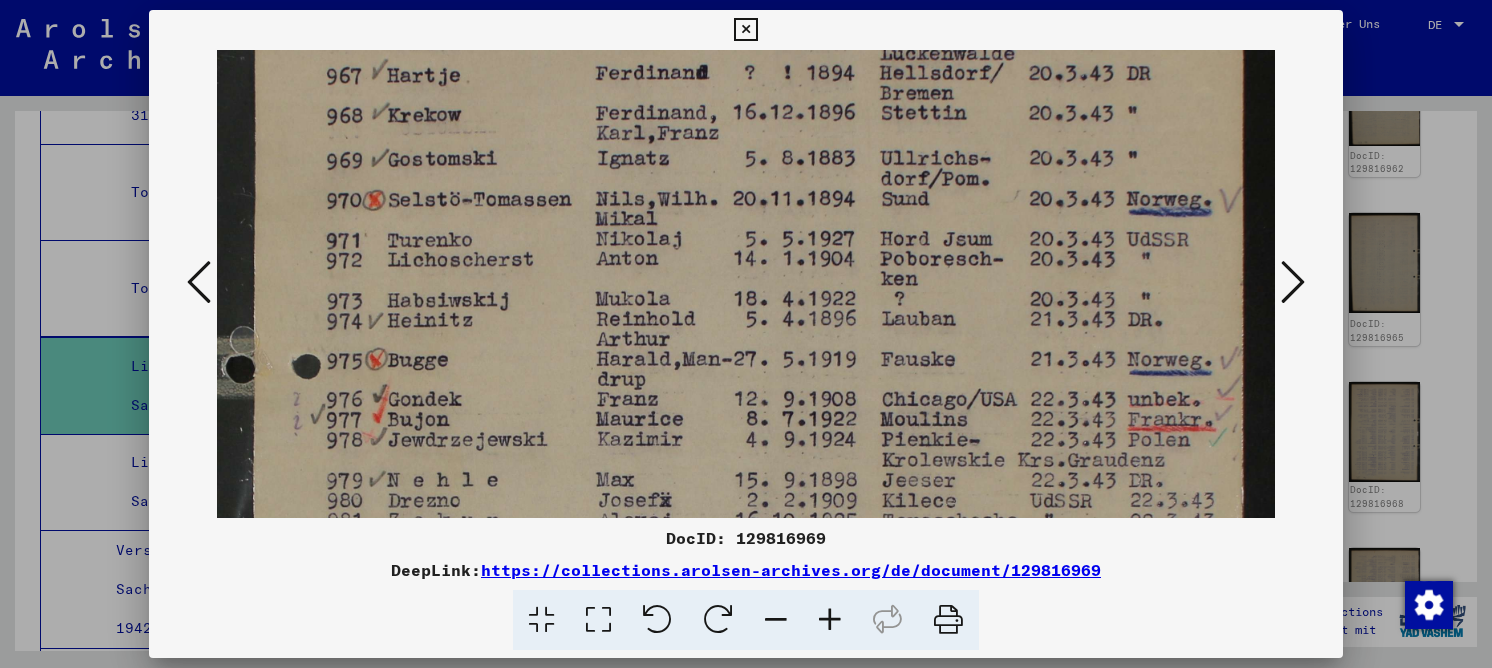 scroll, scrollTop: 282, scrollLeft: 0, axis: vertical 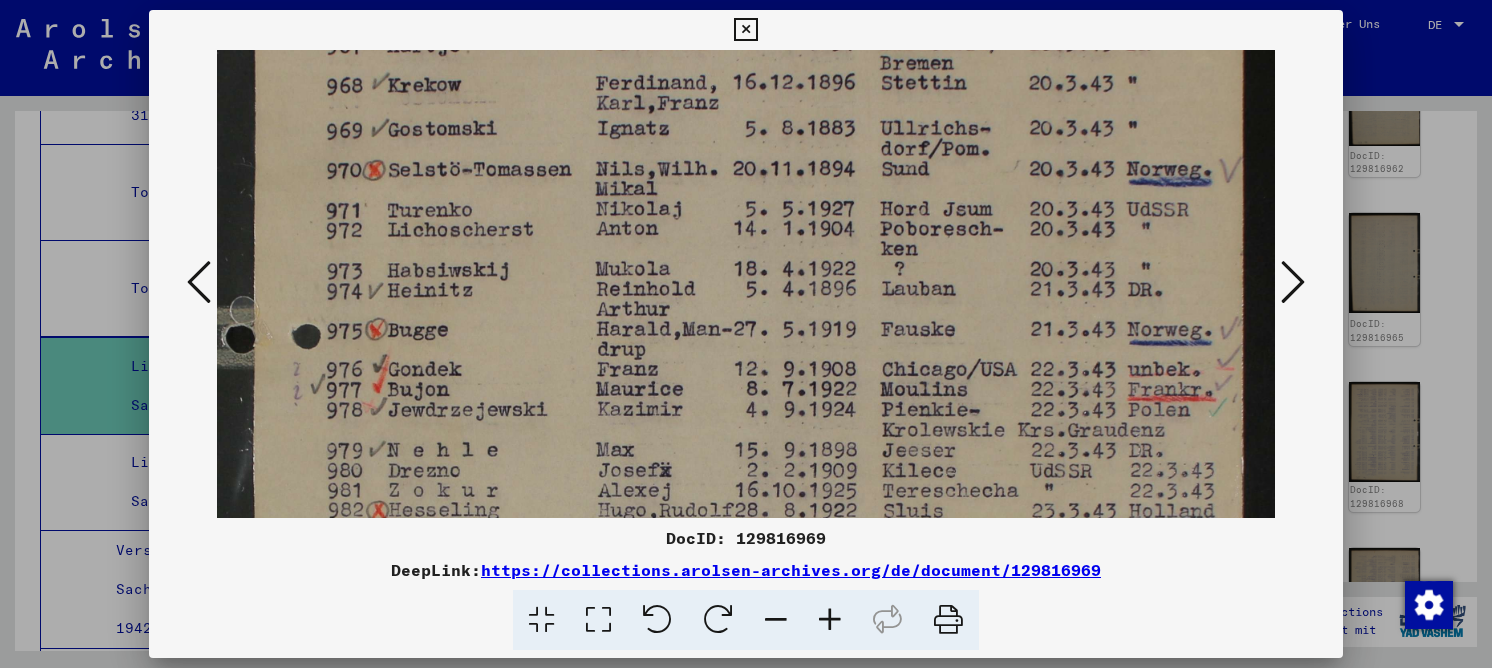 drag, startPoint x: 855, startPoint y: 291, endPoint x: 847, endPoint y: 100, distance: 191.16747 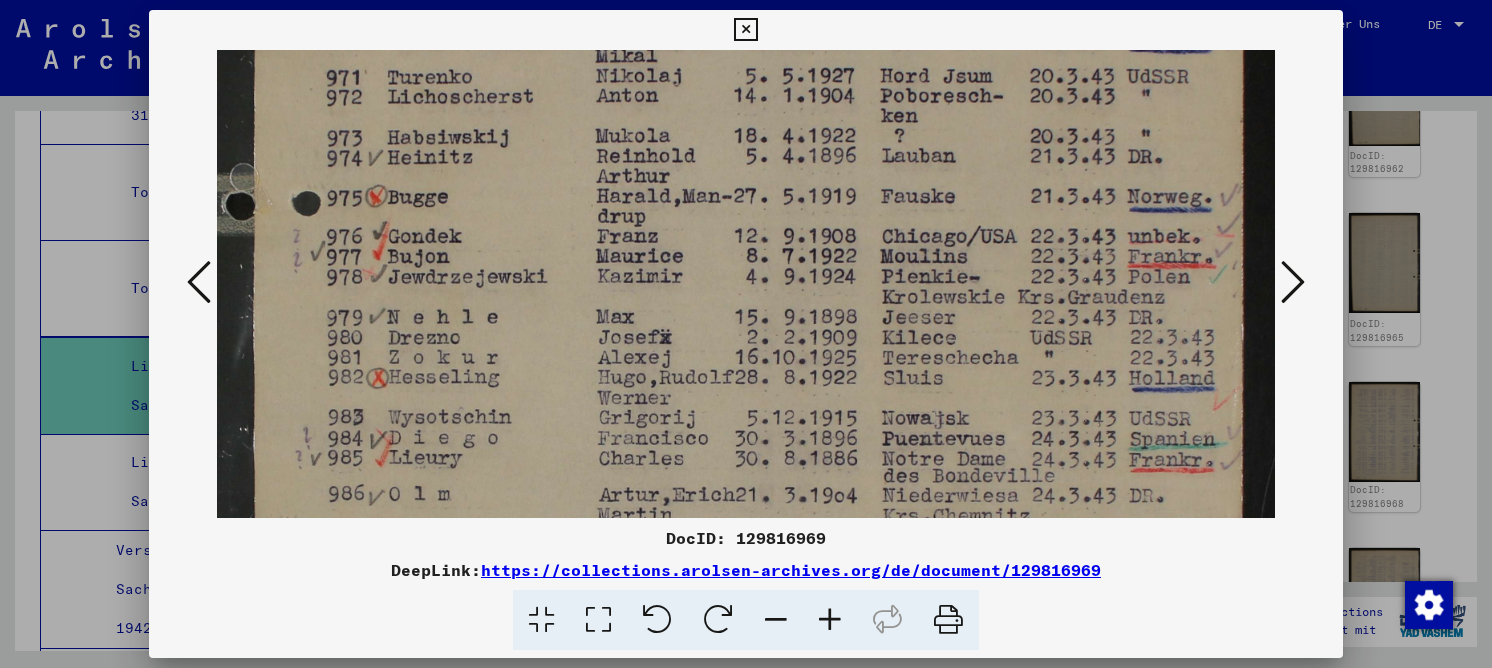 scroll, scrollTop: 417, scrollLeft: 0, axis: vertical 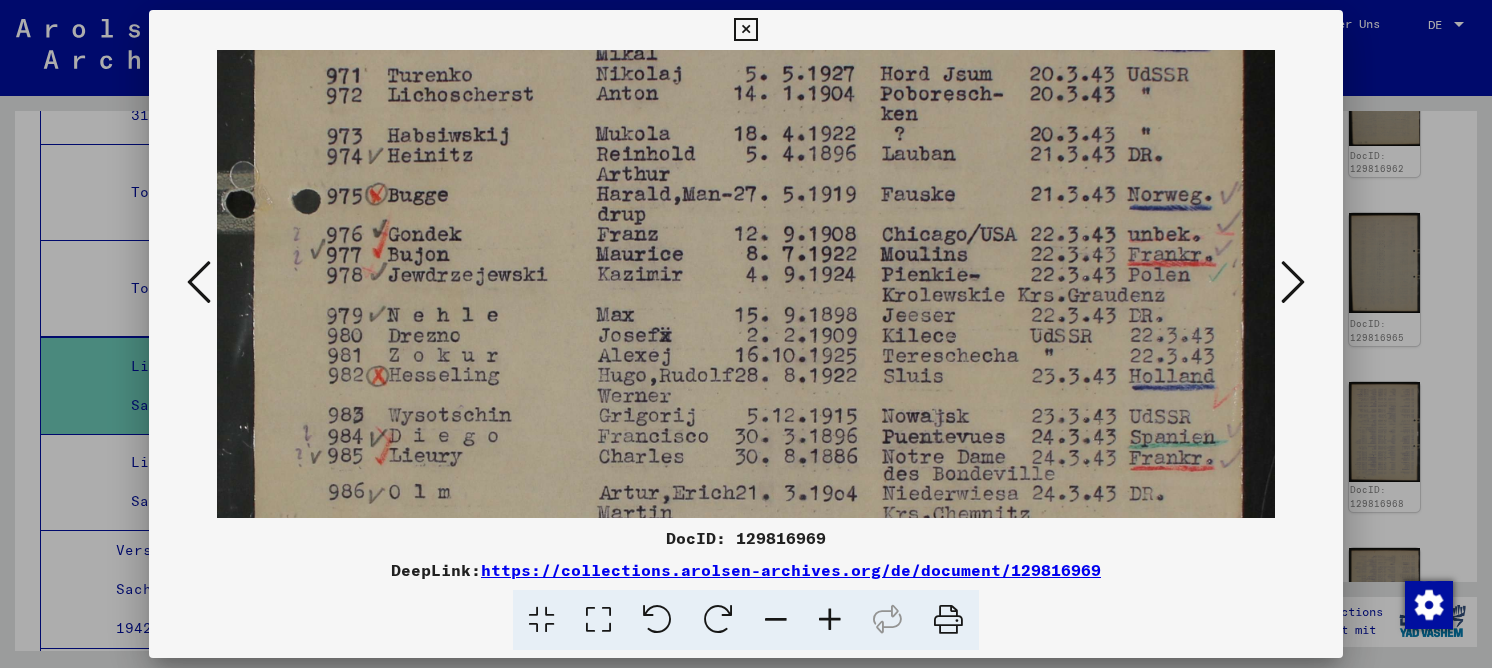 drag, startPoint x: 869, startPoint y: 361, endPoint x: 874, endPoint y: 226, distance: 135.09256 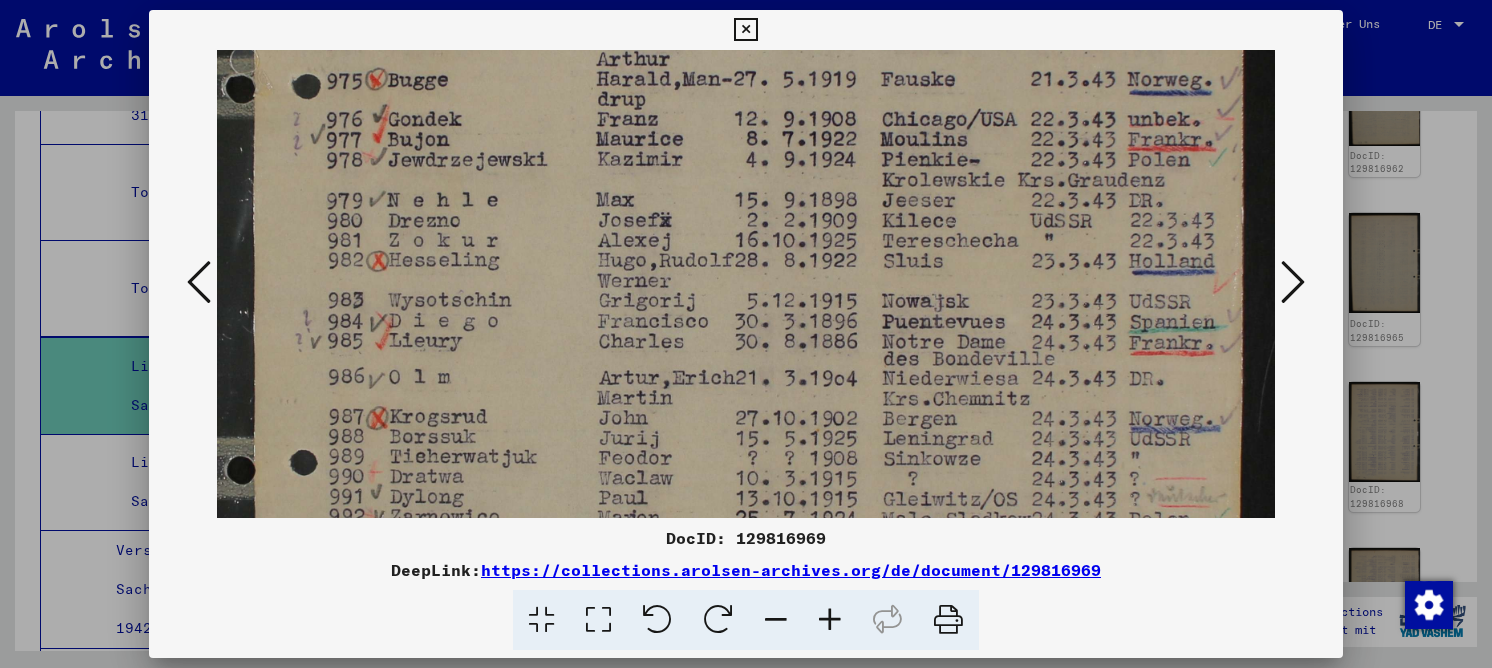 drag, startPoint x: 962, startPoint y: 339, endPoint x: 949, endPoint y: 224, distance: 115.73245 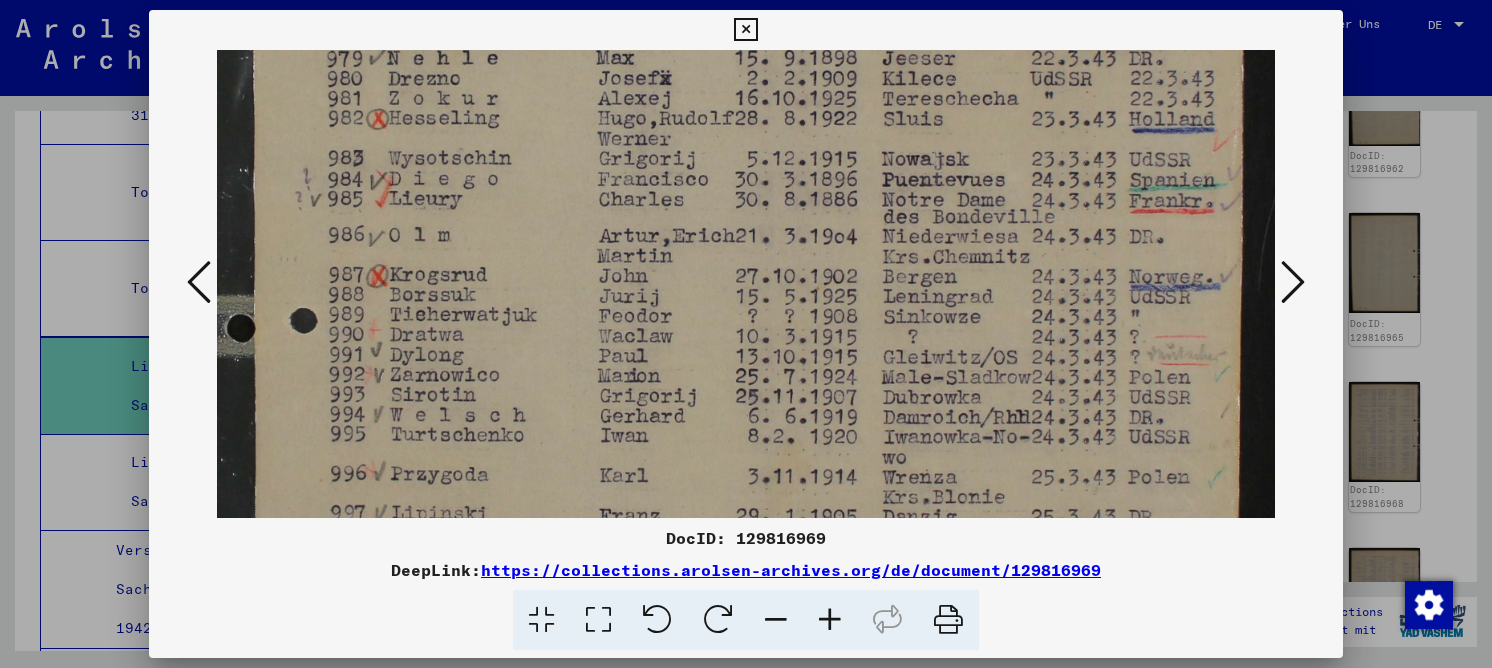 drag, startPoint x: 946, startPoint y: 364, endPoint x: 934, endPoint y: 222, distance: 142.50613 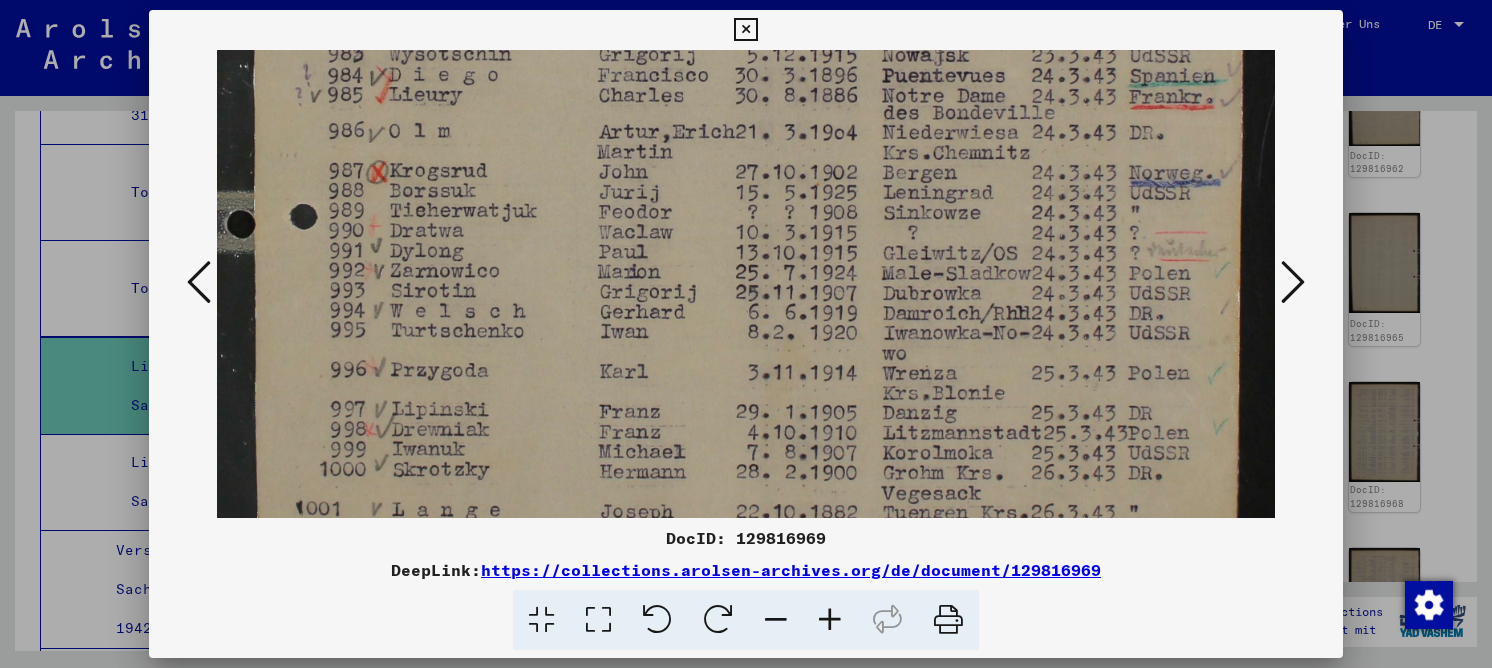 drag, startPoint x: 911, startPoint y: 325, endPoint x: 909, endPoint y: 238, distance: 87.02299 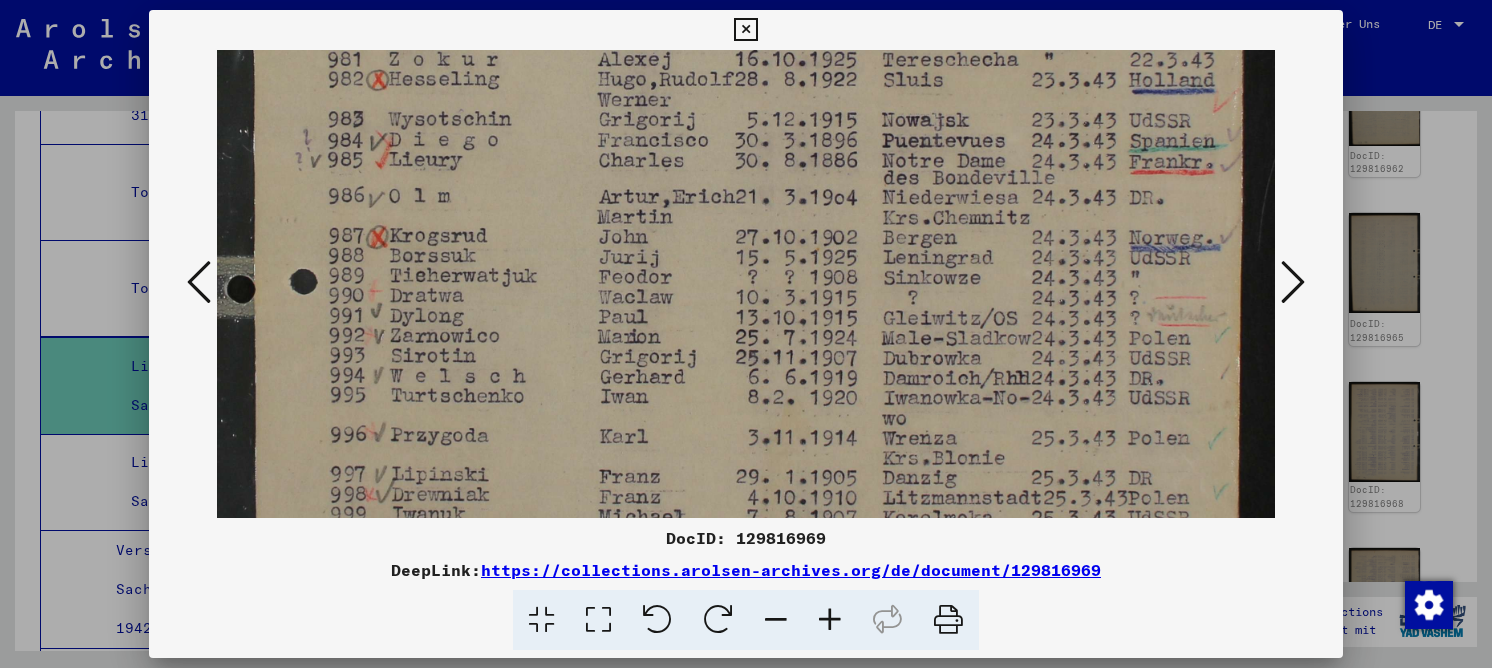drag, startPoint x: 817, startPoint y: 340, endPoint x: 831, endPoint y: 450, distance: 110.88733 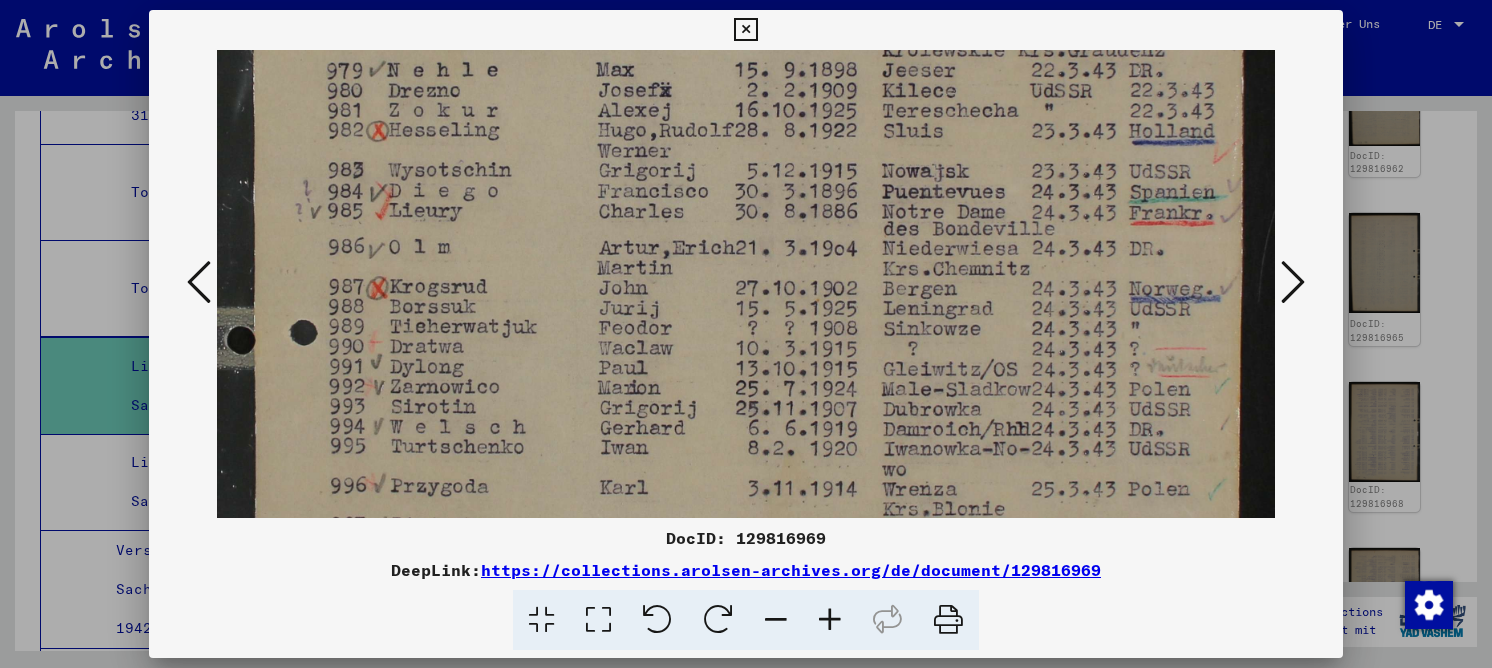 click at bounding box center [746, 127] 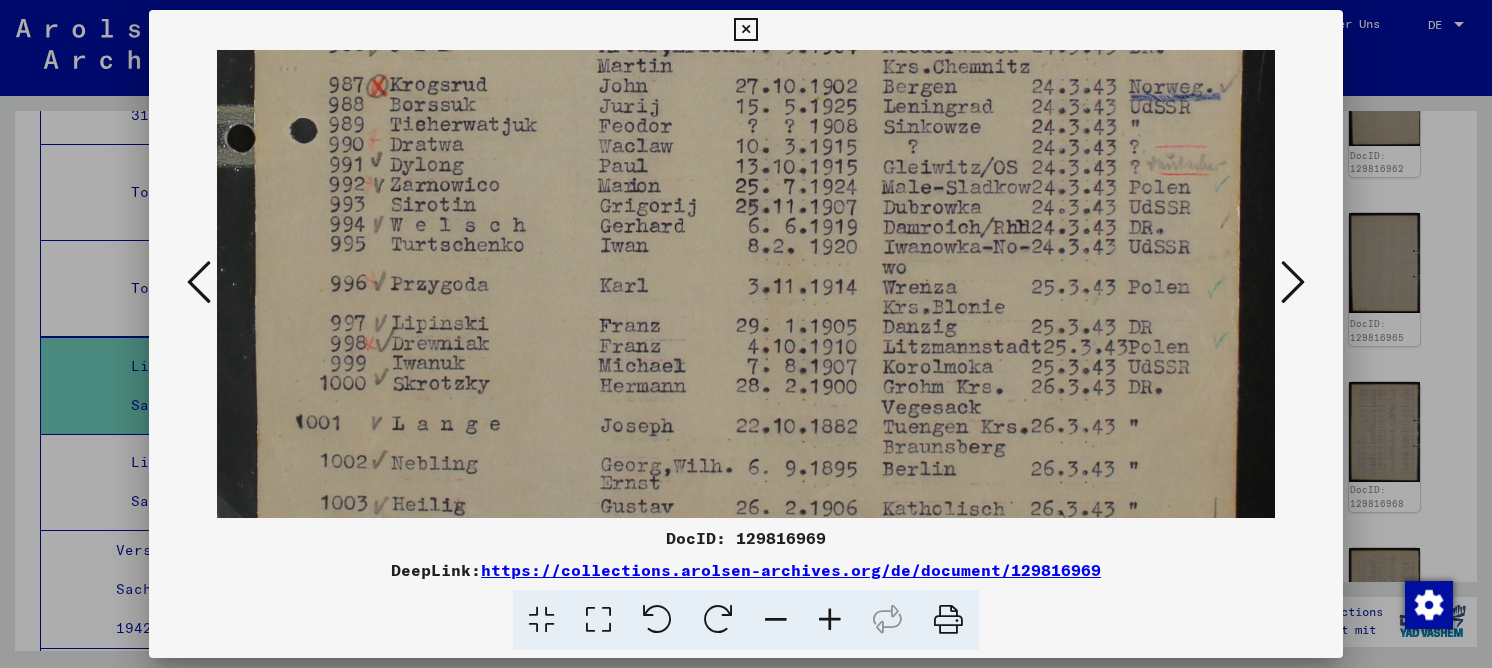 drag, startPoint x: 836, startPoint y: 271, endPoint x: 857, endPoint y: 93, distance: 179.23448 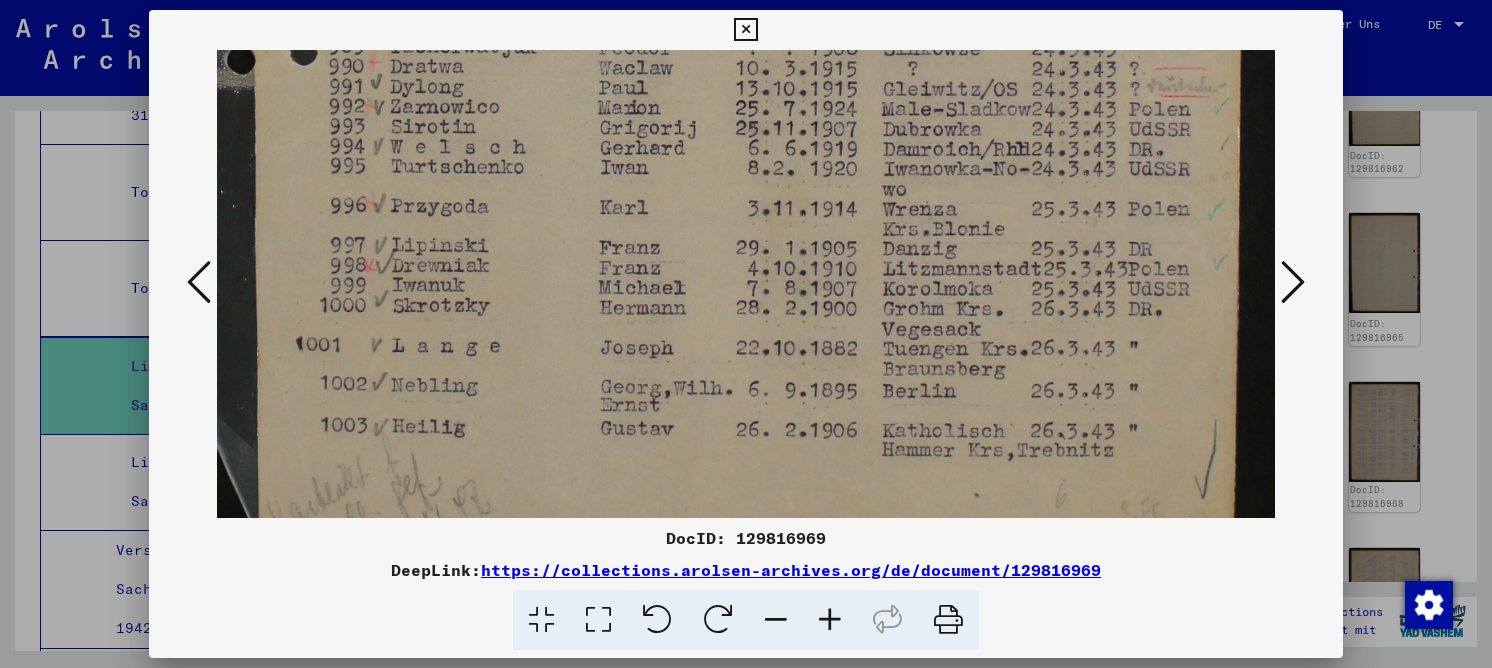 scroll, scrollTop: 965, scrollLeft: 0, axis: vertical 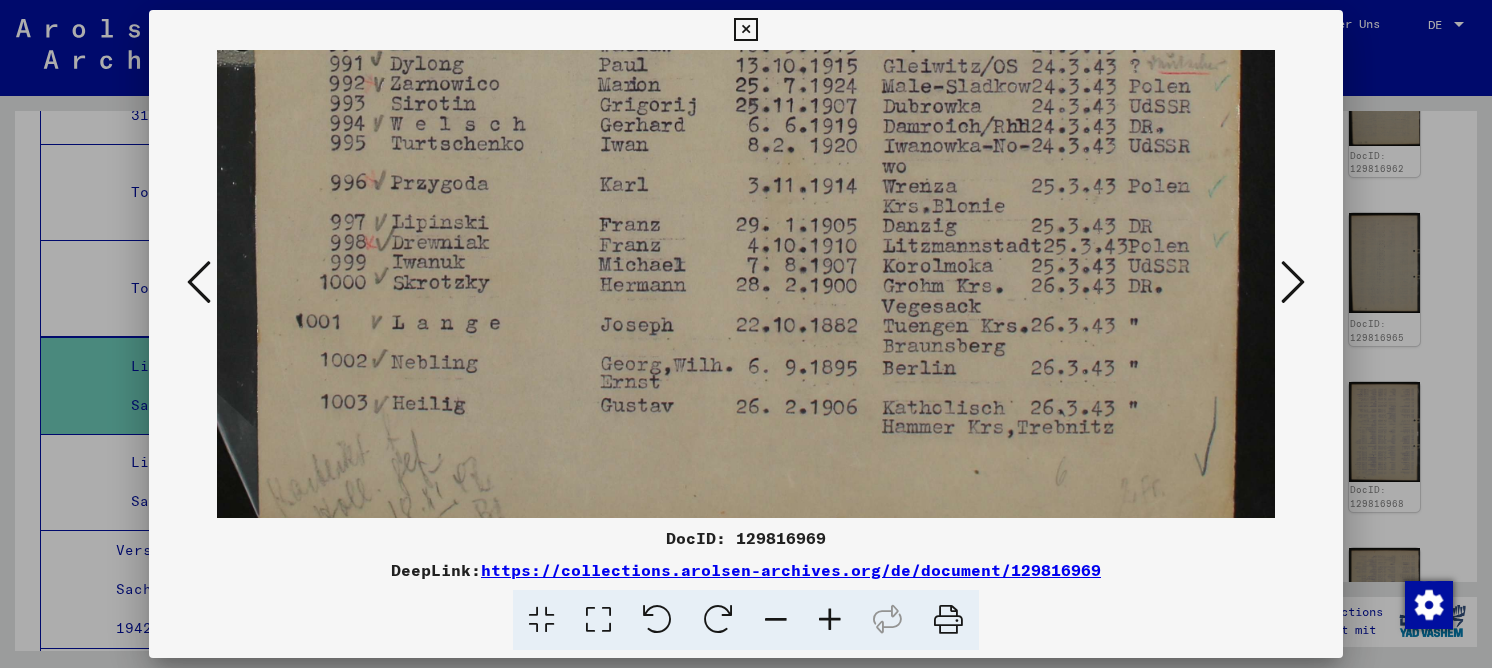 drag, startPoint x: 850, startPoint y: 305, endPoint x: 844, endPoint y: 204, distance: 101.17806 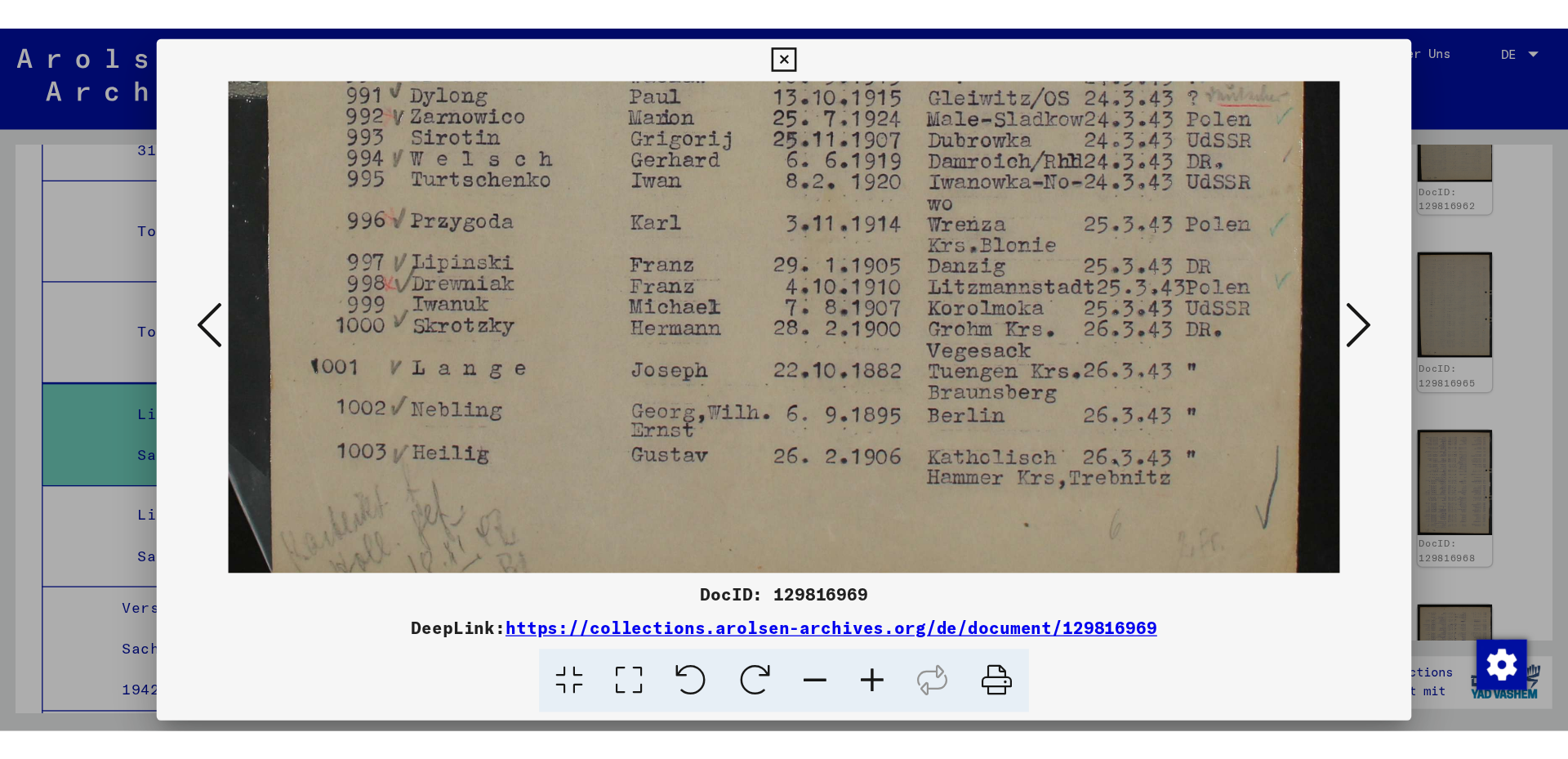 scroll, scrollTop: 0, scrollLeft: 0, axis: both 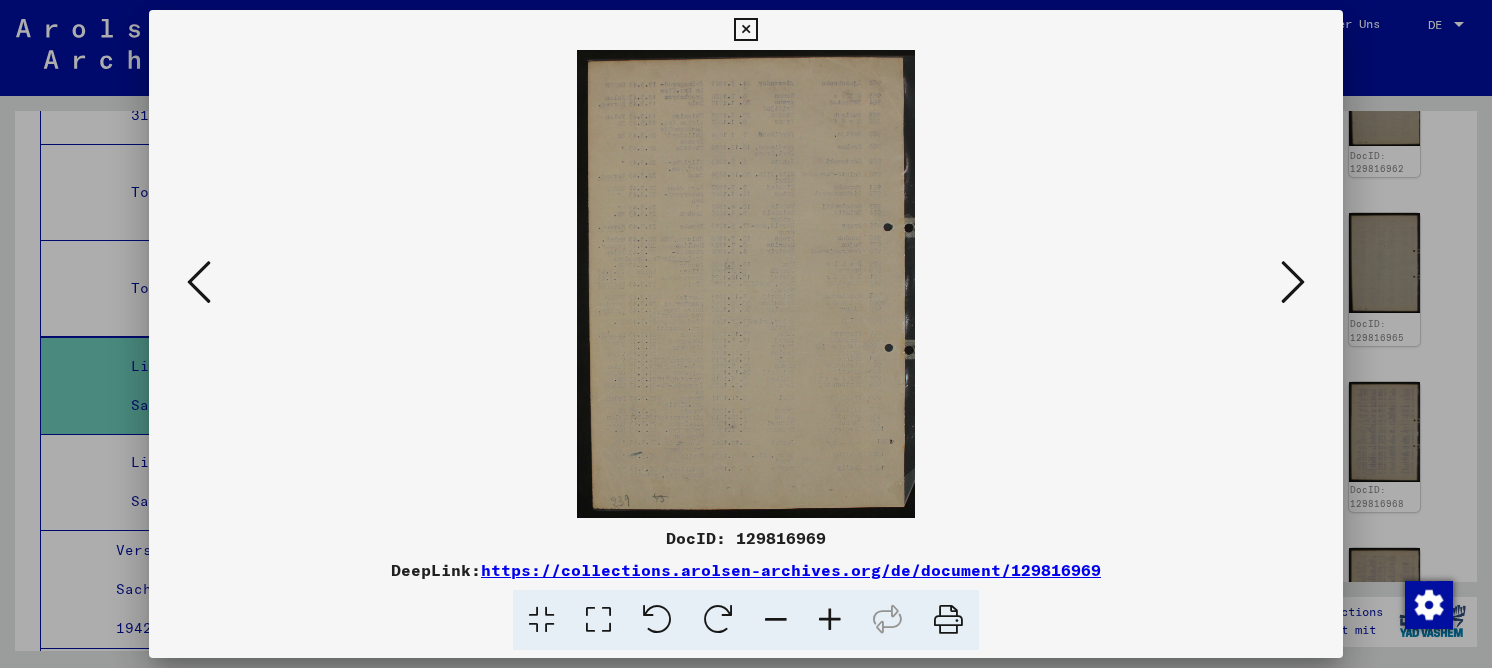click at bounding box center (1293, 282) 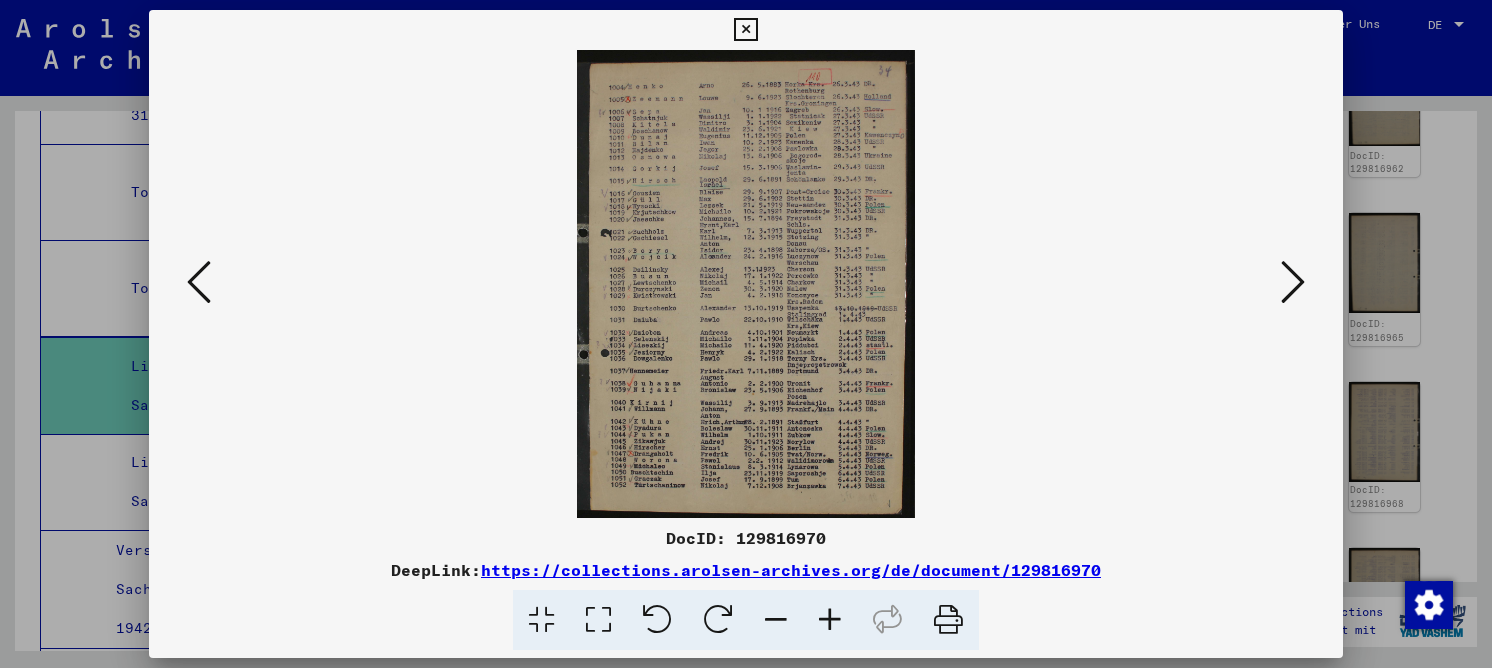 click at bounding box center (598, 620) 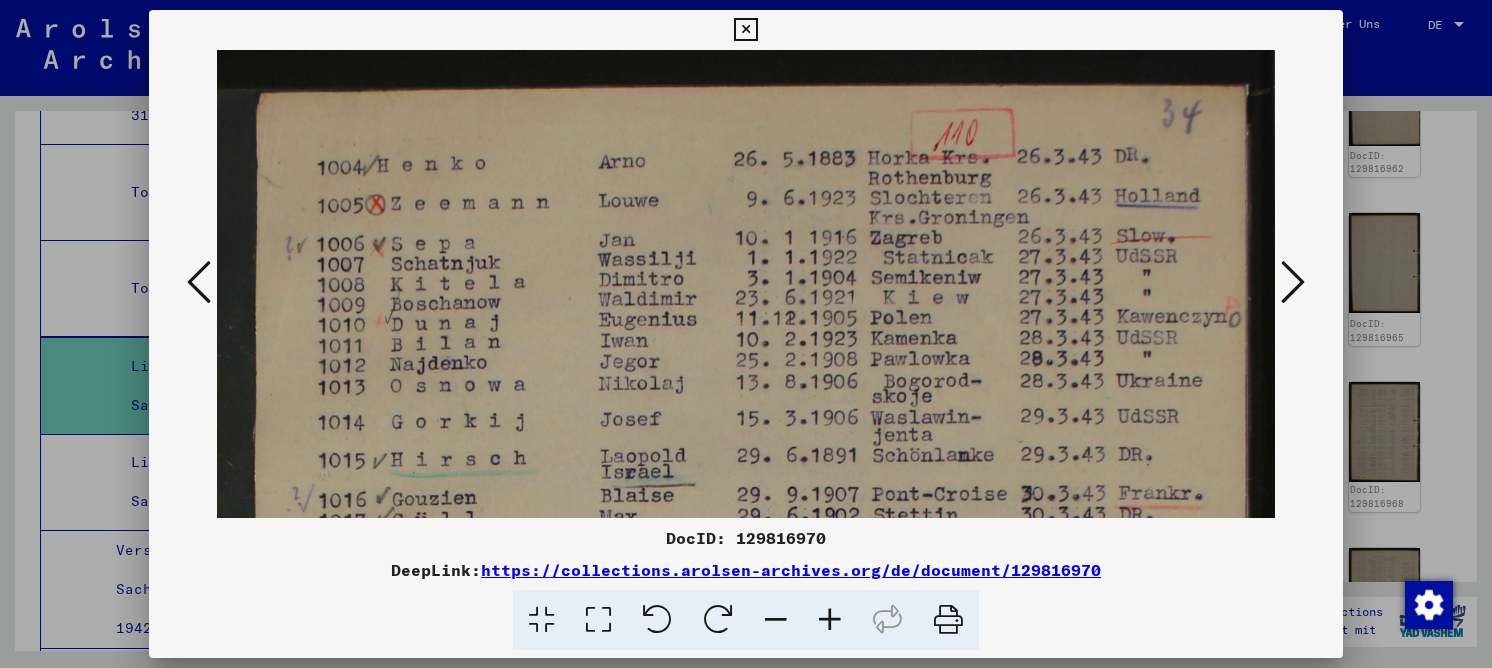 click on "DocID: 129816970" at bounding box center [746, 538] 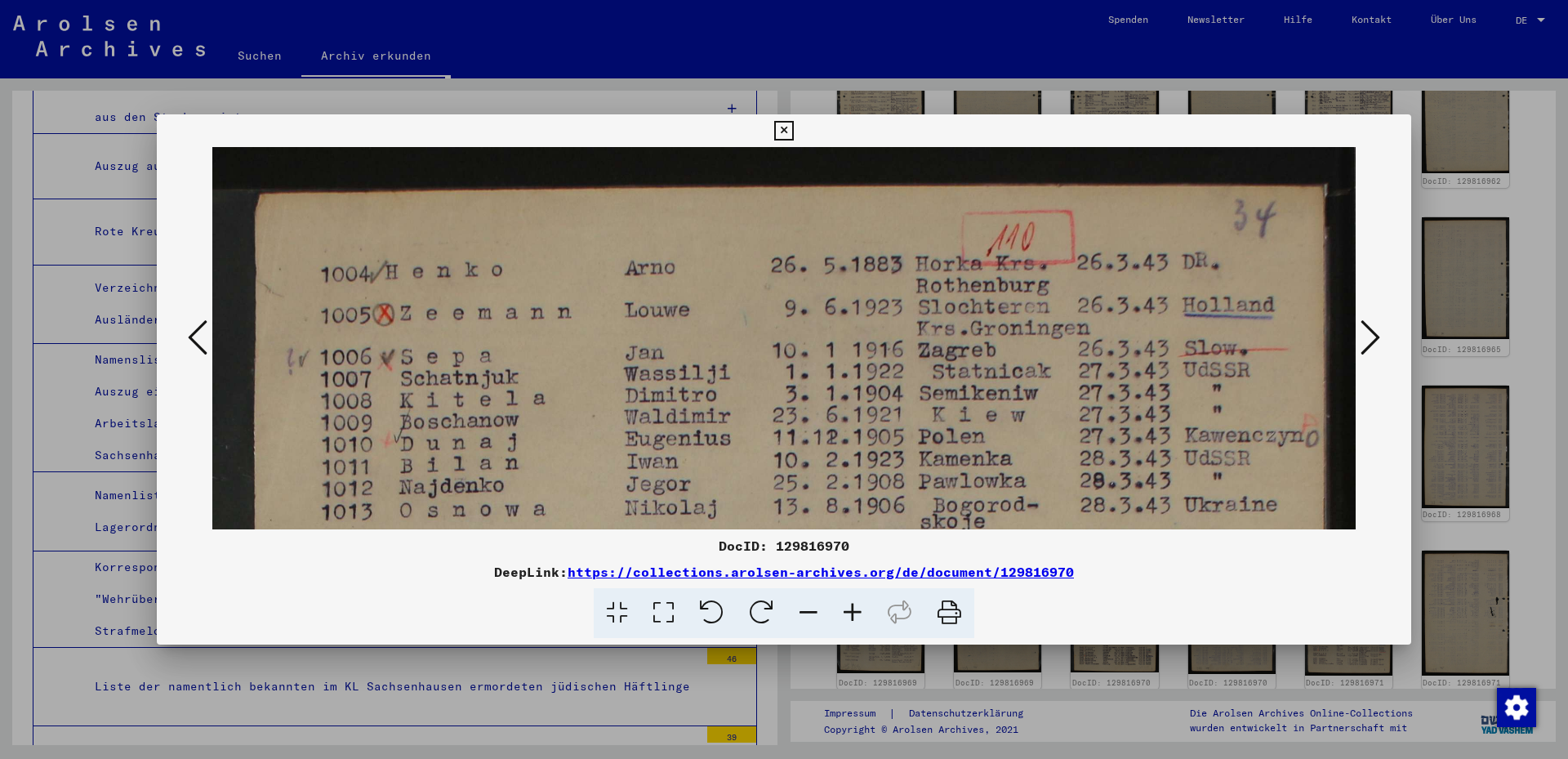 scroll, scrollTop: 4047, scrollLeft: 0, axis: vertical 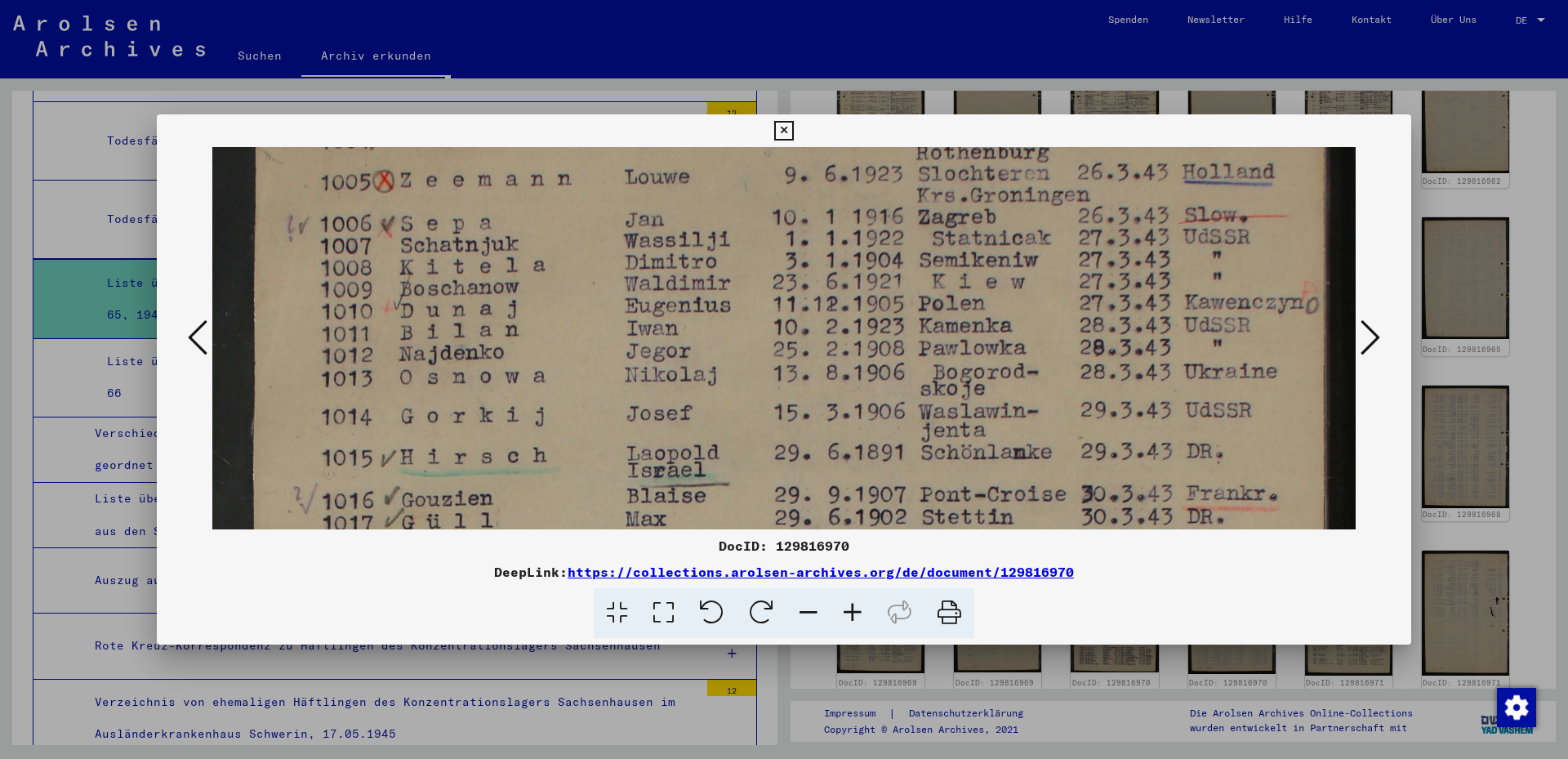 drag, startPoint x: 813, startPoint y: 361, endPoint x: 797, endPoint y: 227, distance: 134.95184 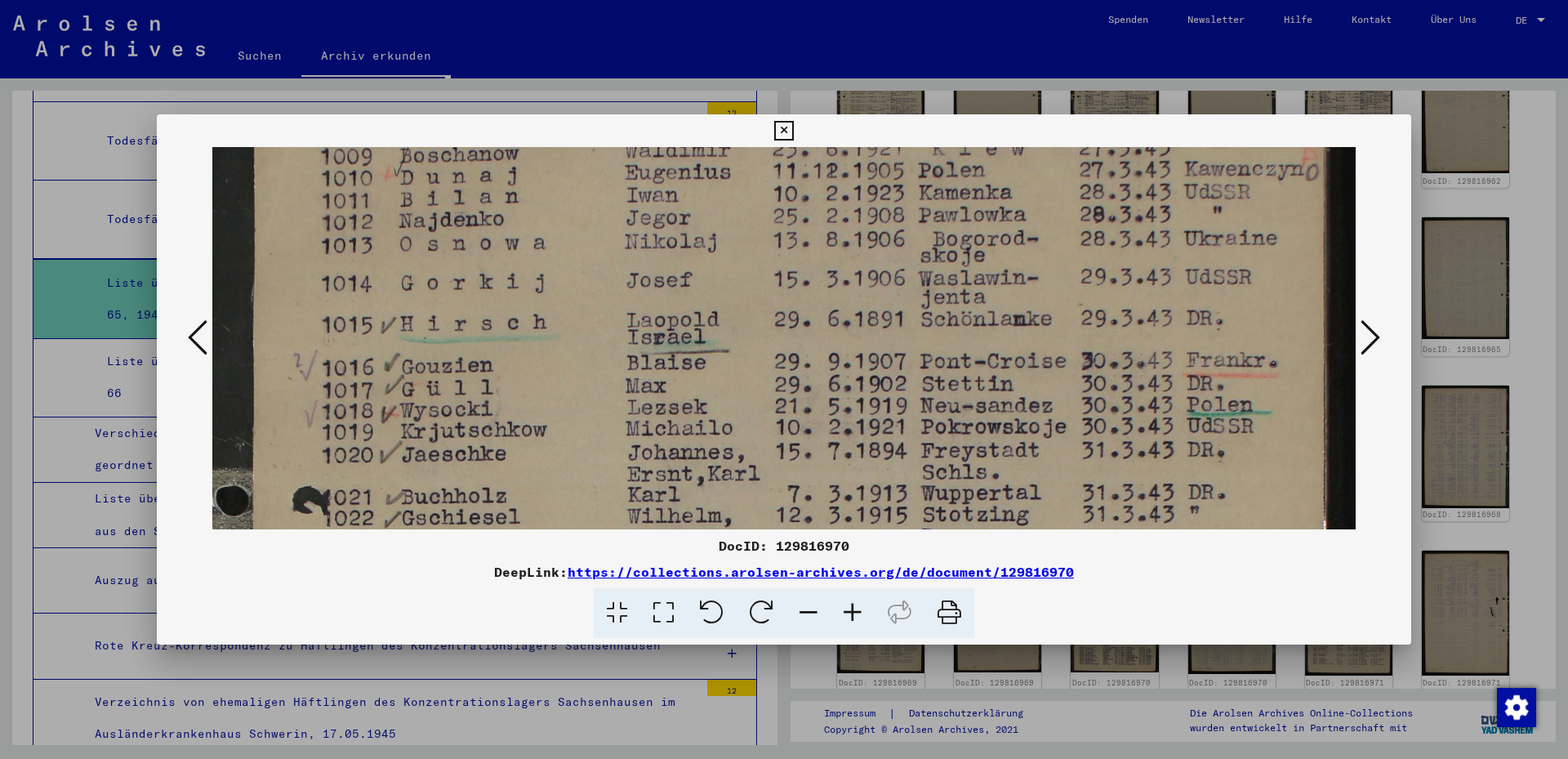 drag, startPoint x: 811, startPoint y: 377, endPoint x: 786, endPoint y: 243, distance: 136.31214 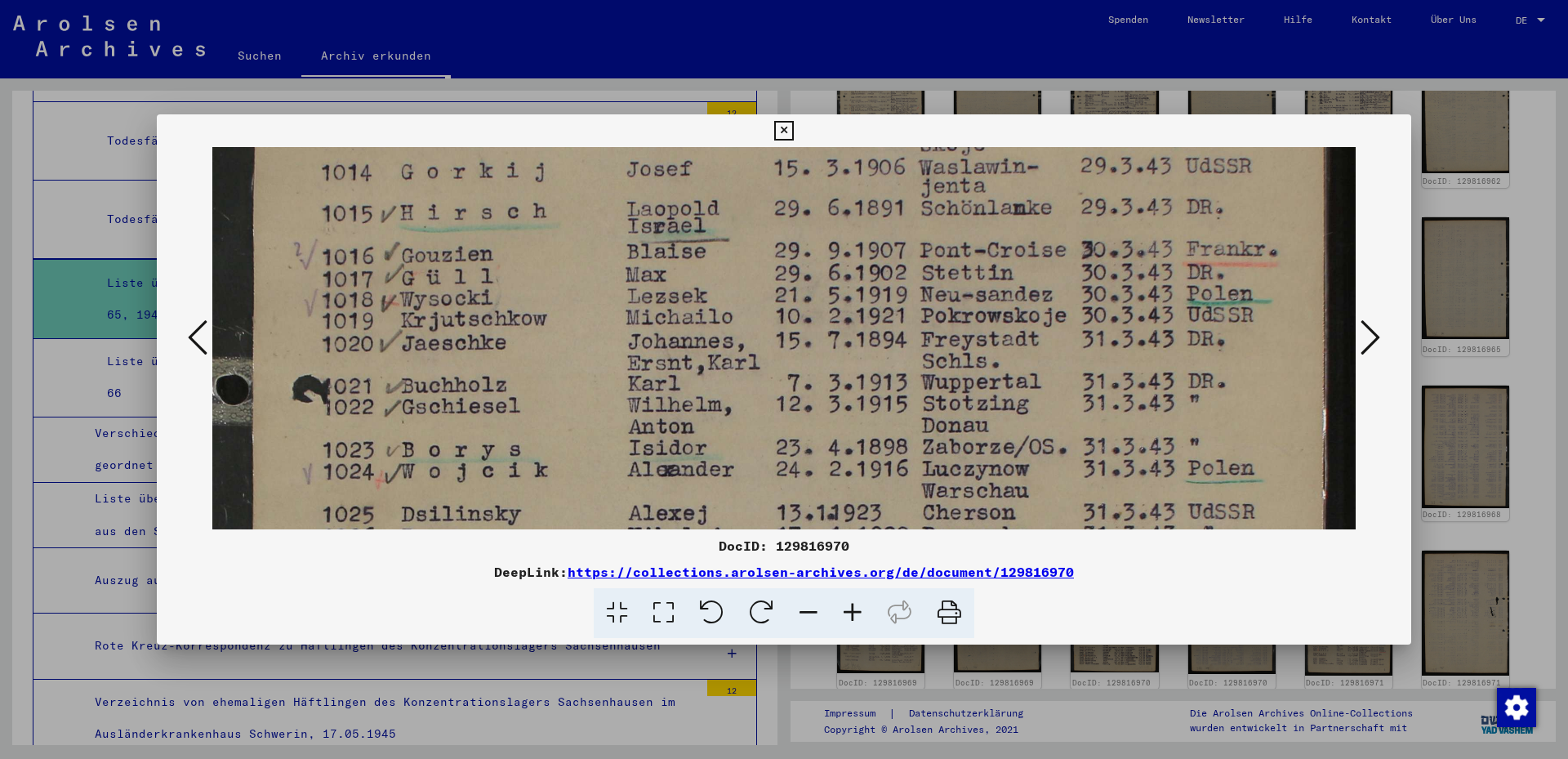 drag, startPoint x: 784, startPoint y: 330, endPoint x: 759, endPoint y: 207, distance: 125.51494 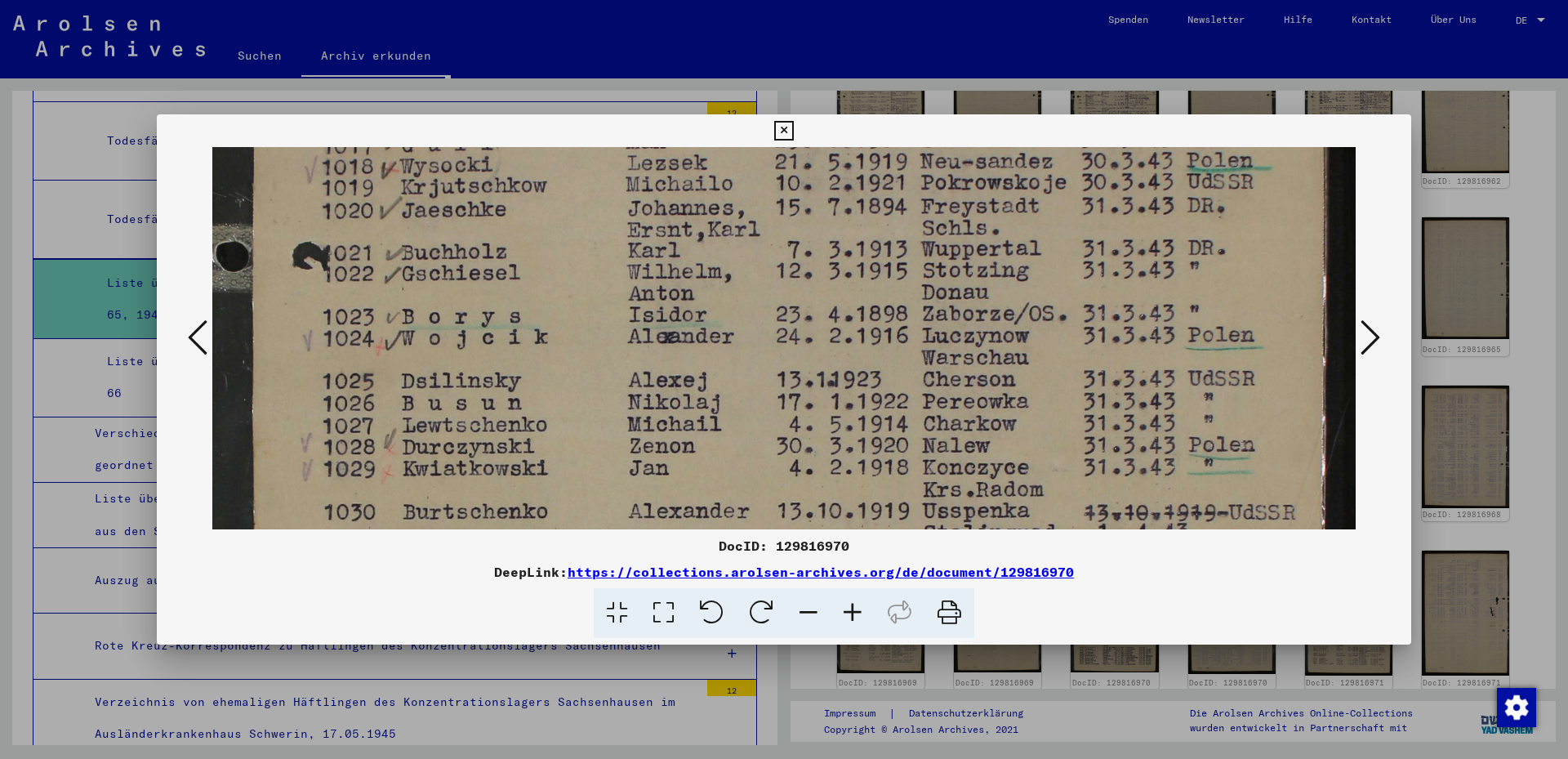 drag, startPoint x: 745, startPoint y: 282, endPoint x: 730, endPoint y: 165, distance: 117.95762 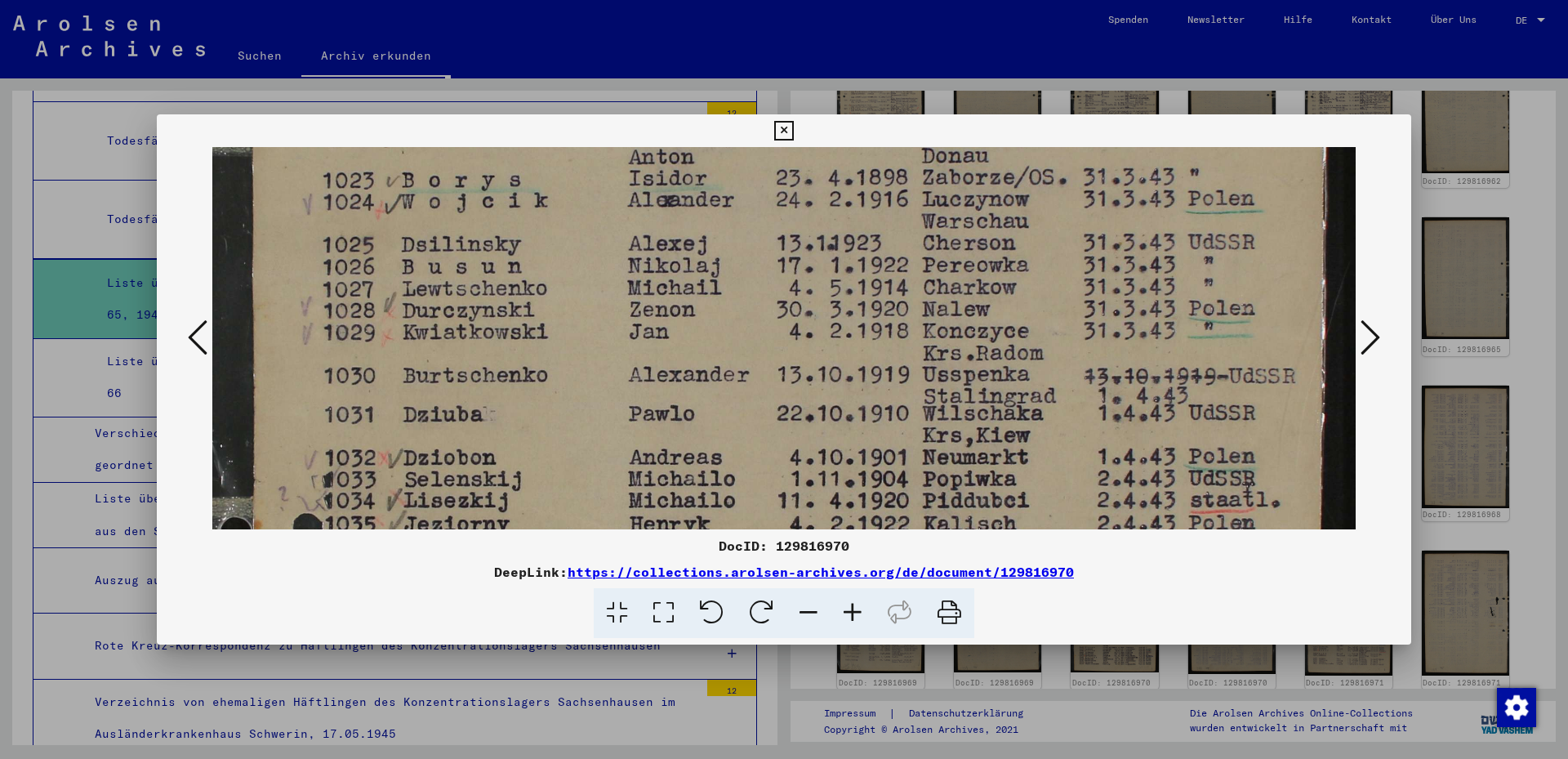 drag, startPoint x: 746, startPoint y: 284, endPoint x: 735, endPoint y: 196, distance: 88.685 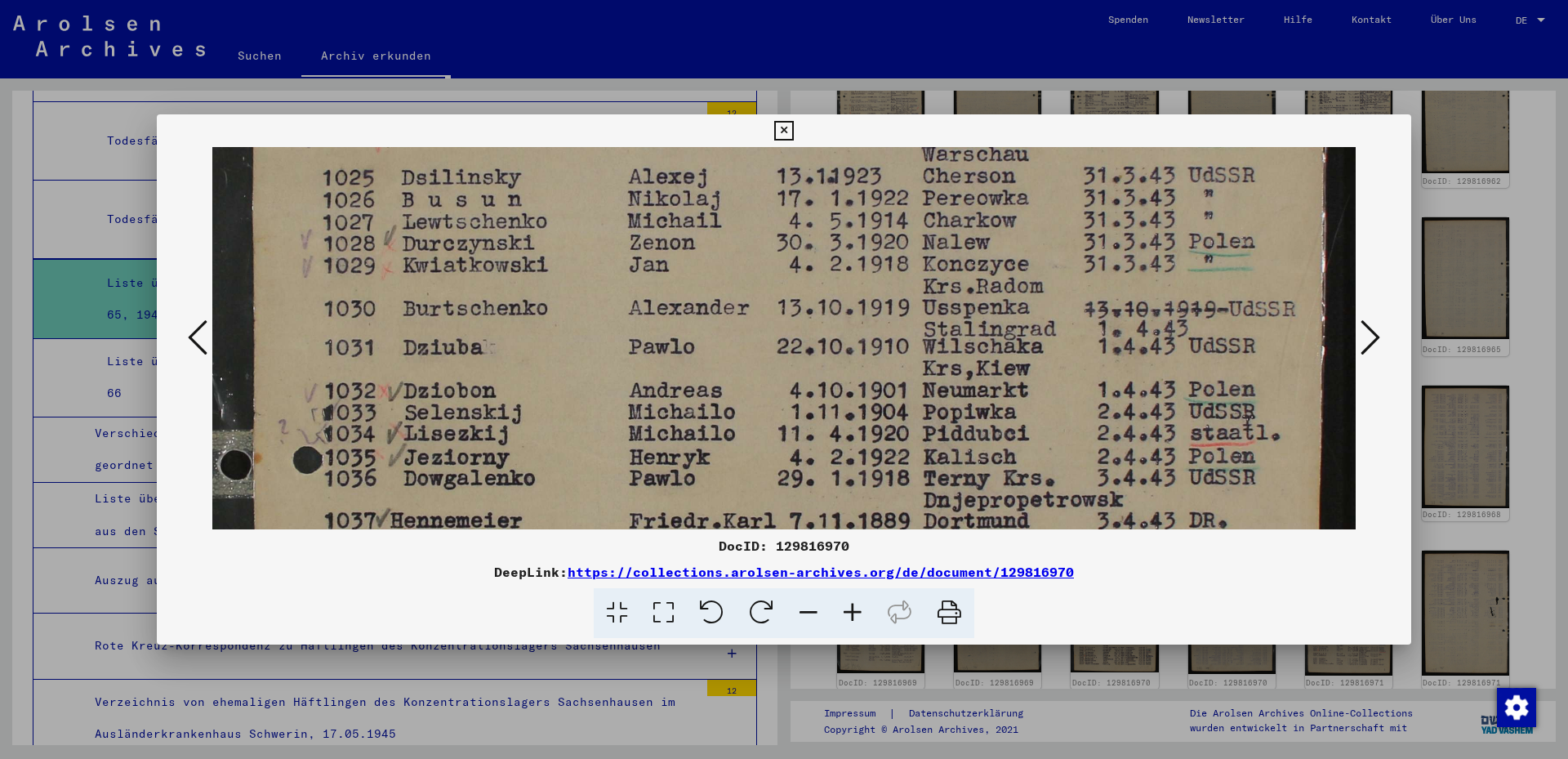 scroll, scrollTop: 716, scrollLeft: 0, axis: vertical 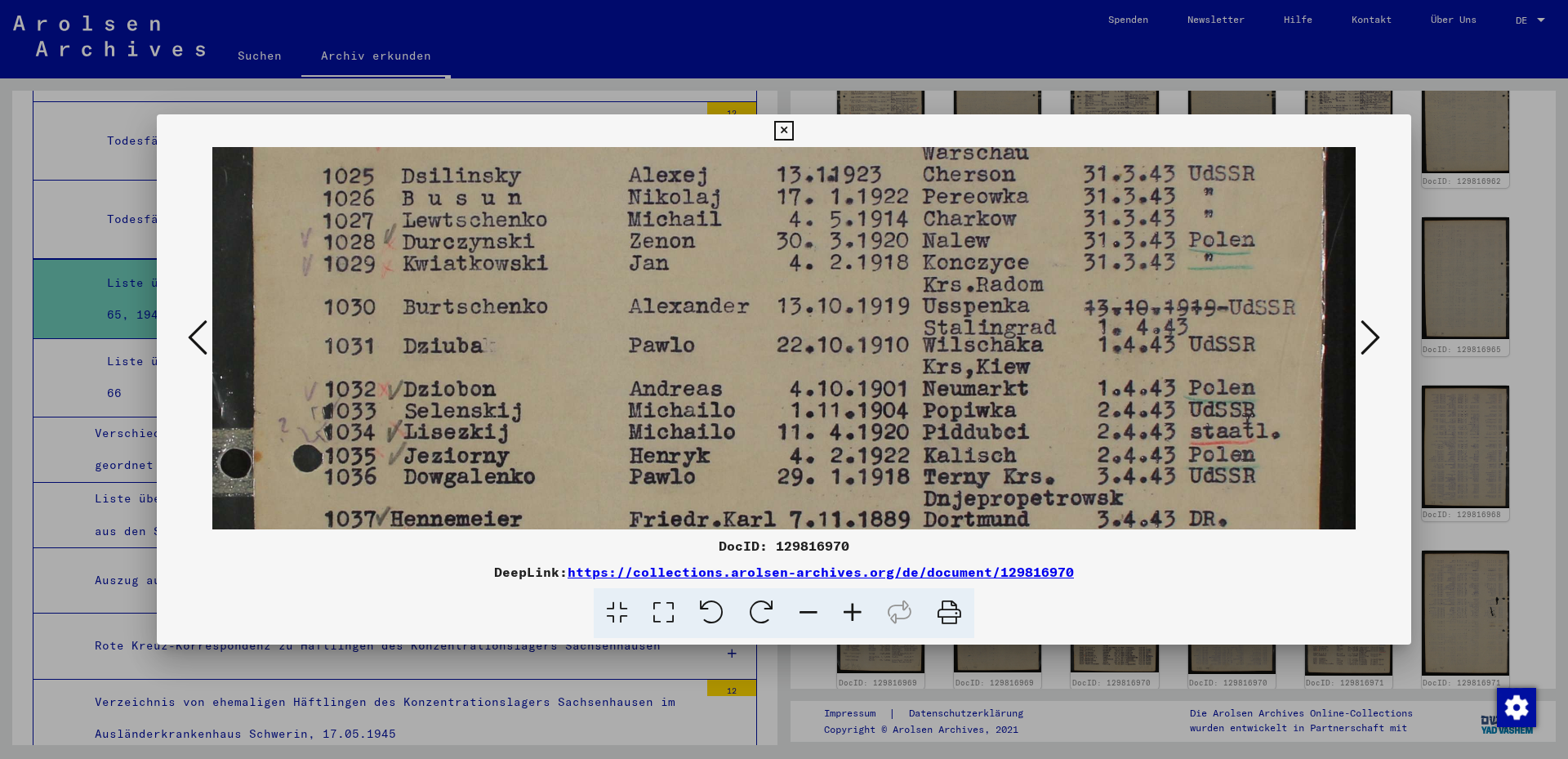 drag, startPoint x: 717, startPoint y: 321, endPoint x: 710, endPoint y: 274, distance: 47.518417 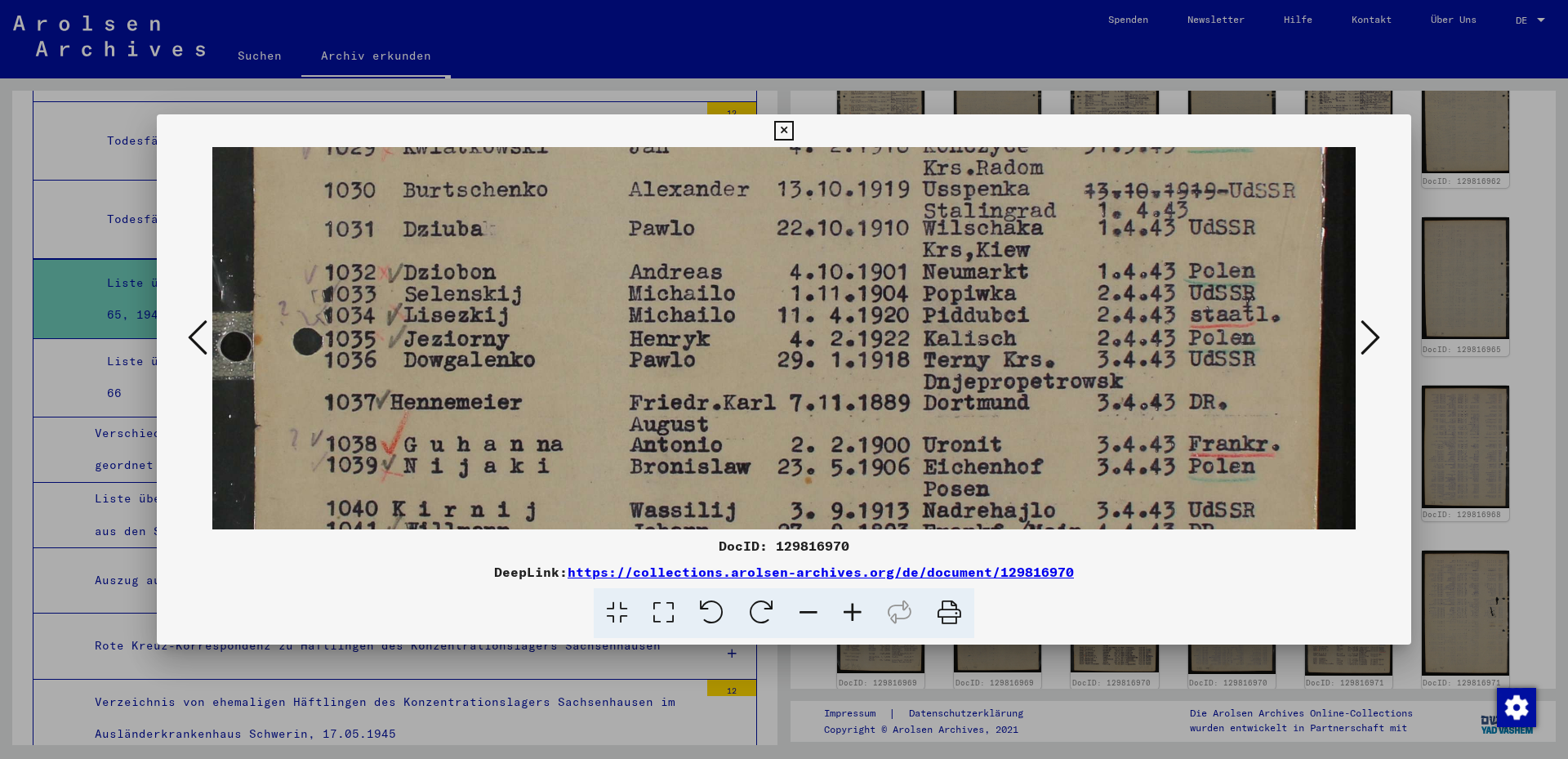 drag, startPoint x: 652, startPoint y: 361, endPoint x: 652, endPoint y: 244, distance: 117 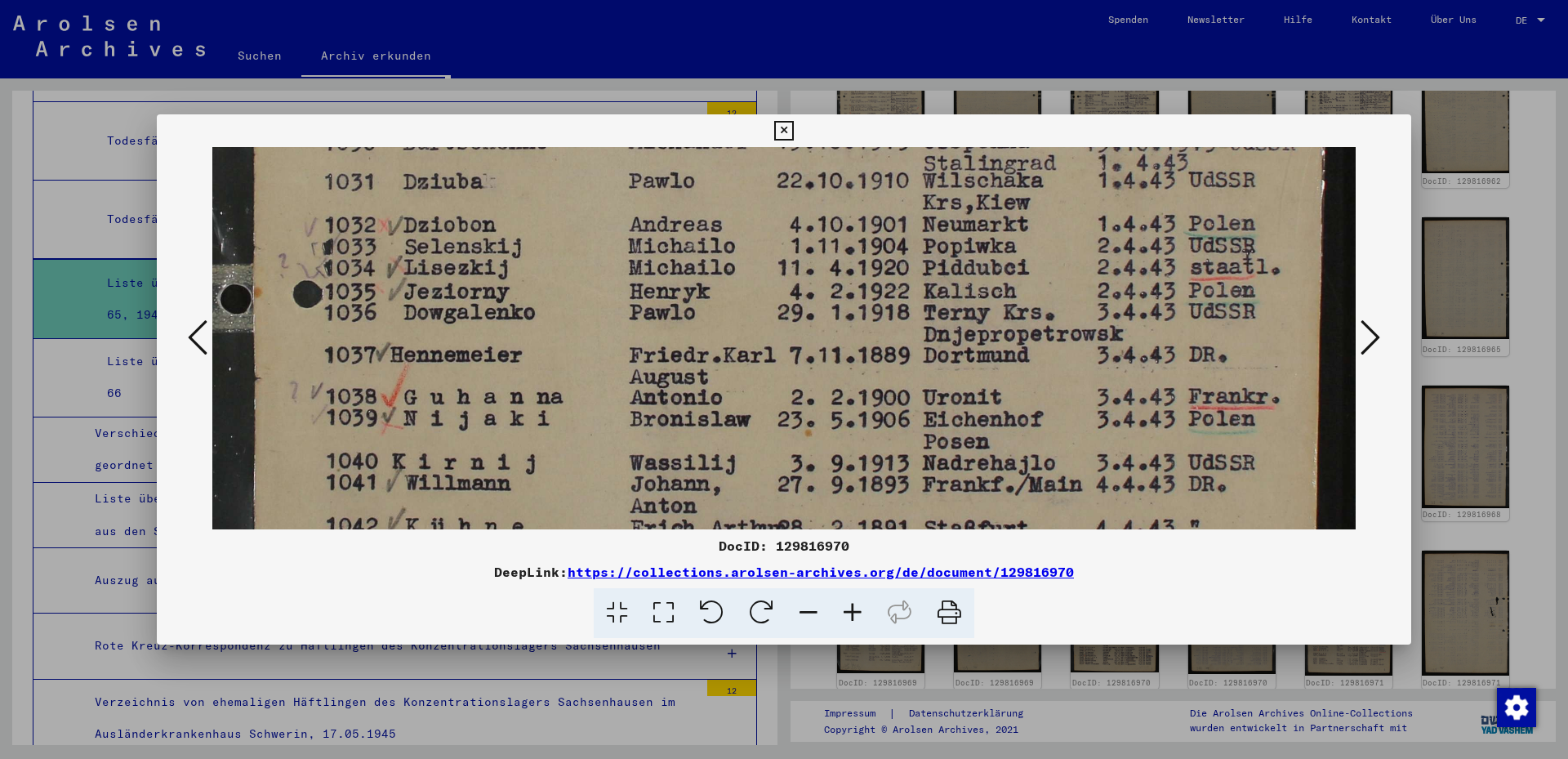 drag, startPoint x: 724, startPoint y: 319, endPoint x: 715, endPoint y: 272, distance: 47.853944 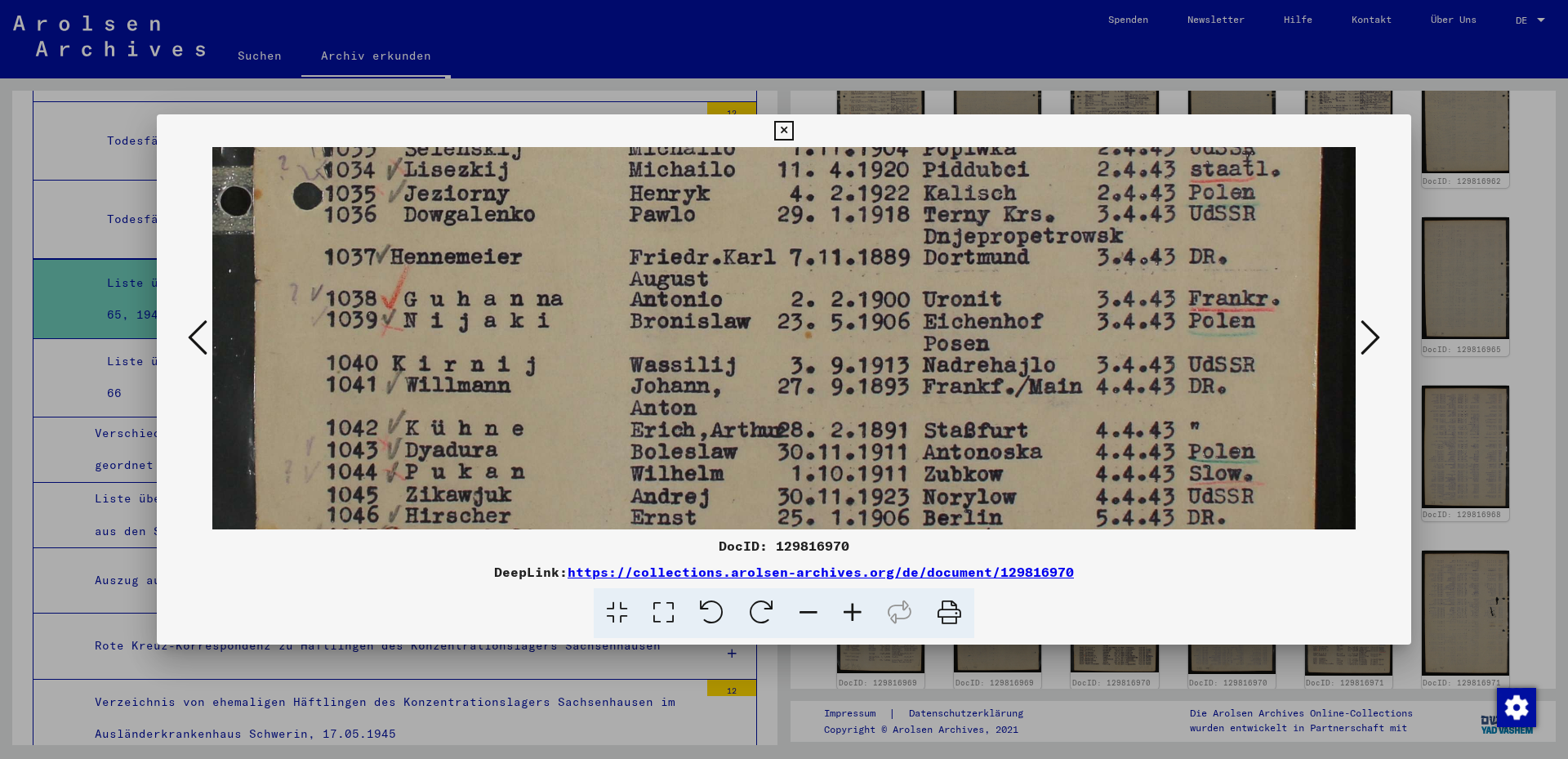 drag, startPoint x: 708, startPoint y: 325, endPoint x: 757, endPoint y: 319, distance: 49.36598 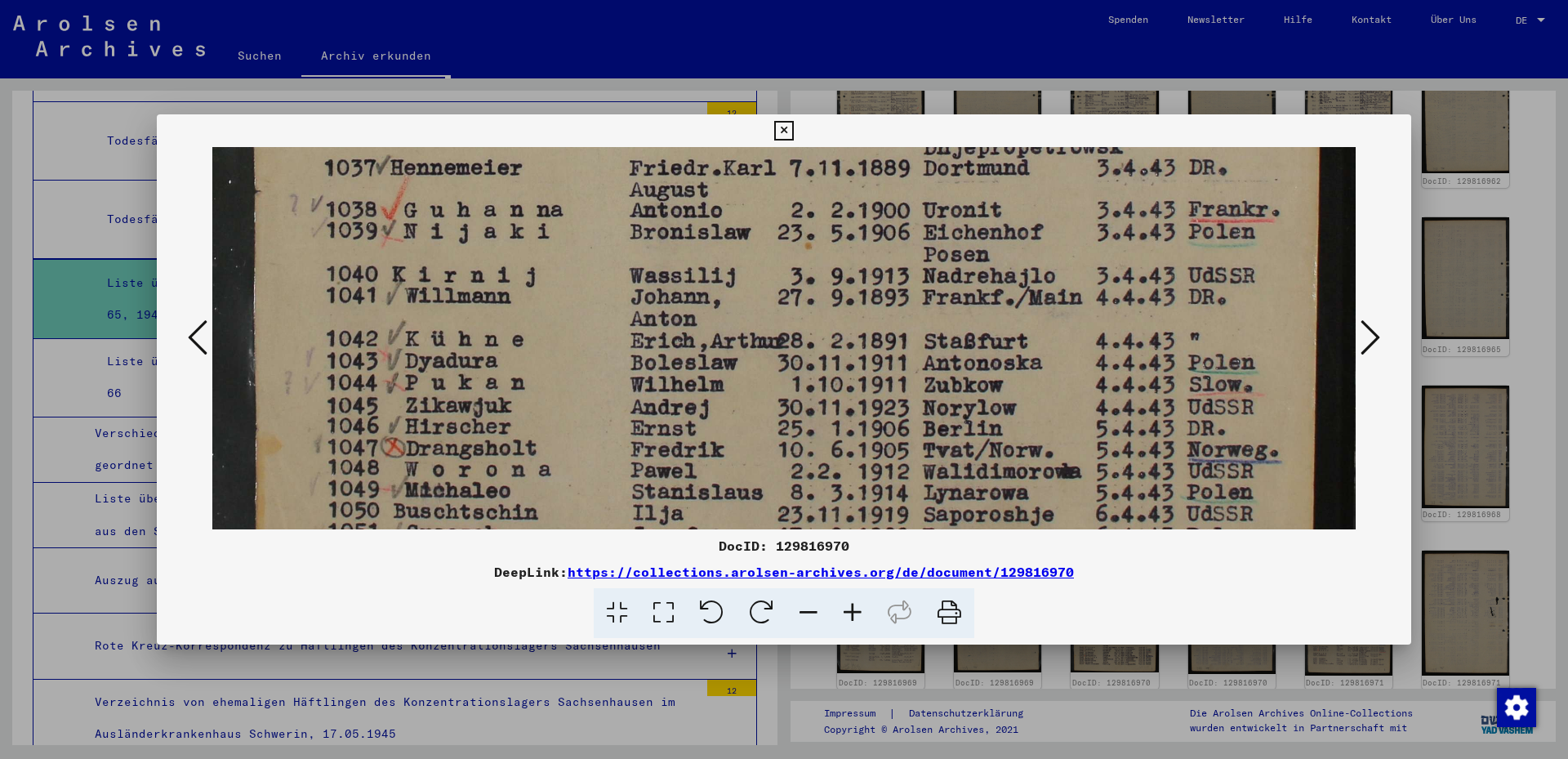 drag, startPoint x: 775, startPoint y: 342, endPoint x: 777, endPoint y: 301, distance: 41.04875 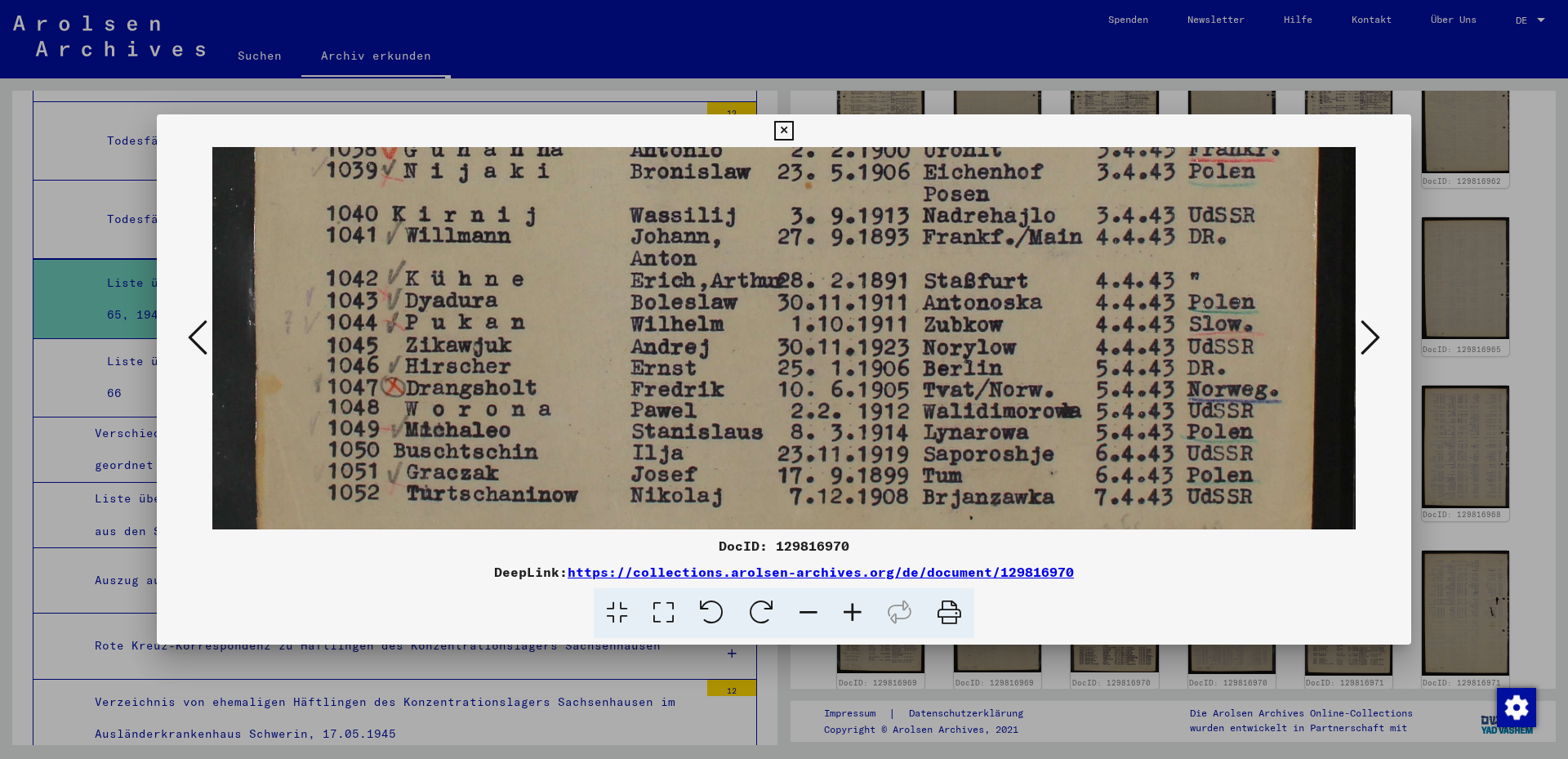 scroll, scrollTop: 1158, scrollLeft: 0, axis: vertical 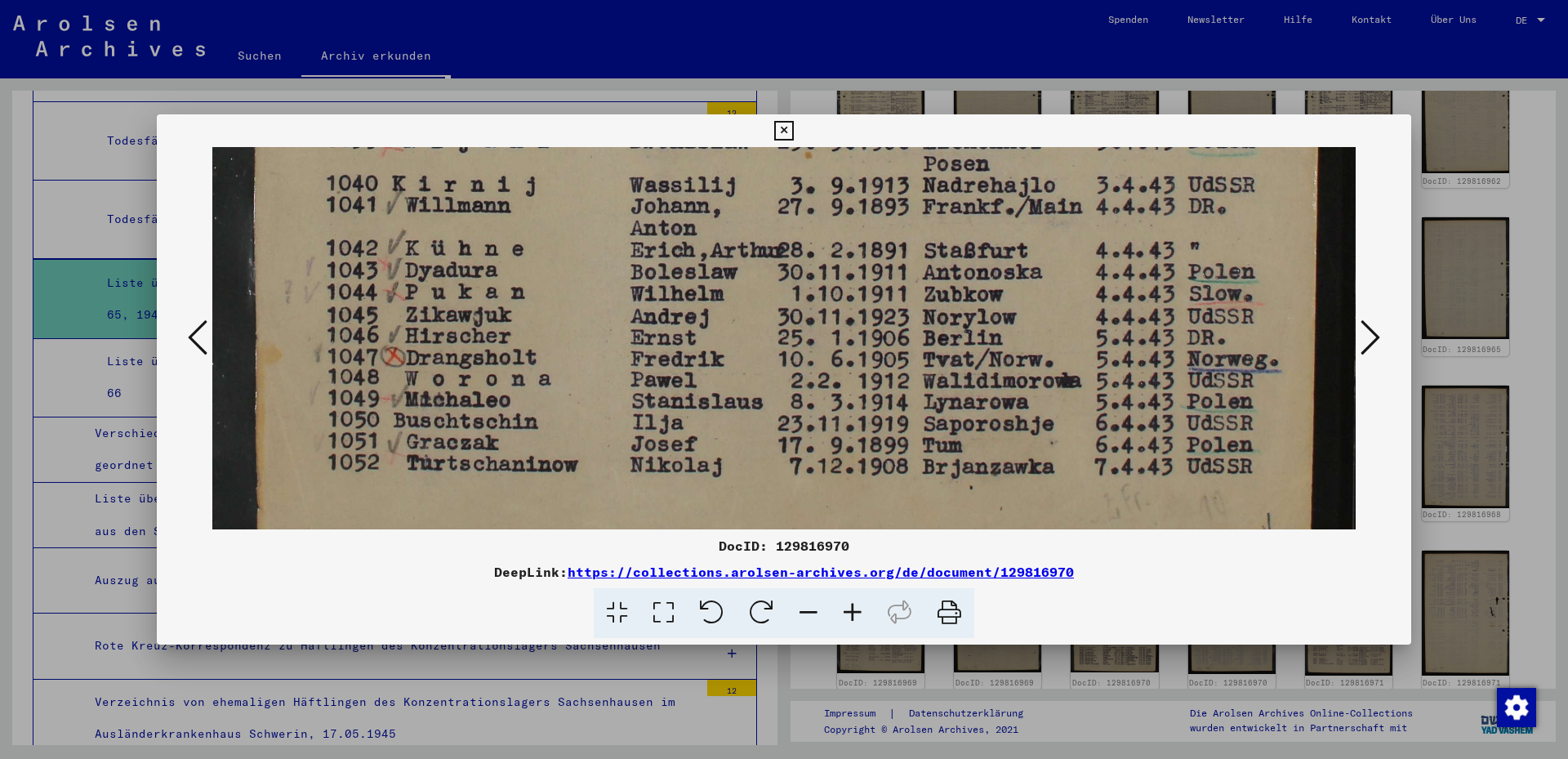 drag, startPoint x: 782, startPoint y: 364, endPoint x: 782, endPoint y: 288, distance: 76 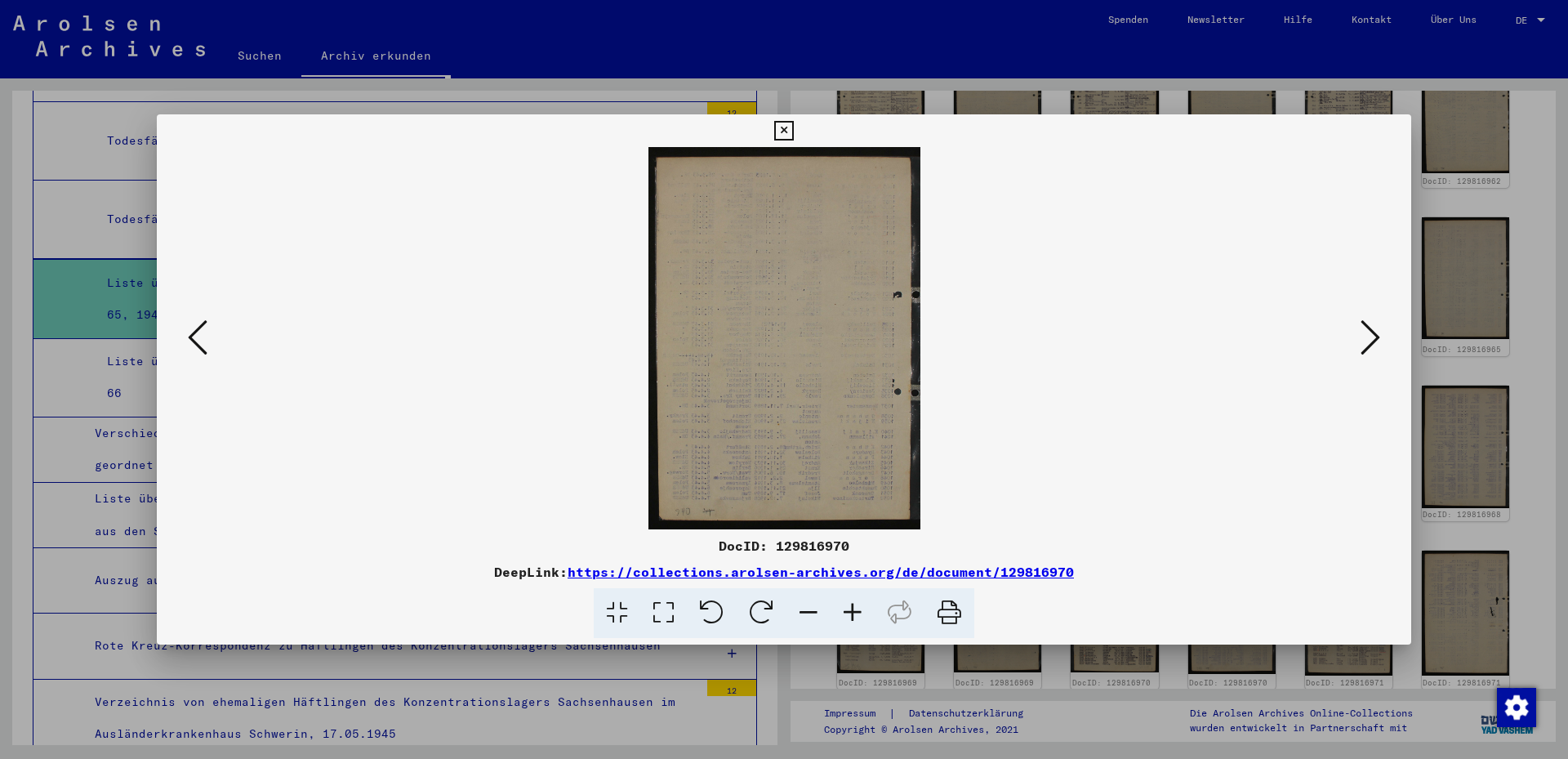 click at bounding box center [1370, 337] 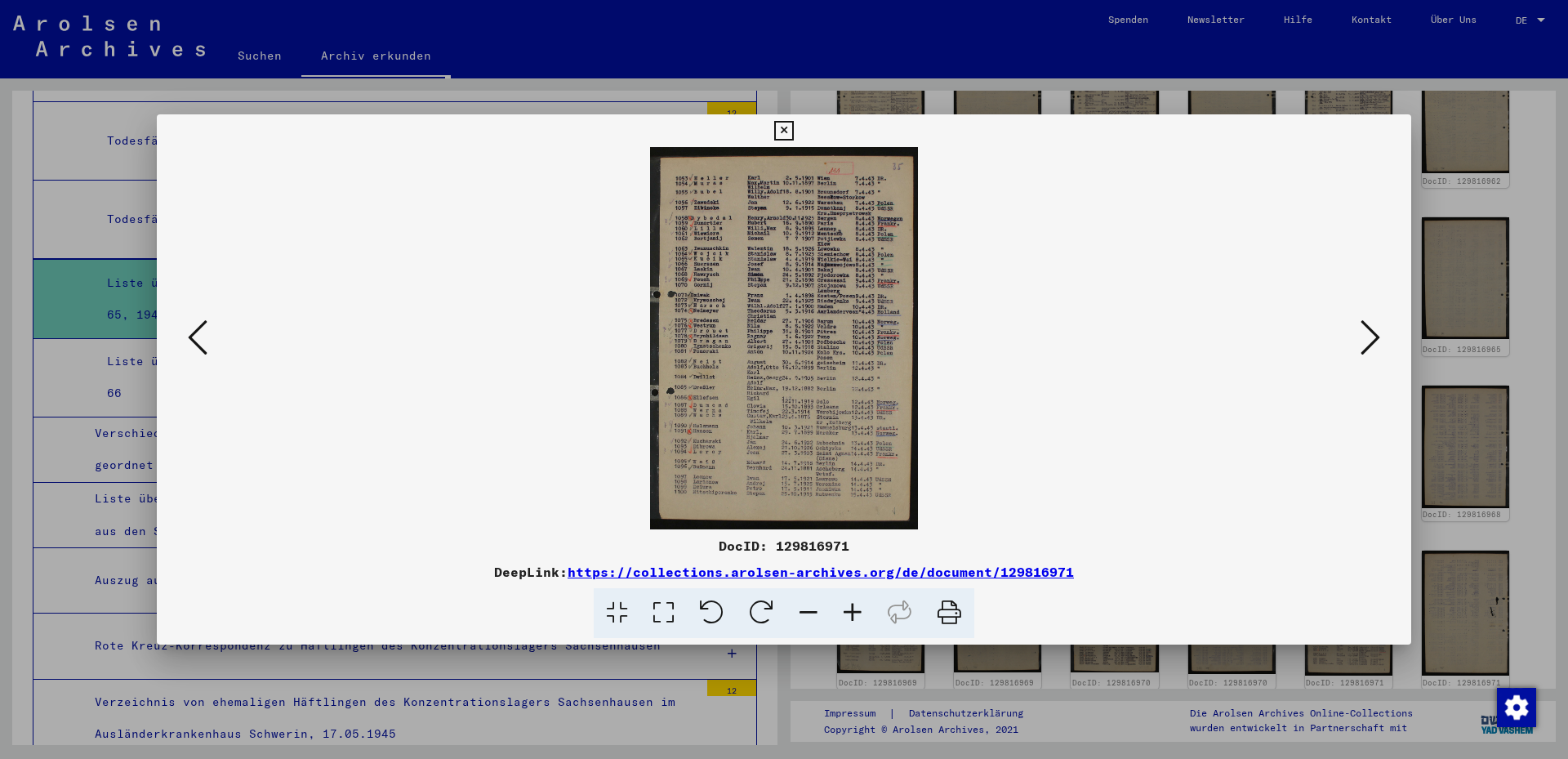 click at bounding box center (663, 613) 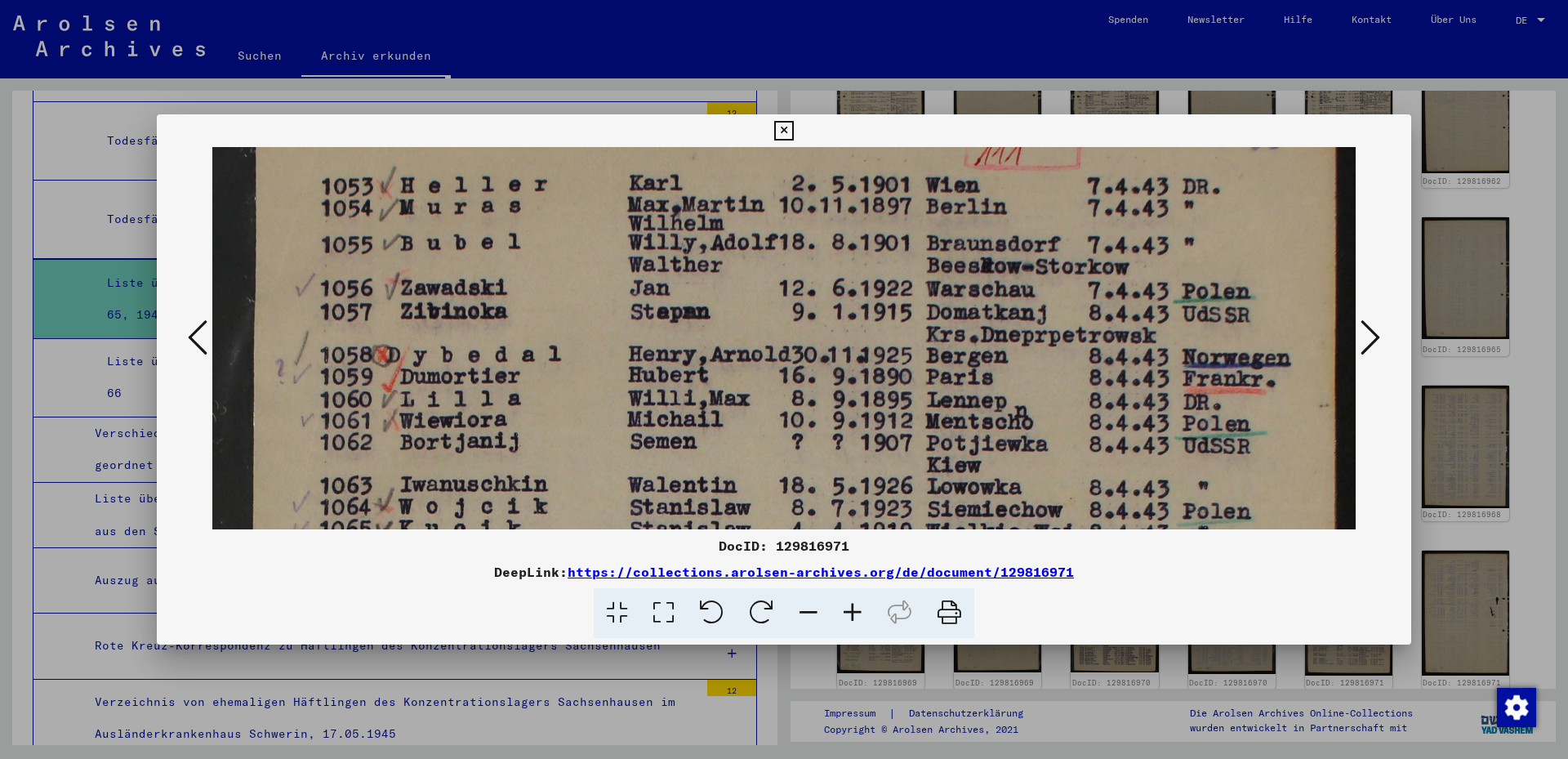 drag, startPoint x: 816, startPoint y: 438, endPoint x: 821, endPoint y: 343, distance: 95.13149 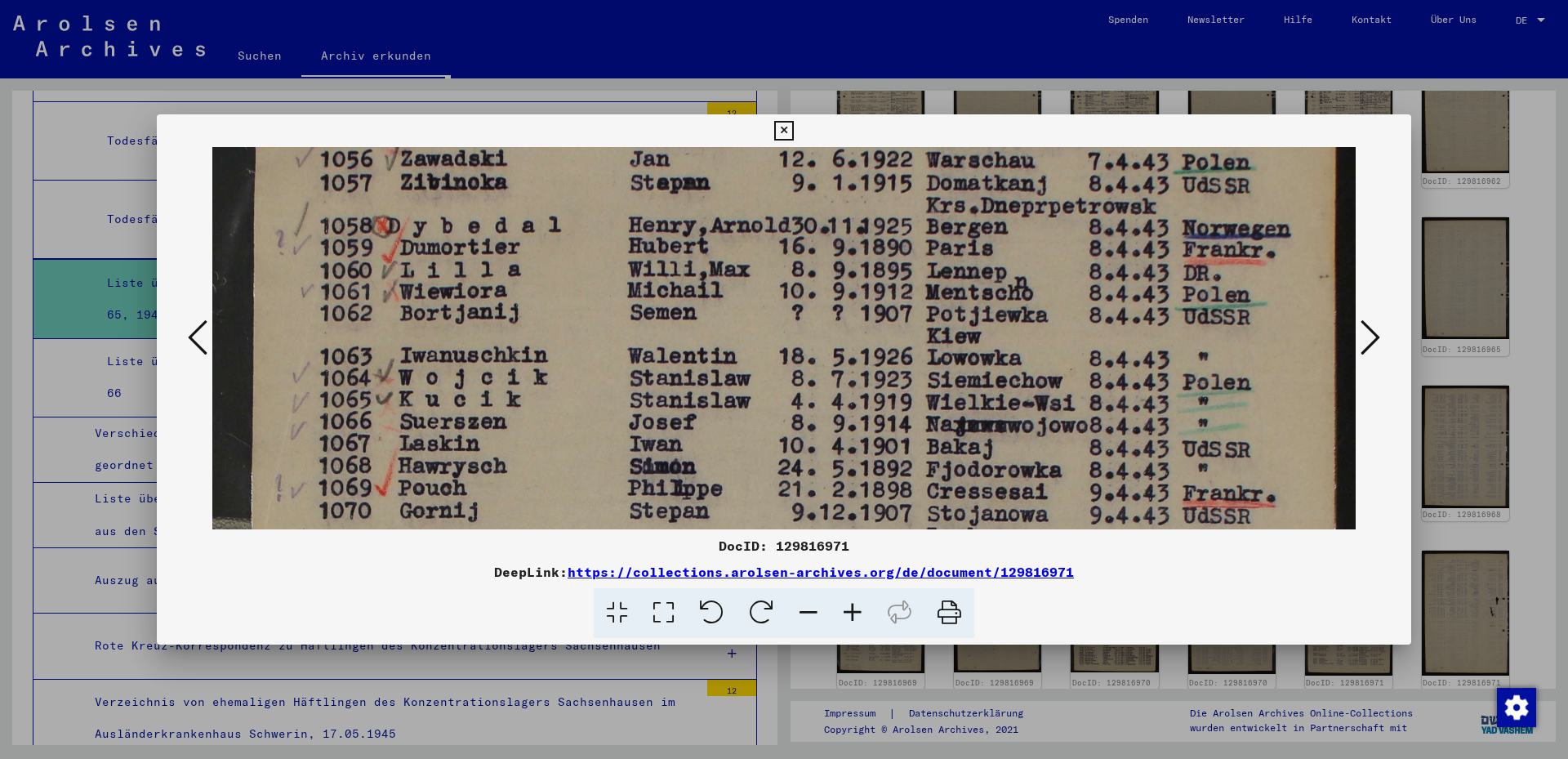 drag, startPoint x: 799, startPoint y: 365, endPoint x: 804, endPoint y: 297, distance: 68.183576 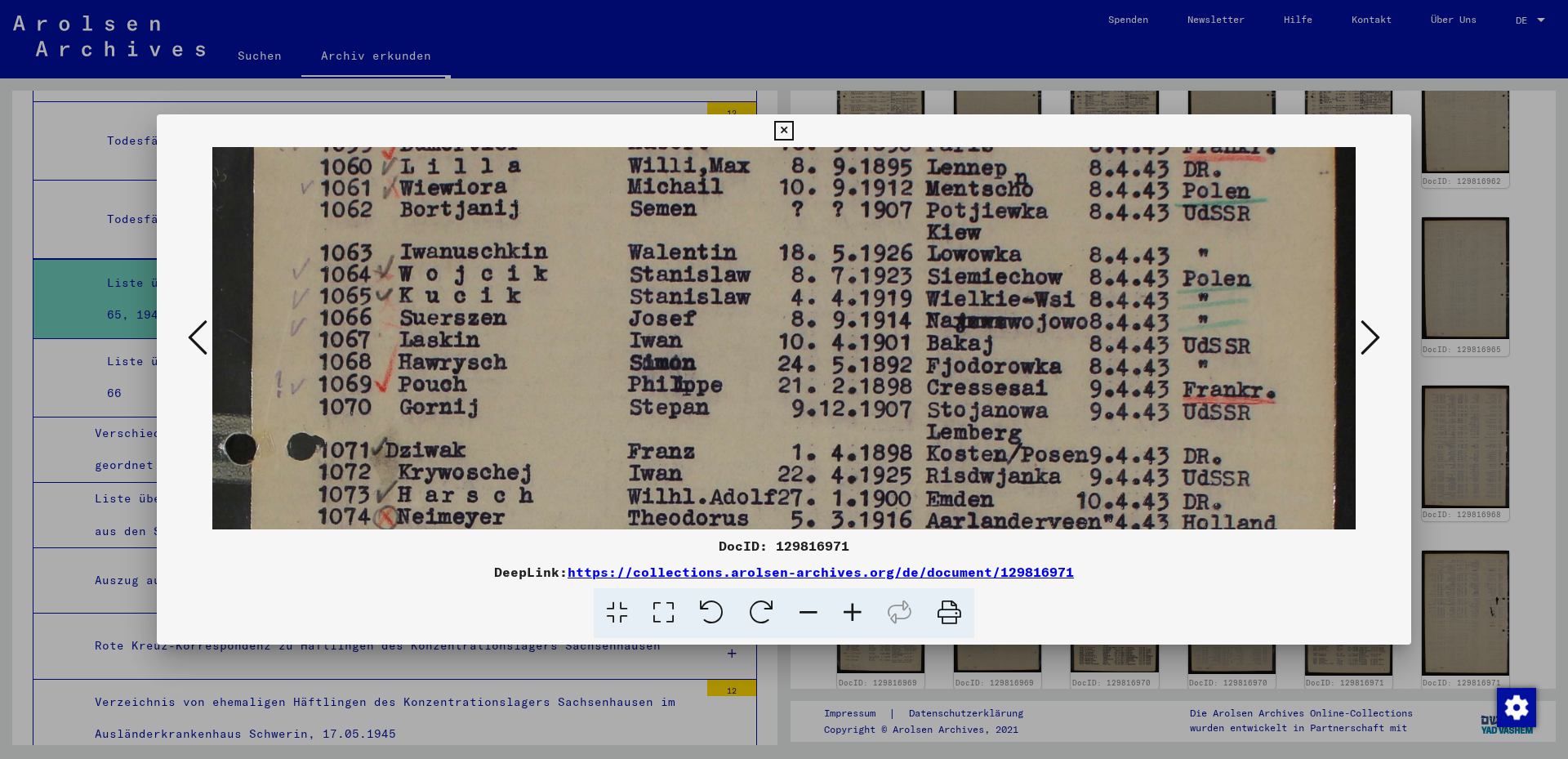 drag, startPoint x: 791, startPoint y: 386, endPoint x: 802, endPoint y: 282, distance: 104.58011 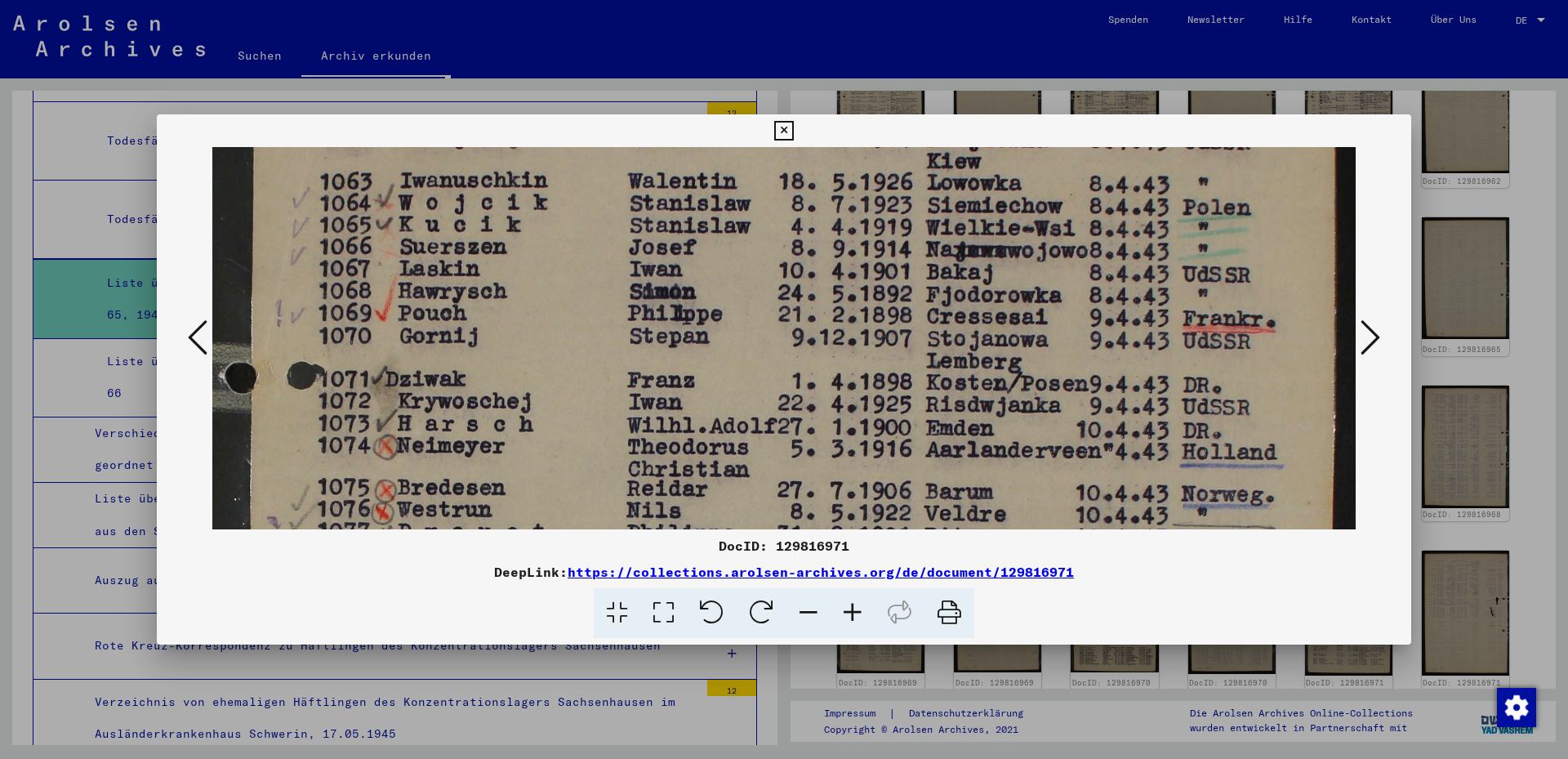 scroll, scrollTop: 401, scrollLeft: 0, axis: vertical 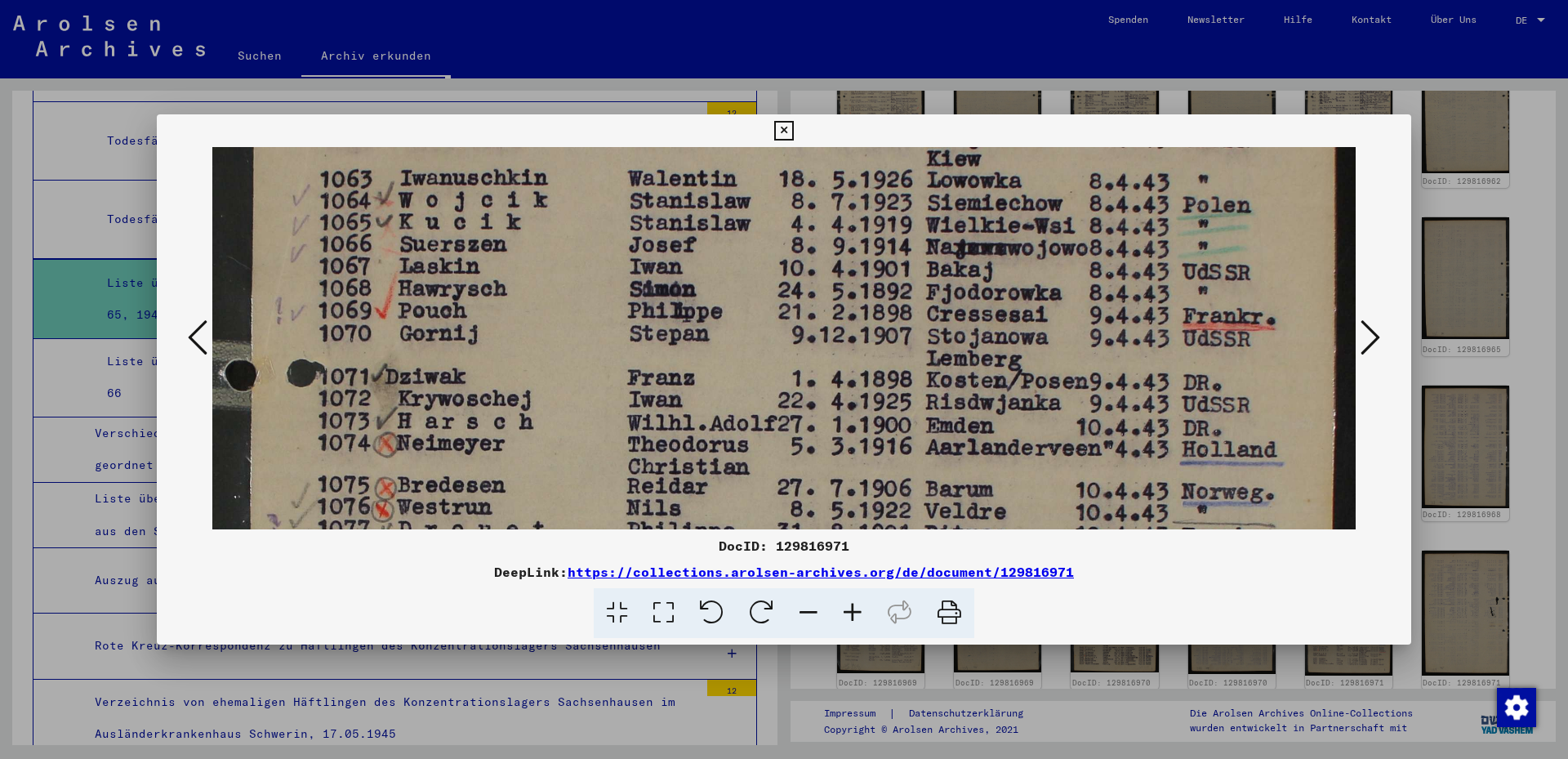 drag, startPoint x: 772, startPoint y: 365, endPoint x: 775, endPoint y: 292, distance: 73.061618 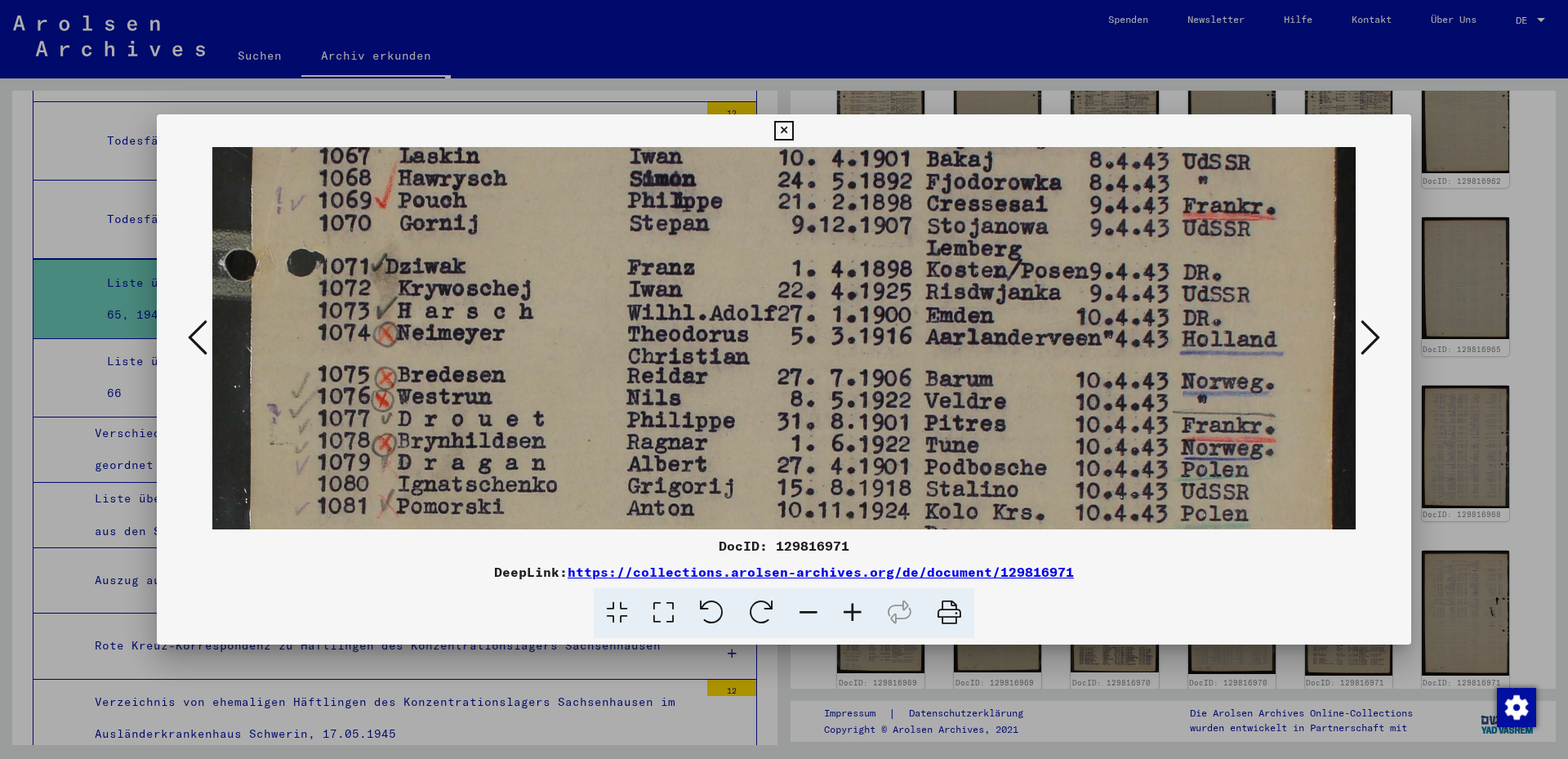 drag, startPoint x: 908, startPoint y: 430, endPoint x: 873, endPoint y: 319, distance: 116.38728 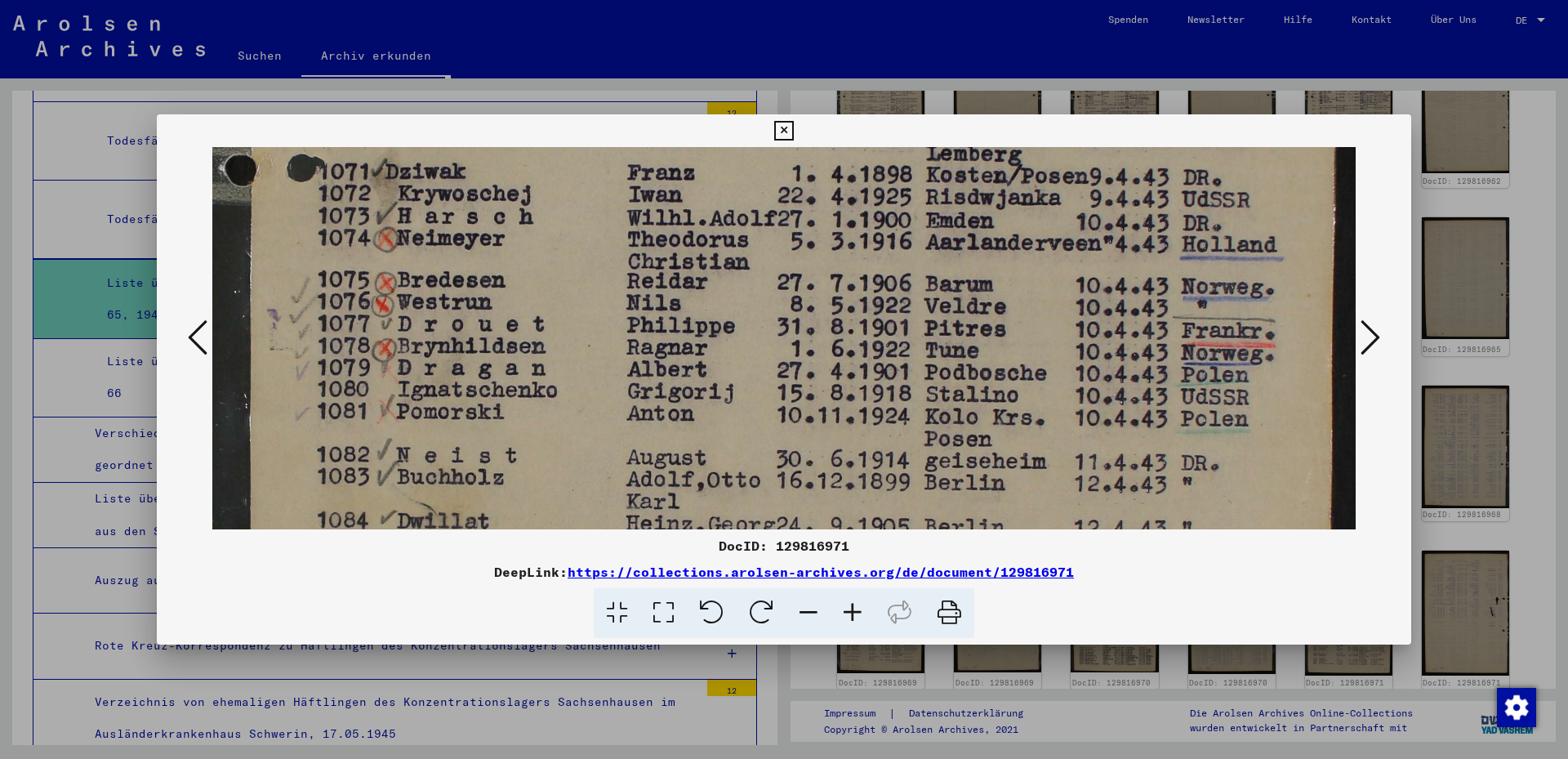 drag, startPoint x: 880, startPoint y: 373, endPoint x: 860, endPoint y: 278, distance: 97.08244 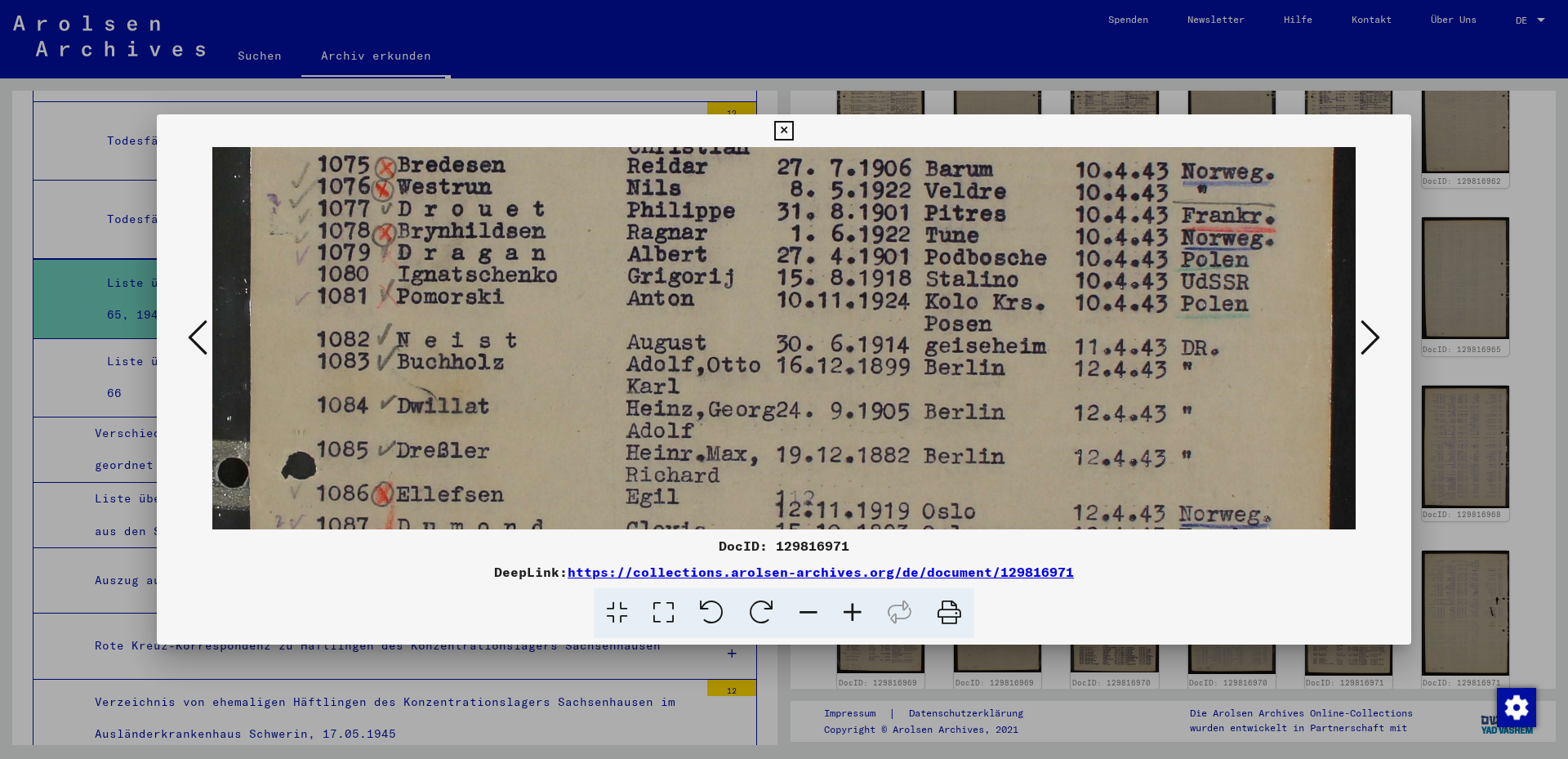 drag, startPoint x: 859, startPoint y: 382, endPoint x: 870, endPoint y: 271, distance: 111.5437 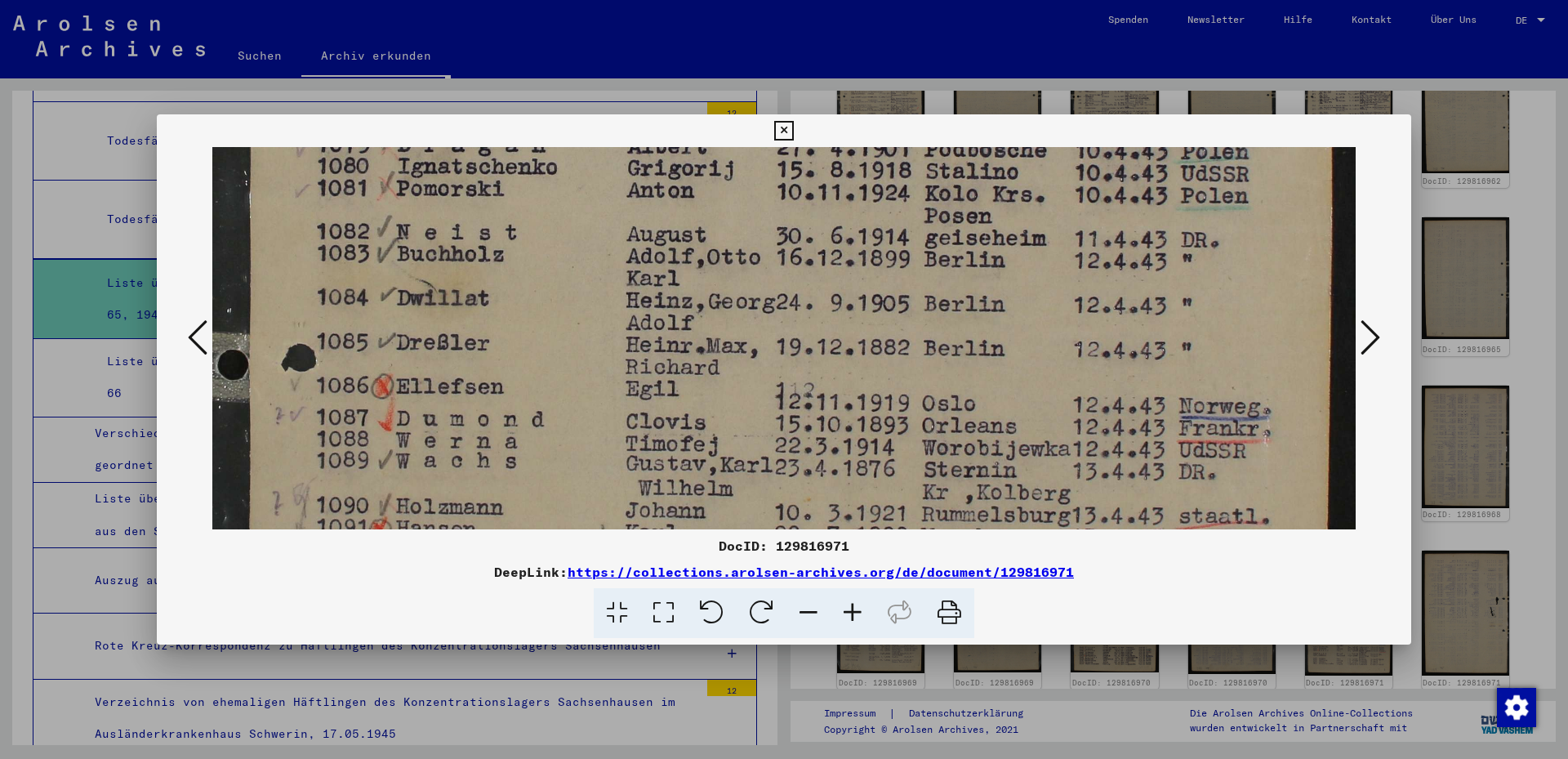 drag, startPoint x: 874, startPoint y: 356, endPoint x: 878, endPoint y: 280, distance: 76.10519 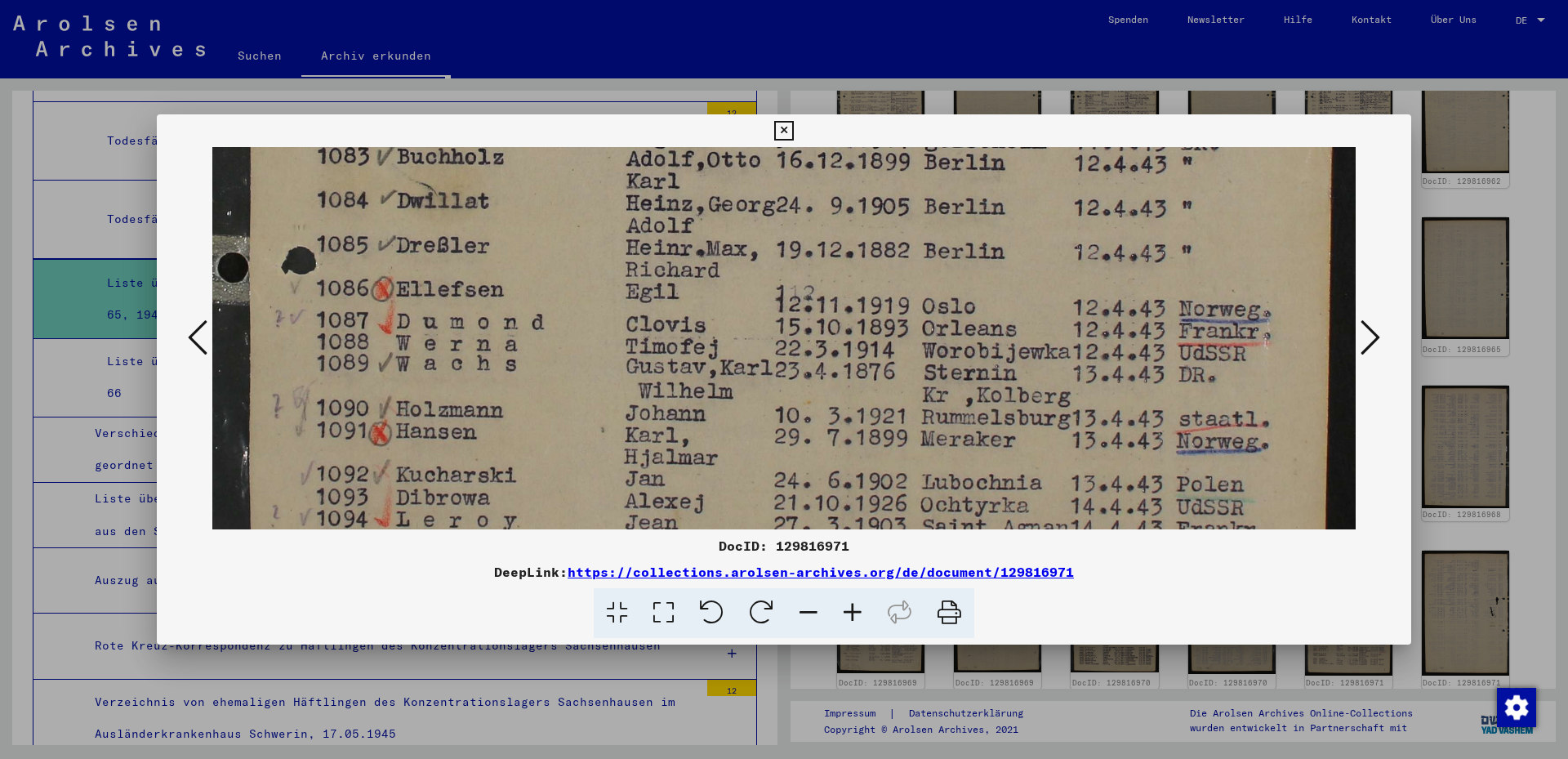 drag, startPoint x: 880, startPoint y: 370, endPoint x: 881, endPoint y: 292, distance: 78.00641 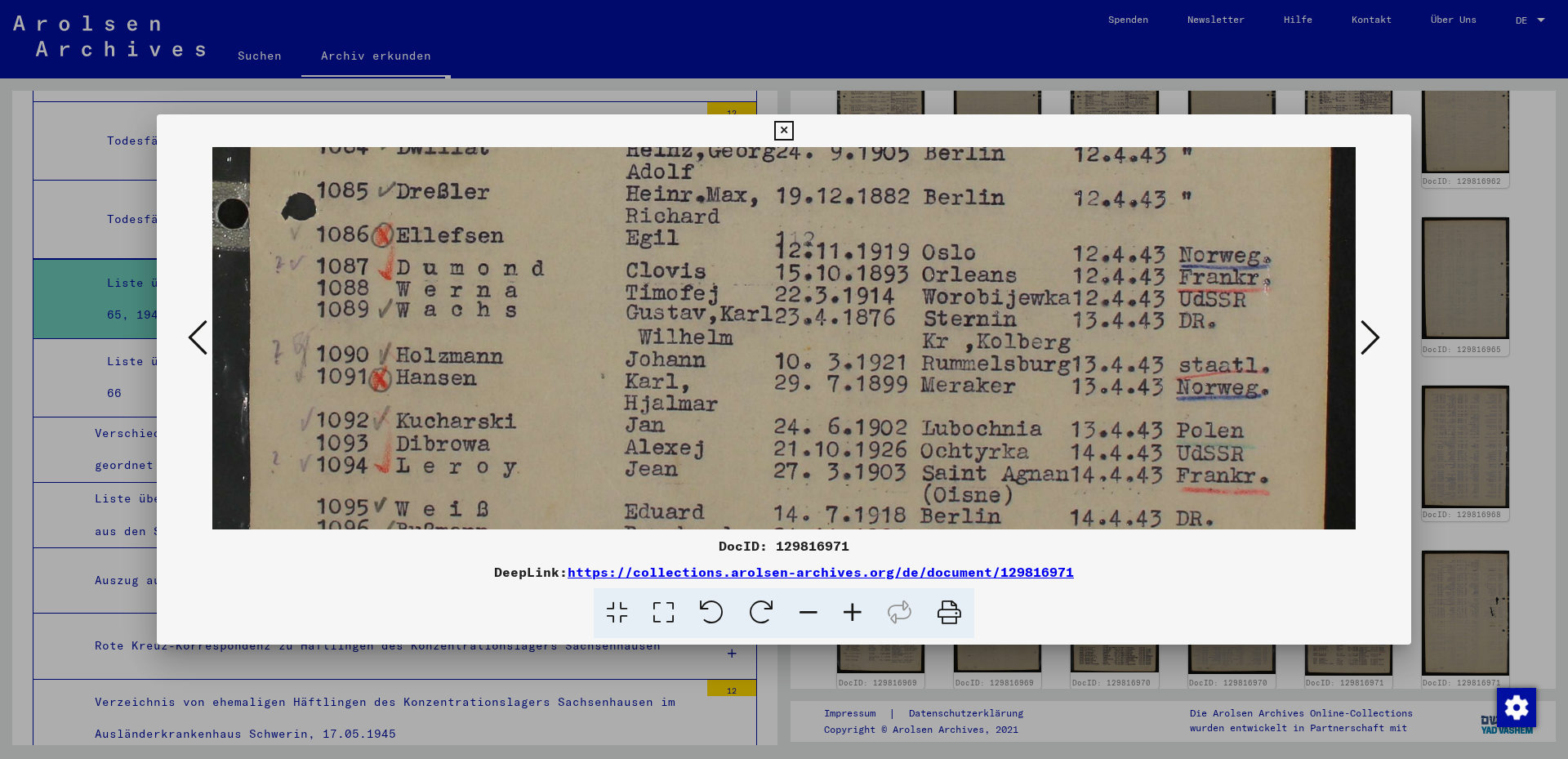 drag, startPoint x: 893, startPoint y: 377, endPoint x: 858, endPoint y: 355, distance: 41.34005 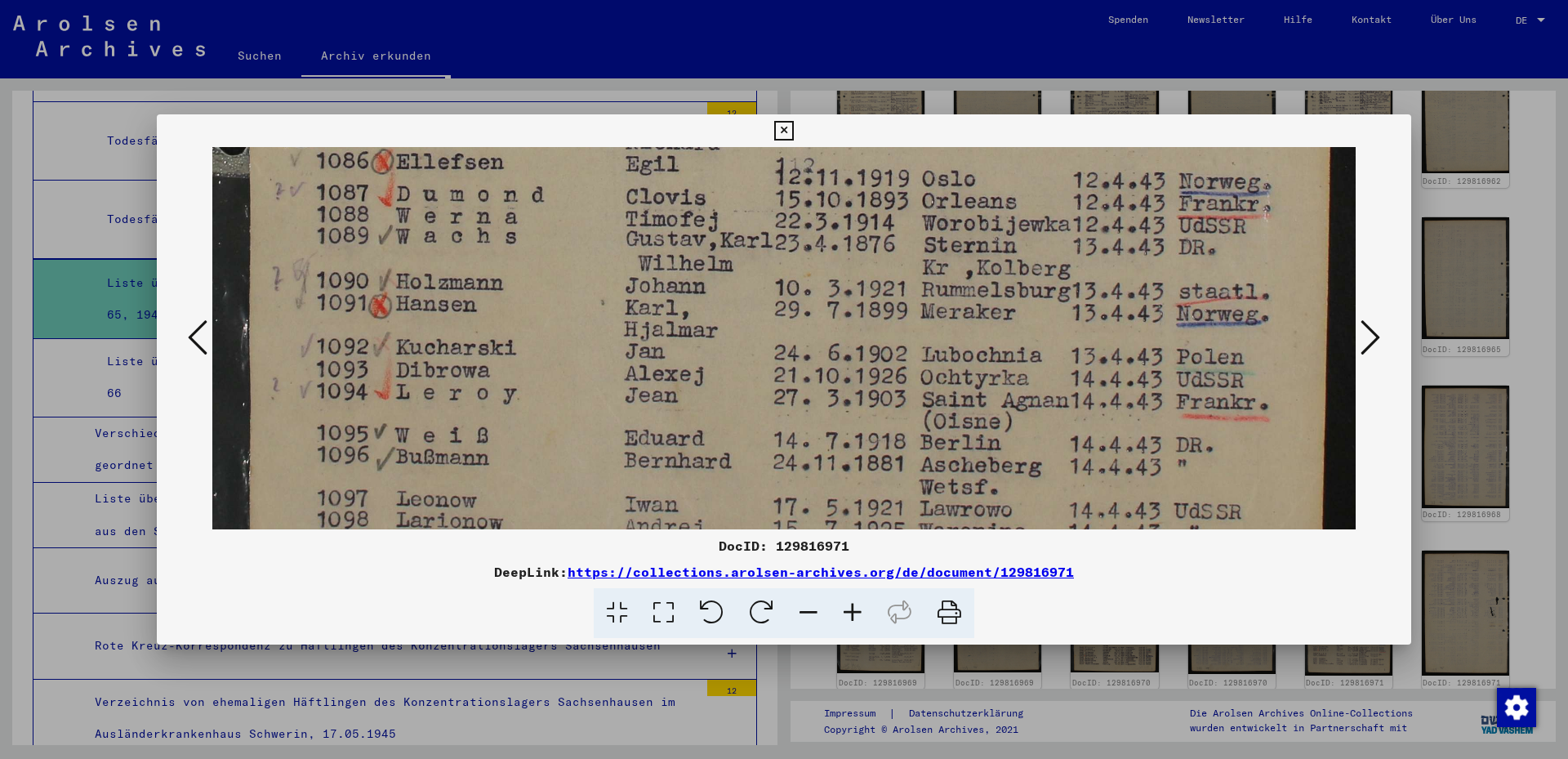 drag, startPoint x: 637, startPoint y: 312, endPoint x: 647, endPoint y: 273, distance: 40.26164 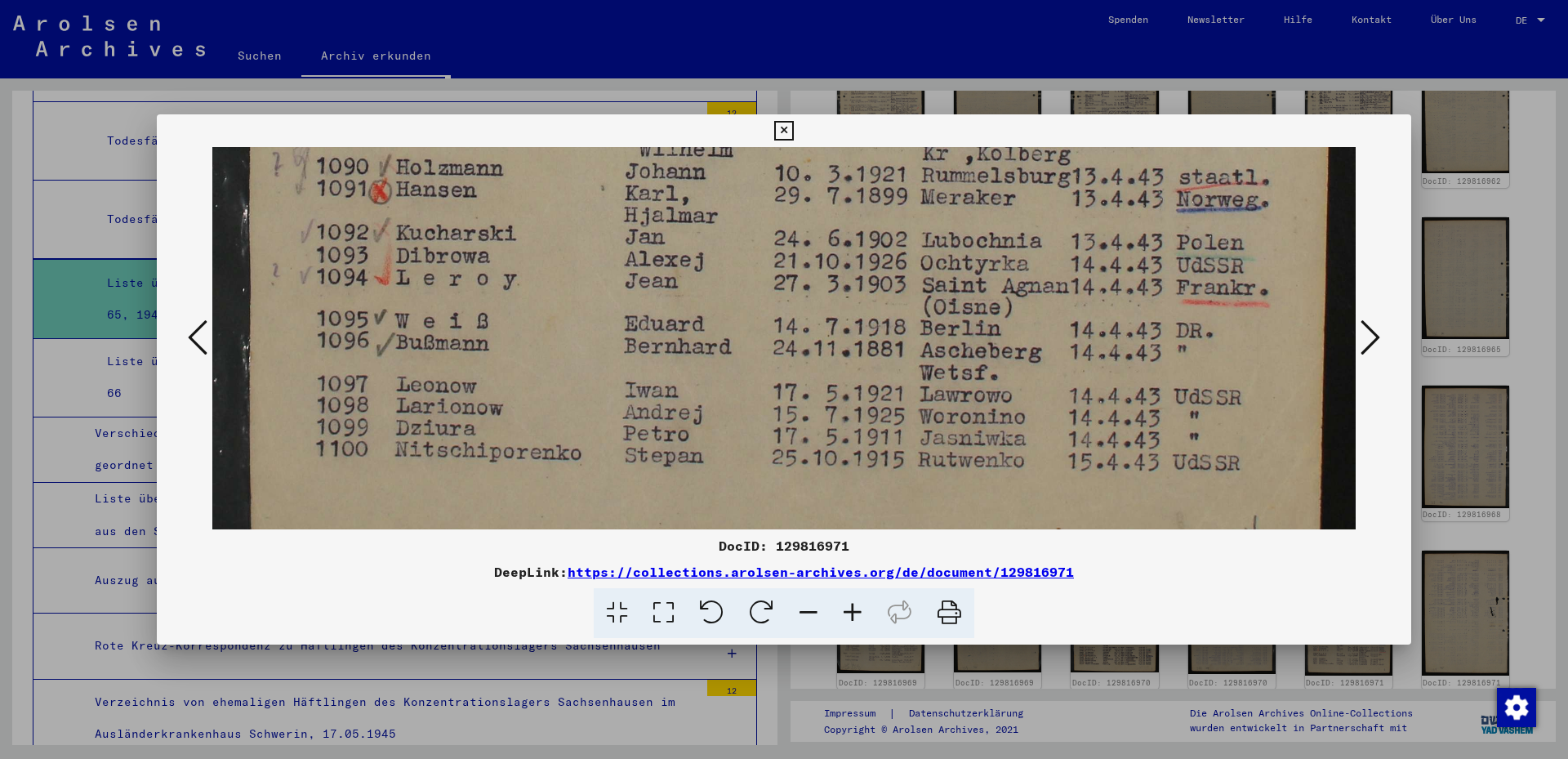 scroll, scrollTop: 1199, scrollLeft: 0, axis: vertical 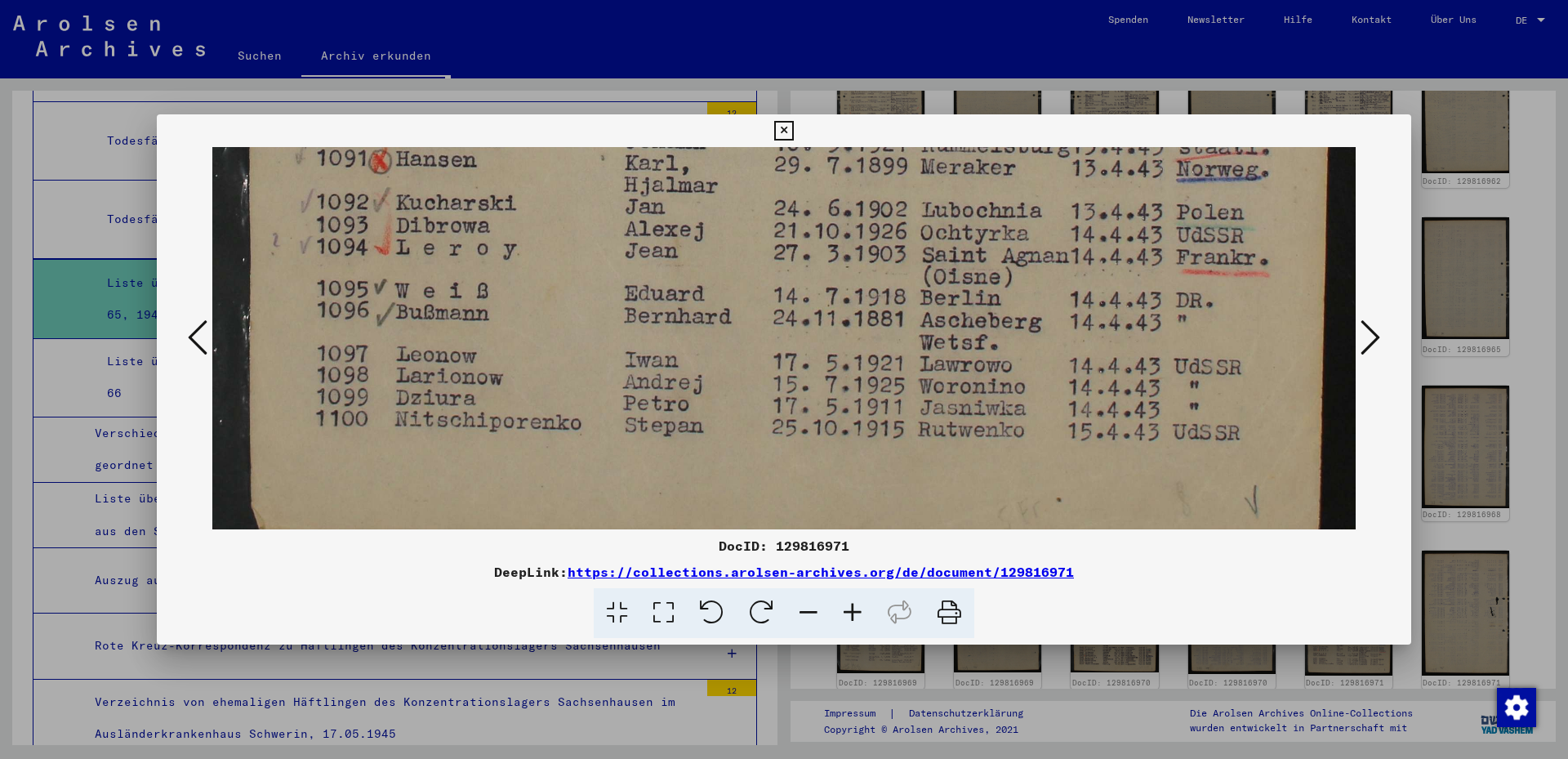 drag, startPoint x: 872, startPoint y: 386, endPoint x: 863, endPoint y: 242, distance: 144.28098 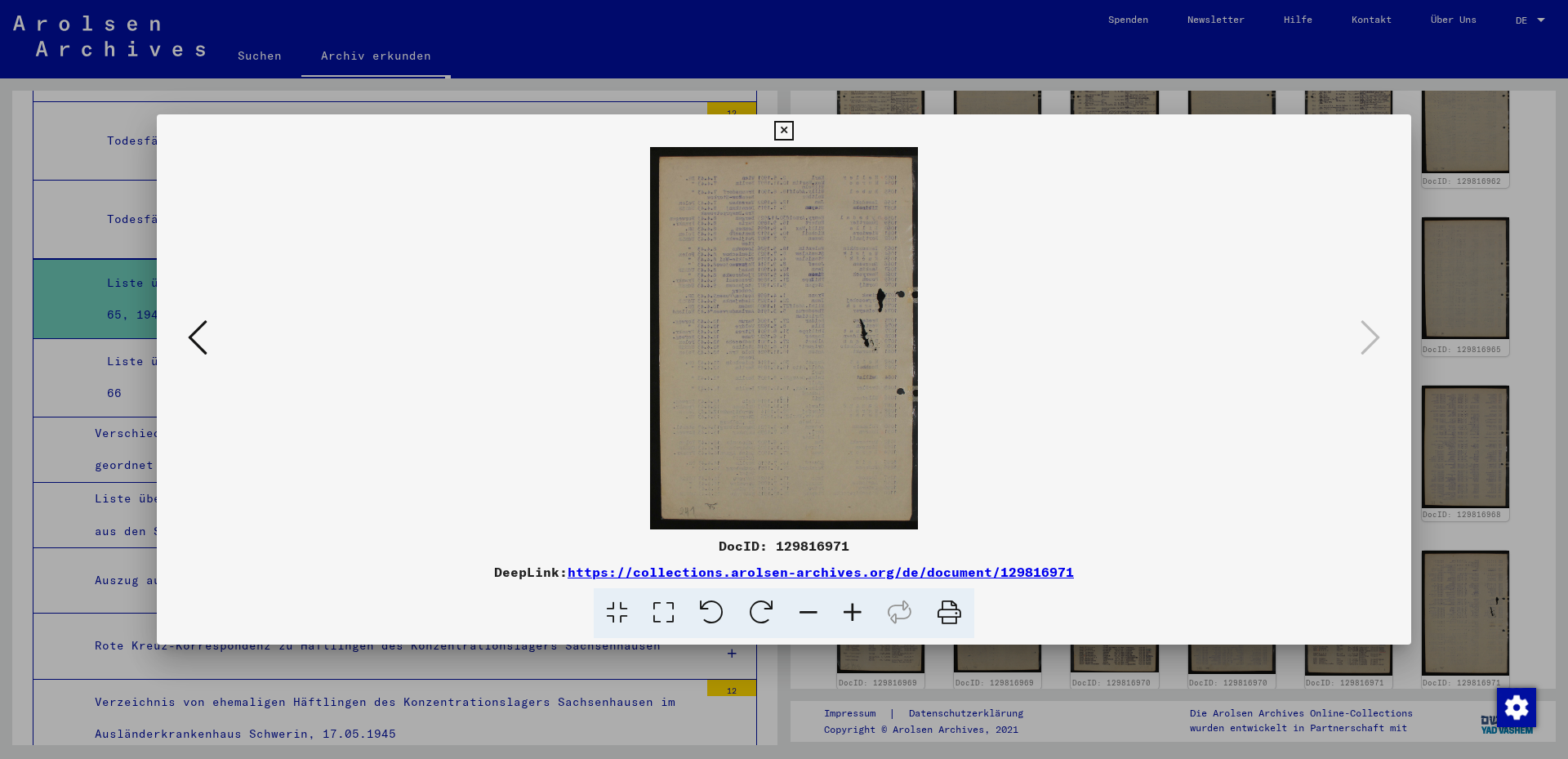 scroll, scrollTop: 0, scrollLeft: 0, axis: both 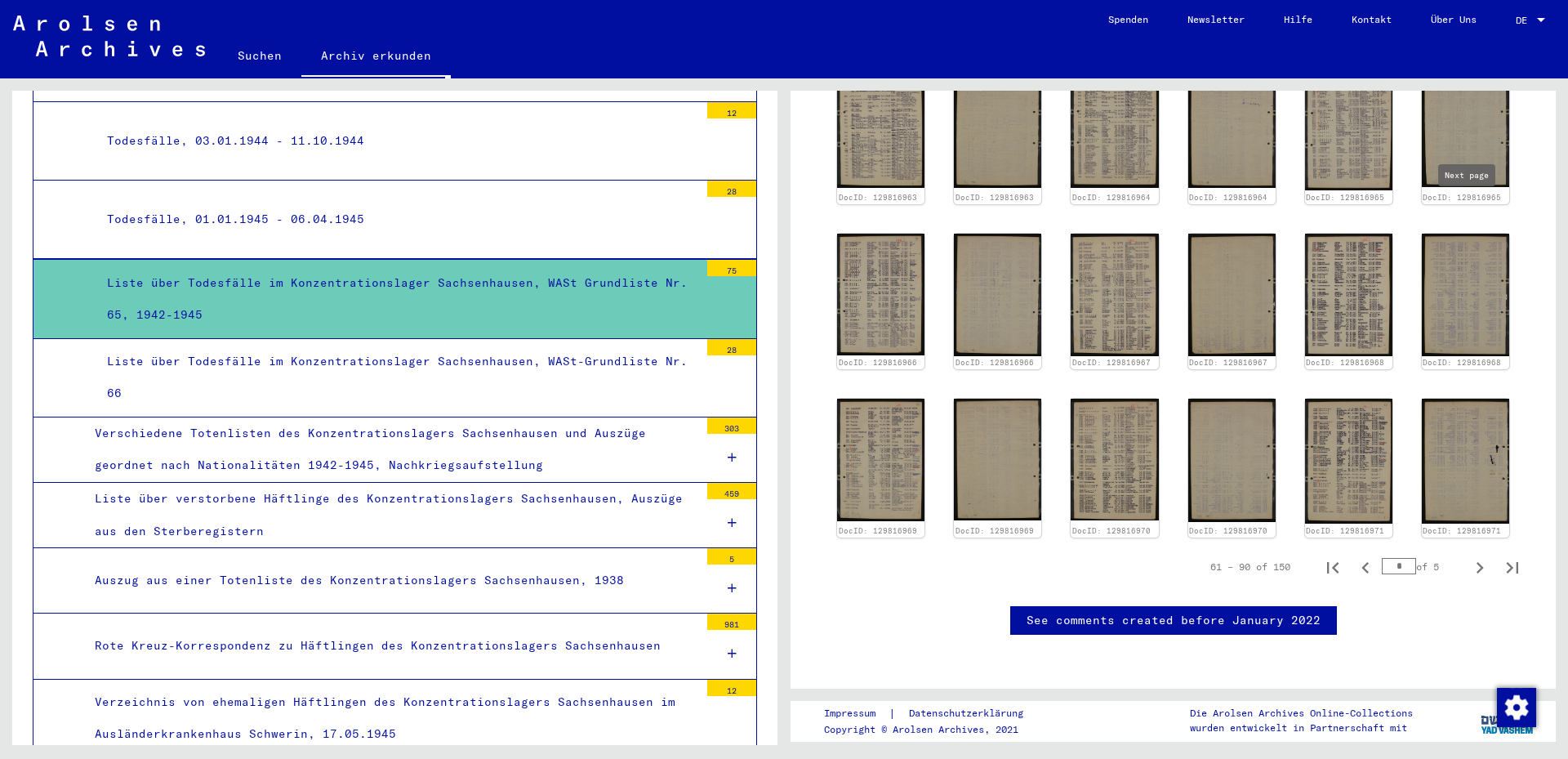 click 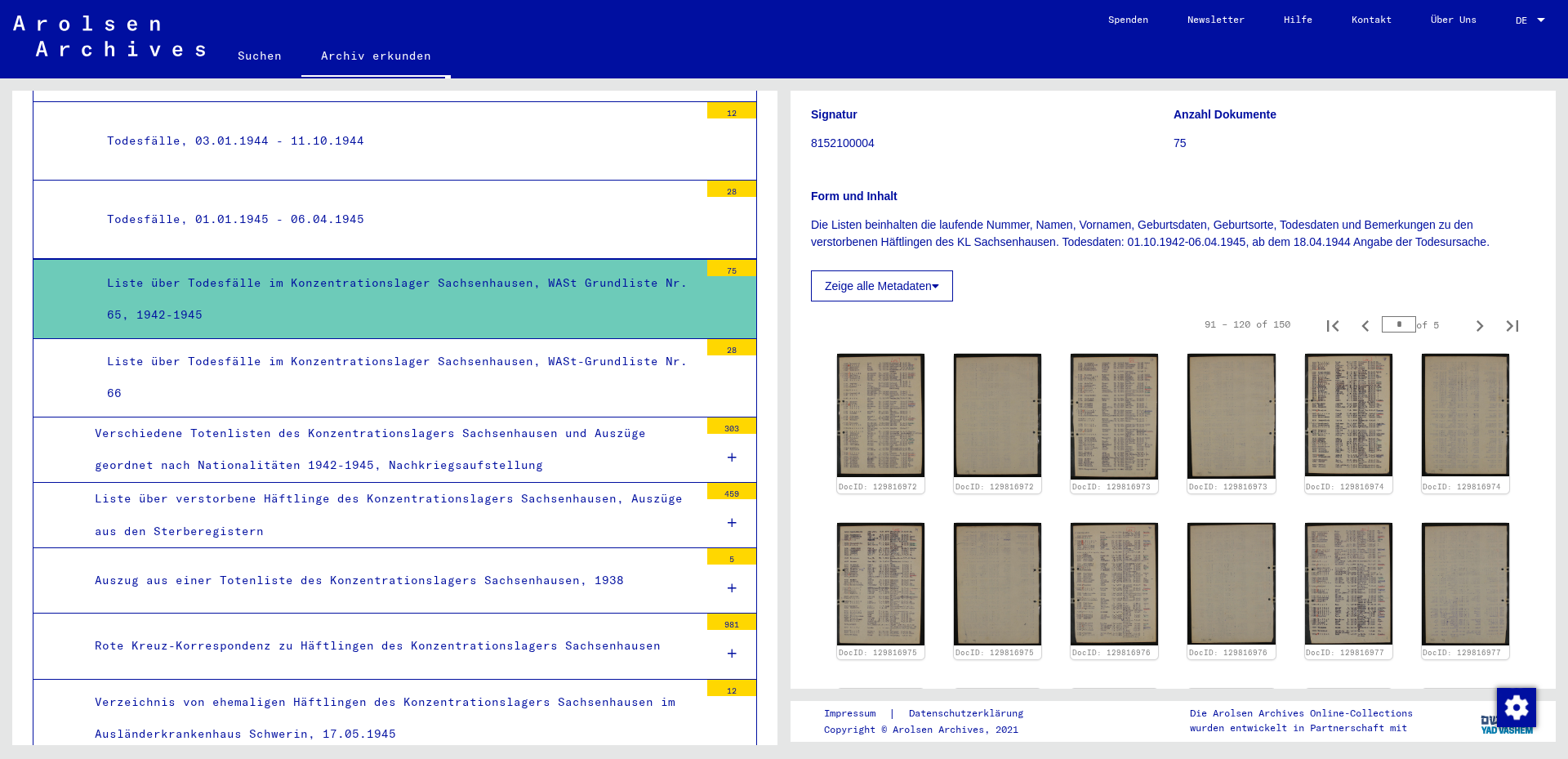 scroll, scrollTop: 140, scrollLeft: 0, axis: vertical 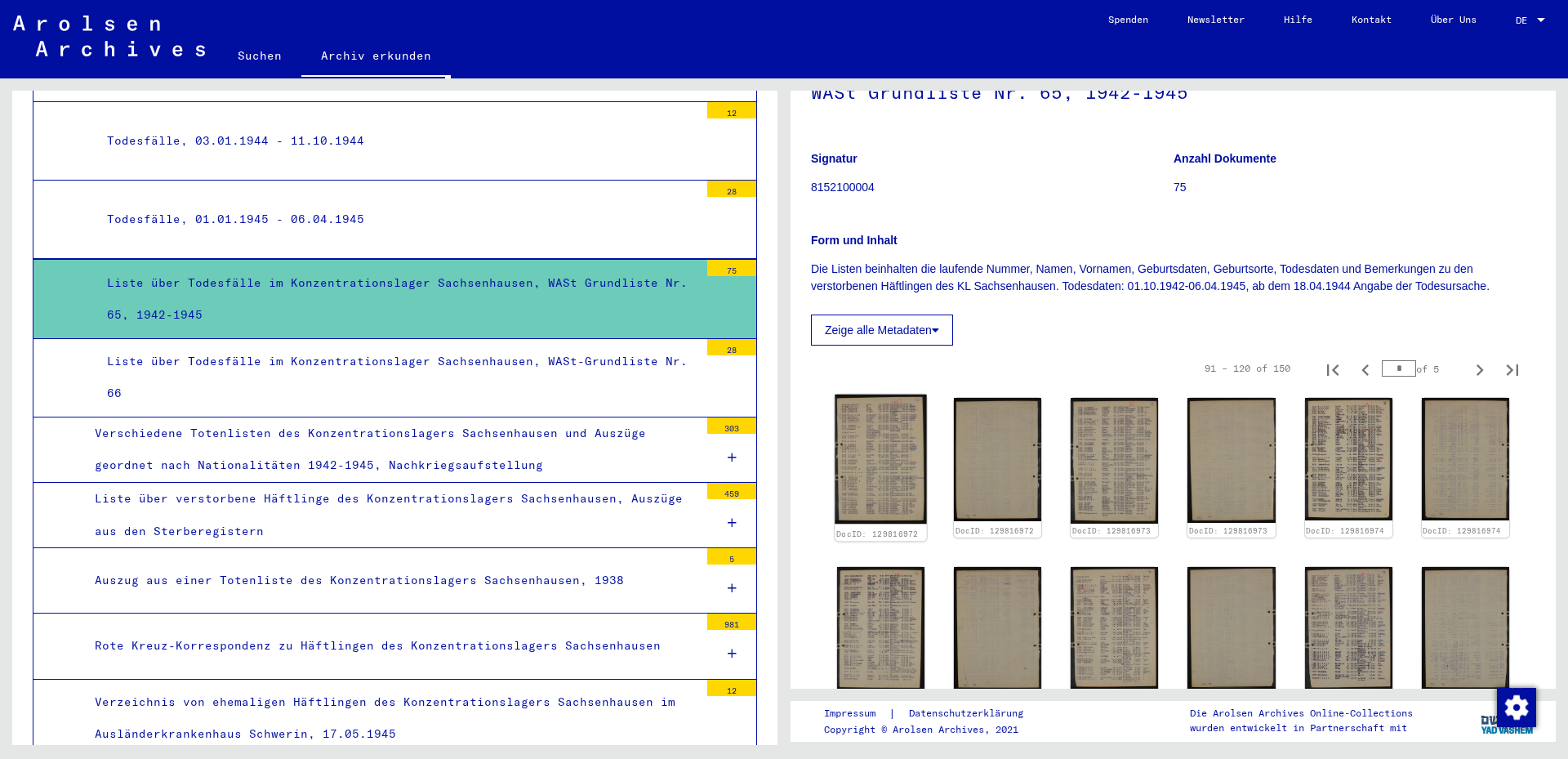click 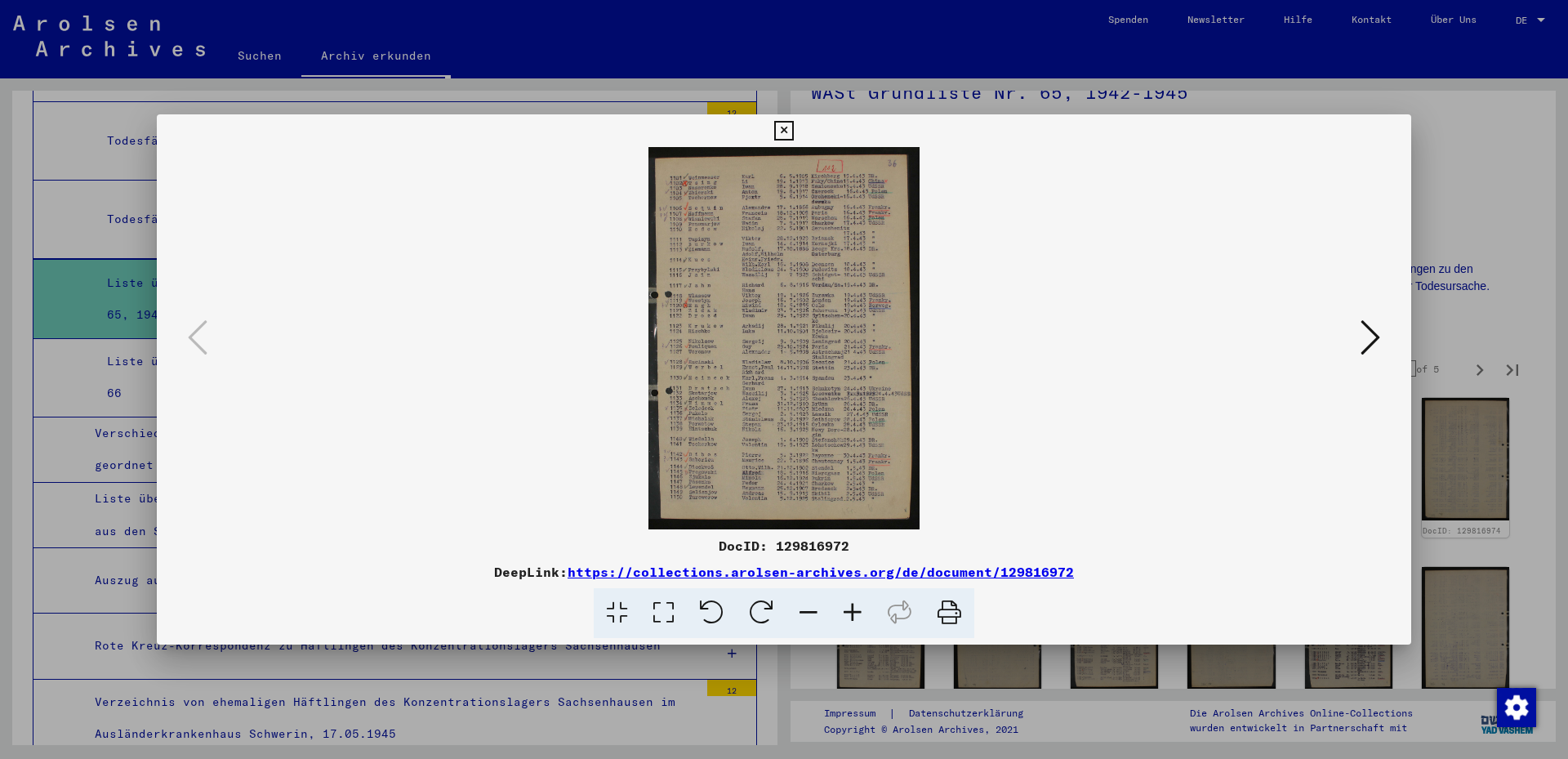 click at bounding box center [663, 613] 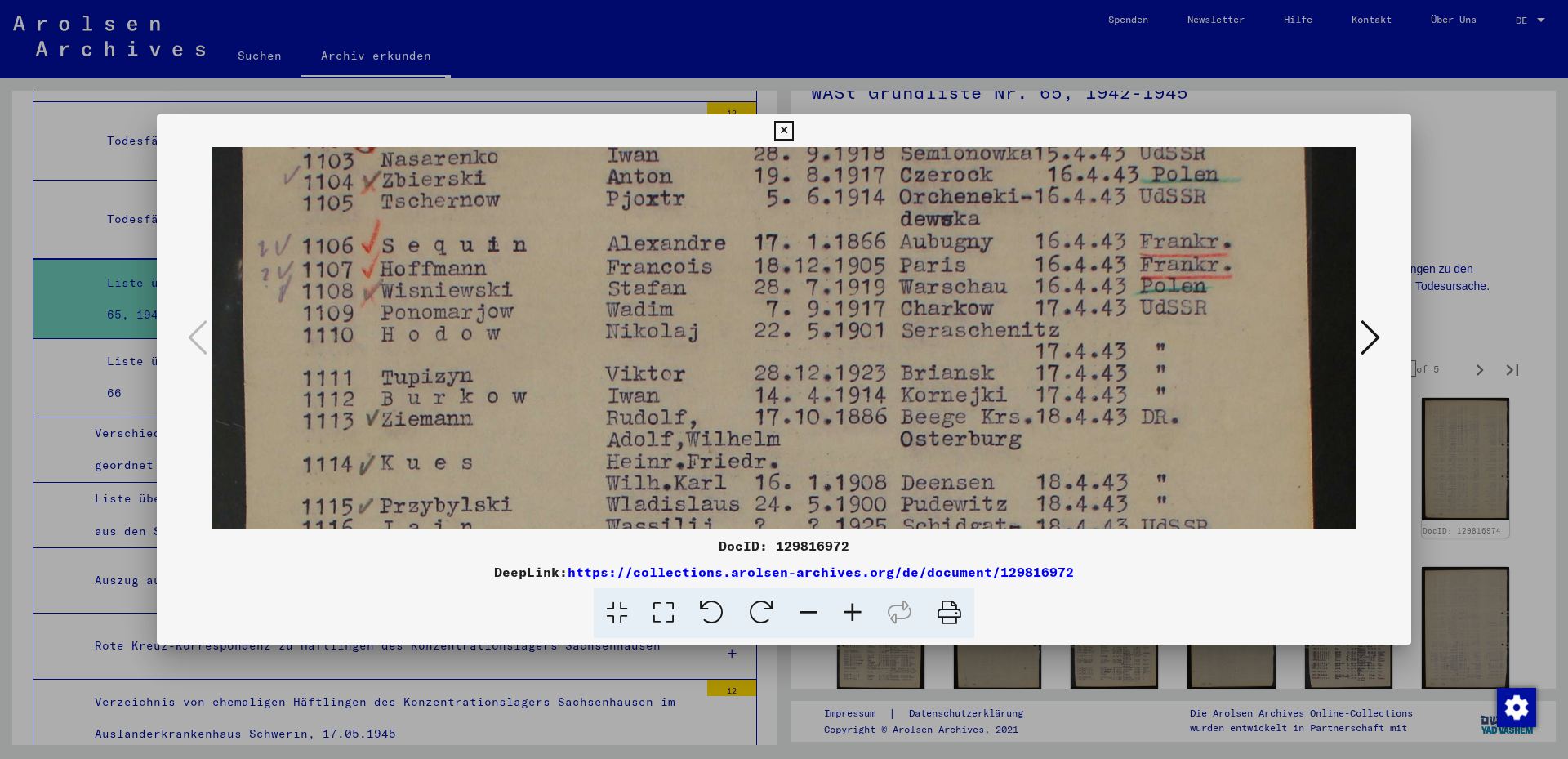 drag, startPoint x: 1085, startPoint y: 401, endPoint x: 1089, endPoint y: 242, distance: 159.05031 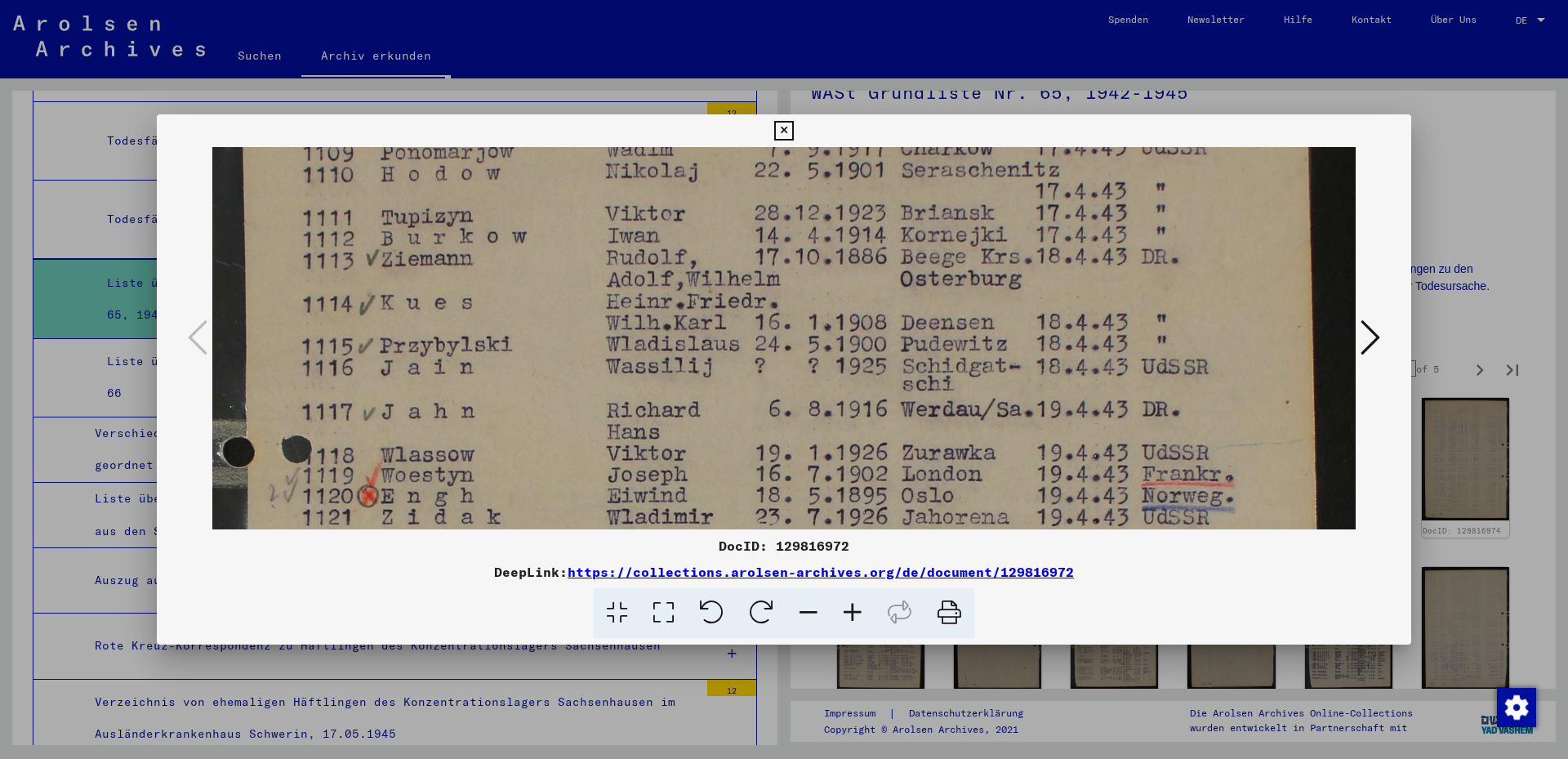 drag, startPoint x: 1042, startPoint y: 403, endPoint x: 1066, endPoint y: 243, distance: 161.78999 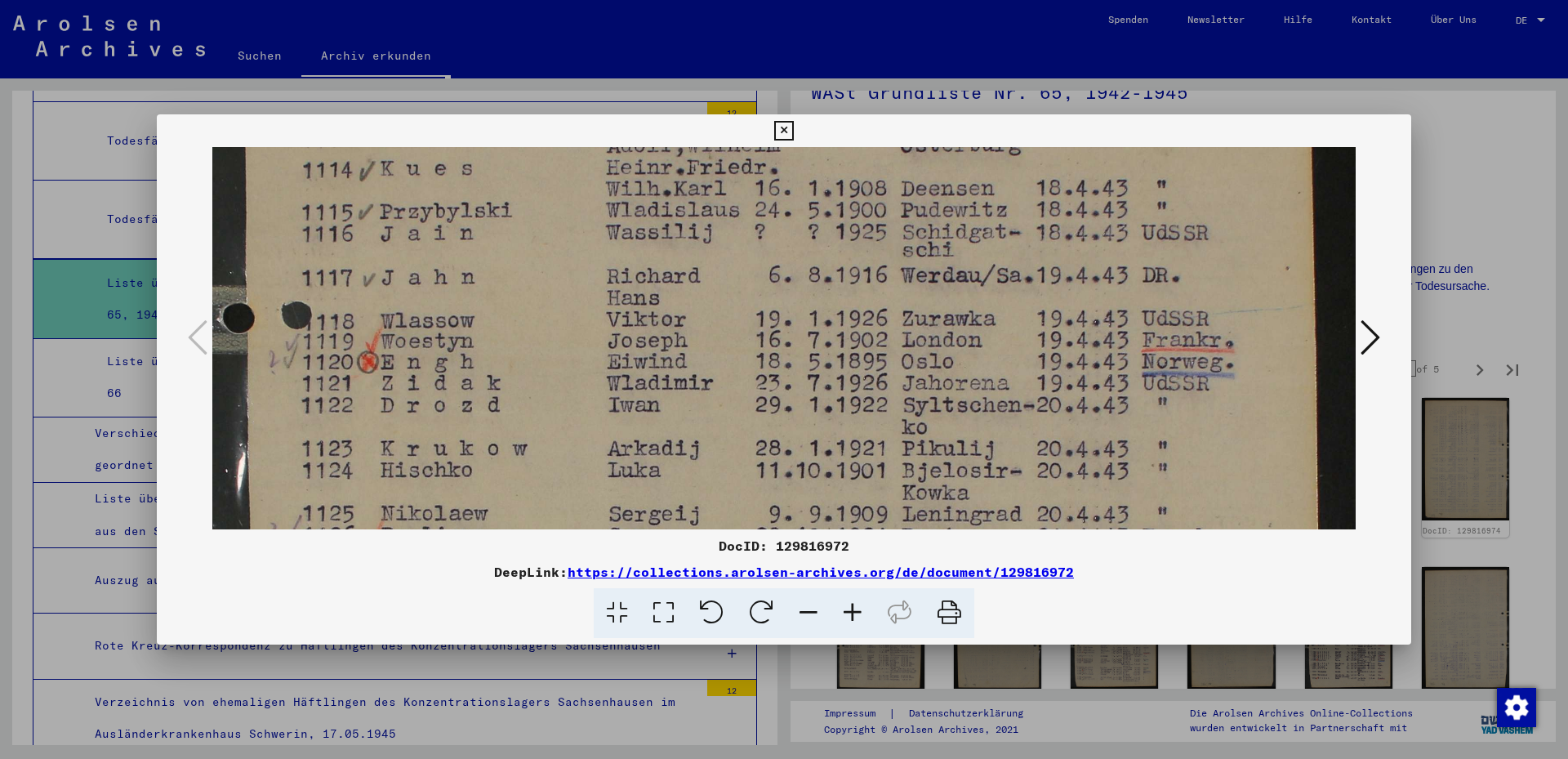 drag, startPoint x: 1027, startPoint y: 388, endPoint x: 1015, endPoint y: 354, distance: 36.055513 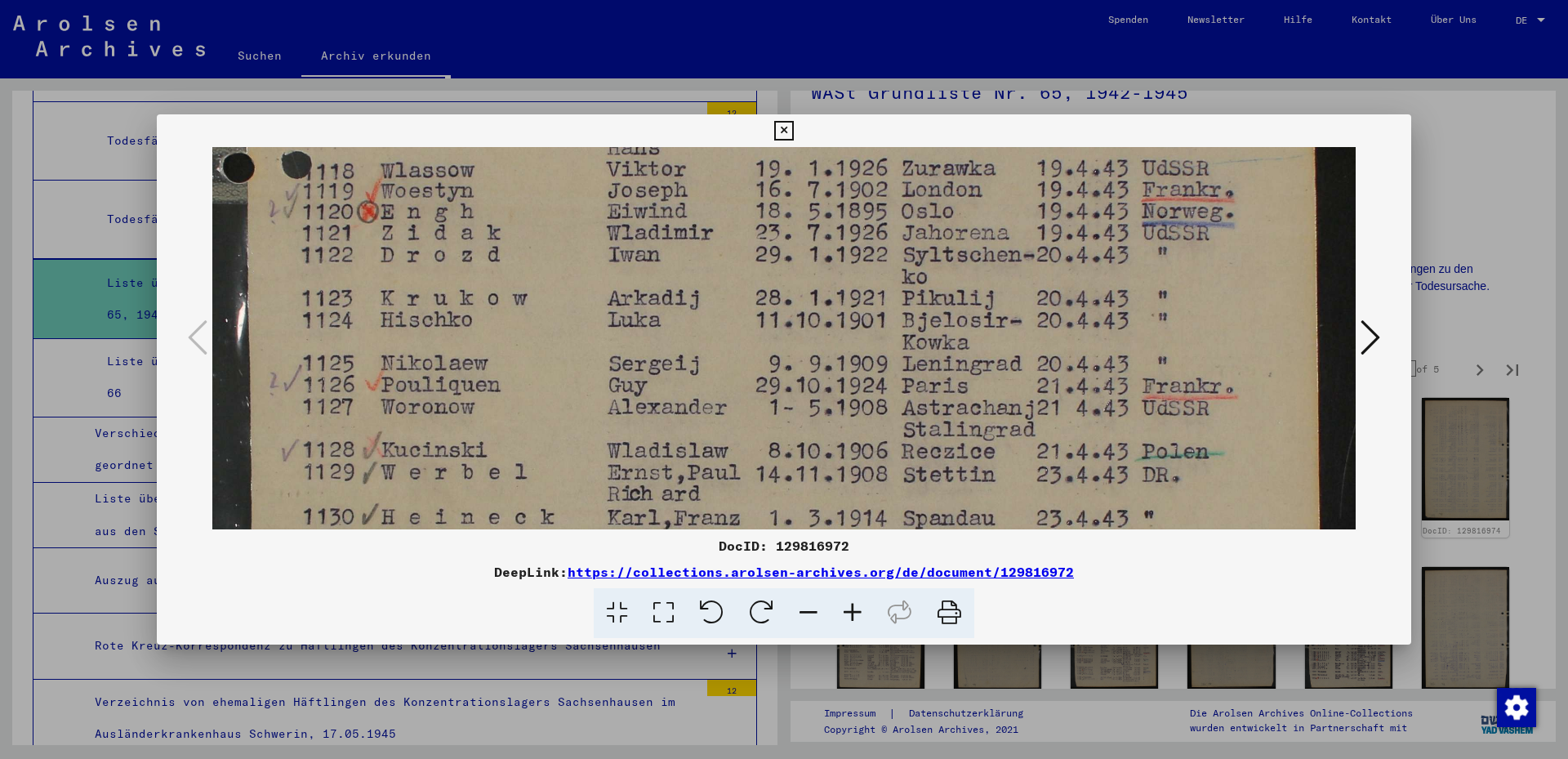 drag, startPoint x: 1000, startPoint y: 283, endPoint x: 1021, endPoint y: 244, distance: 44.294469 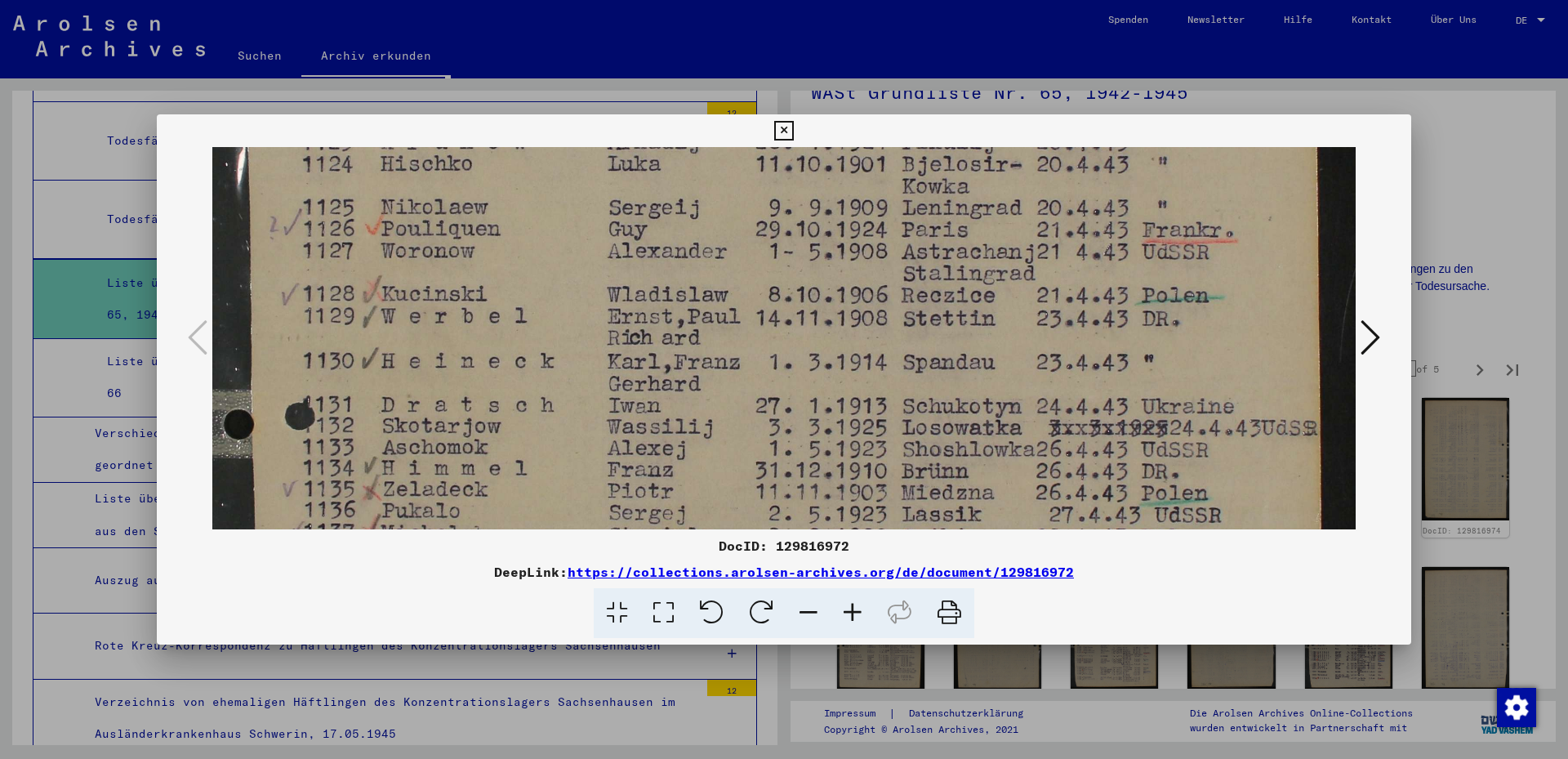 drag, startPoint x: 984, startPoint y: 395, endPoint x: 1009, endPoint y: 244, distance: 153.05555 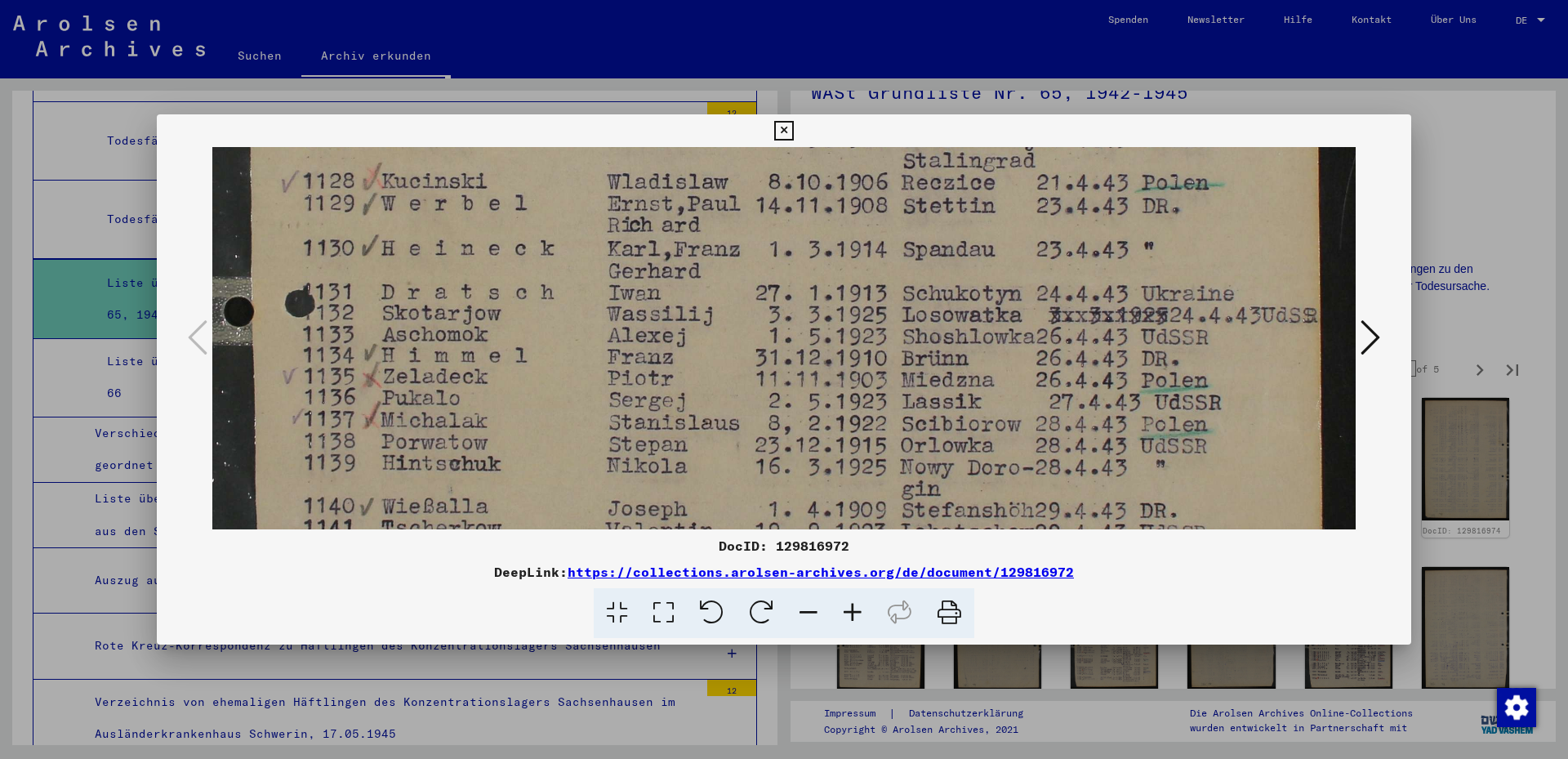 drag, startPoint x: 993, startPoint y: 365, endPoint x: 985, endPoint y: 345, distance: 21.540659 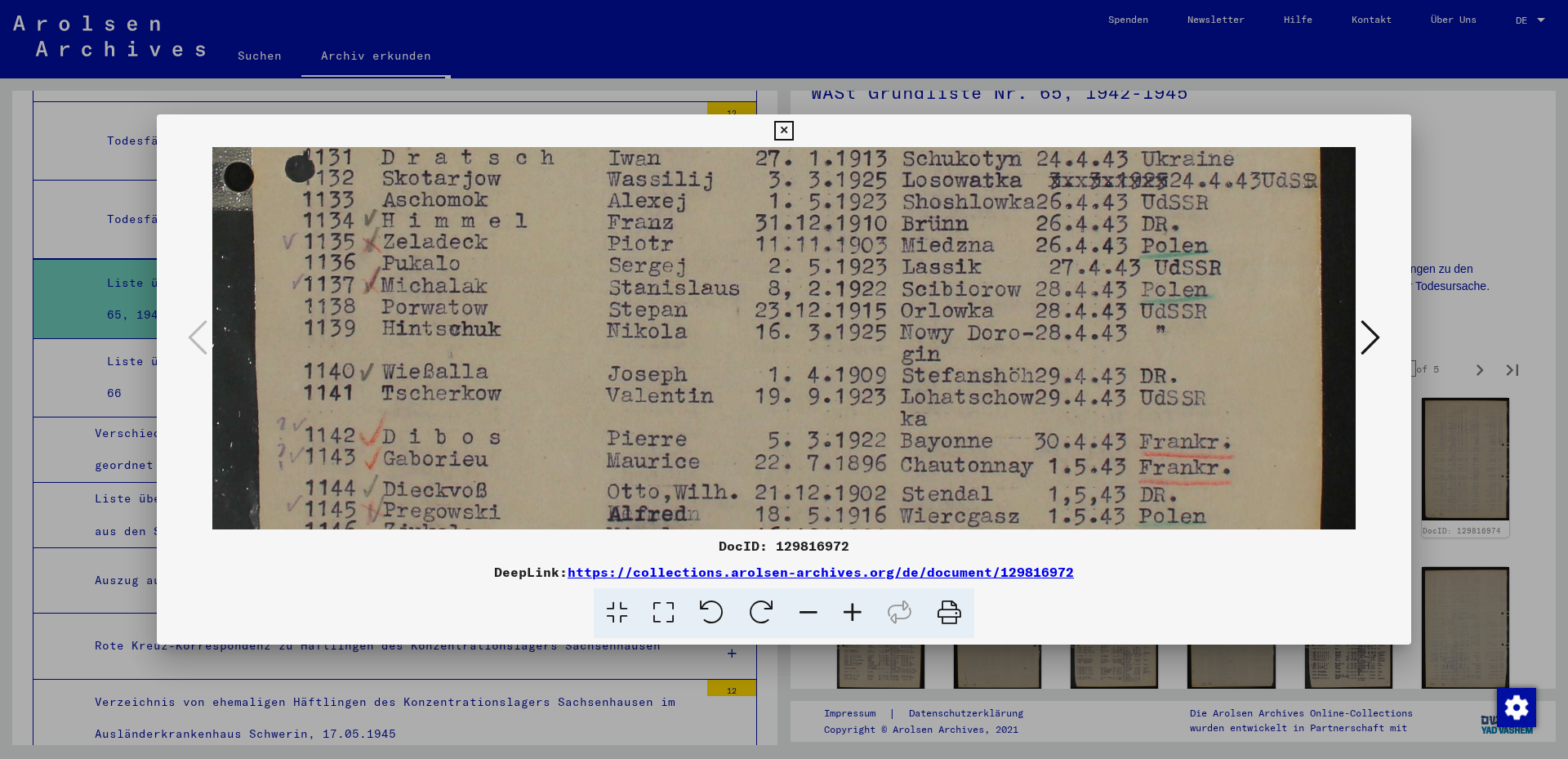 drag, startPoint x: 987, startPoint y: 346, endPoint x: 1002, endPoint y: 269, distance: 78.44743 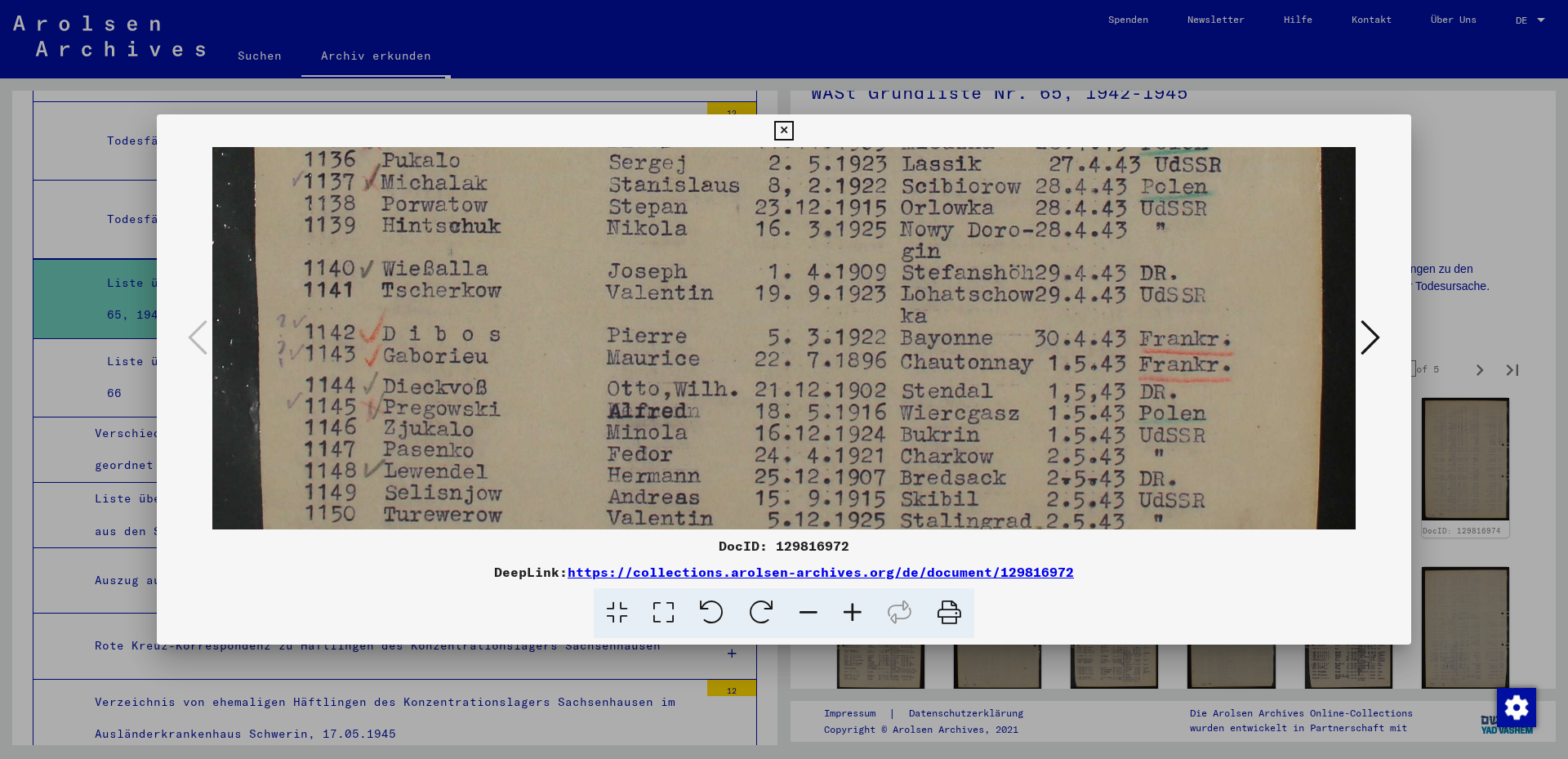 drag, startPoint x: 987, startPoint y: 285, endPoint x: 995, endPoint y: 275, distance: 12.8062 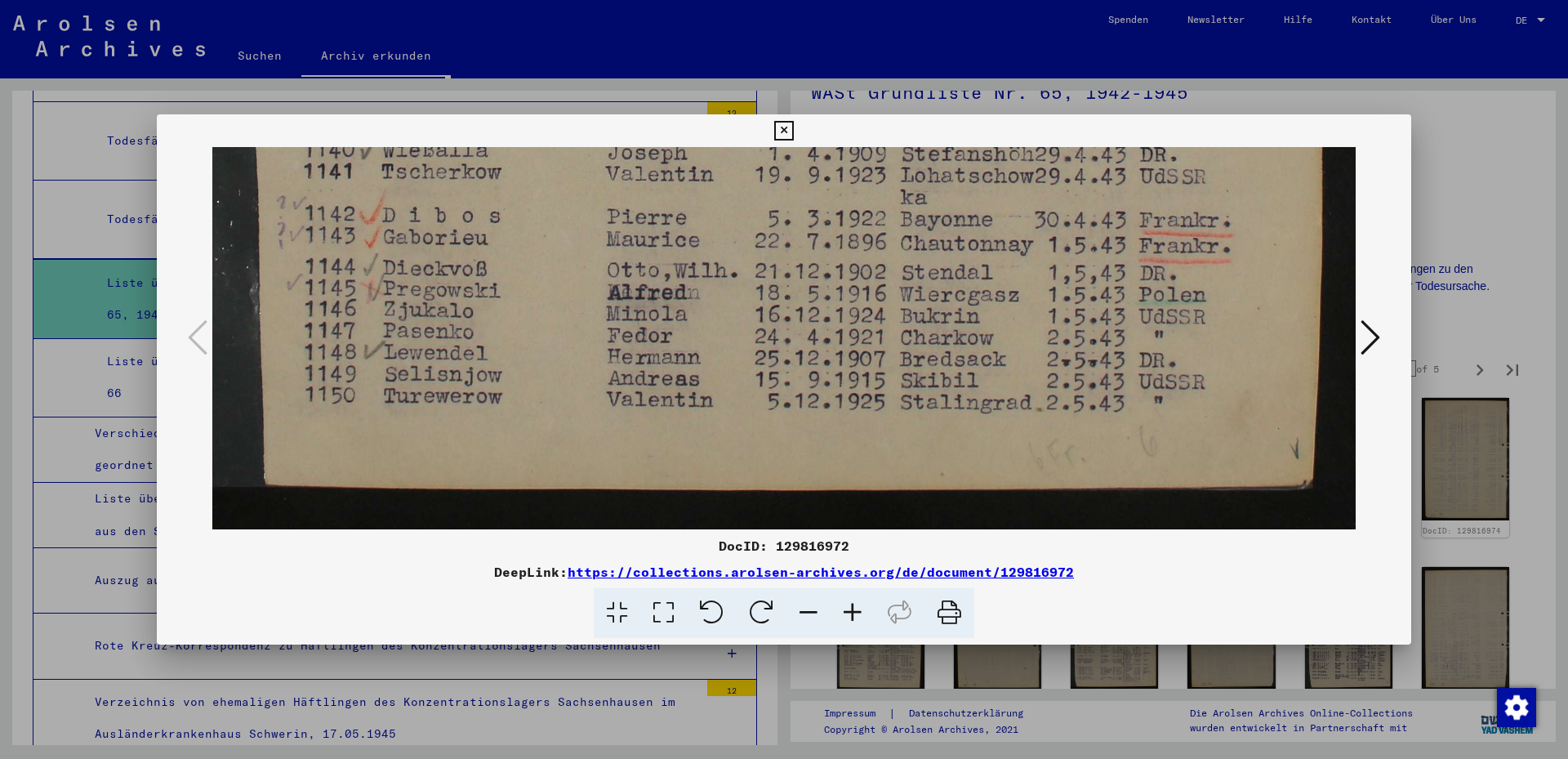 scroll, scrollTop: 1226, scrollLeft: 0, axis: vertical 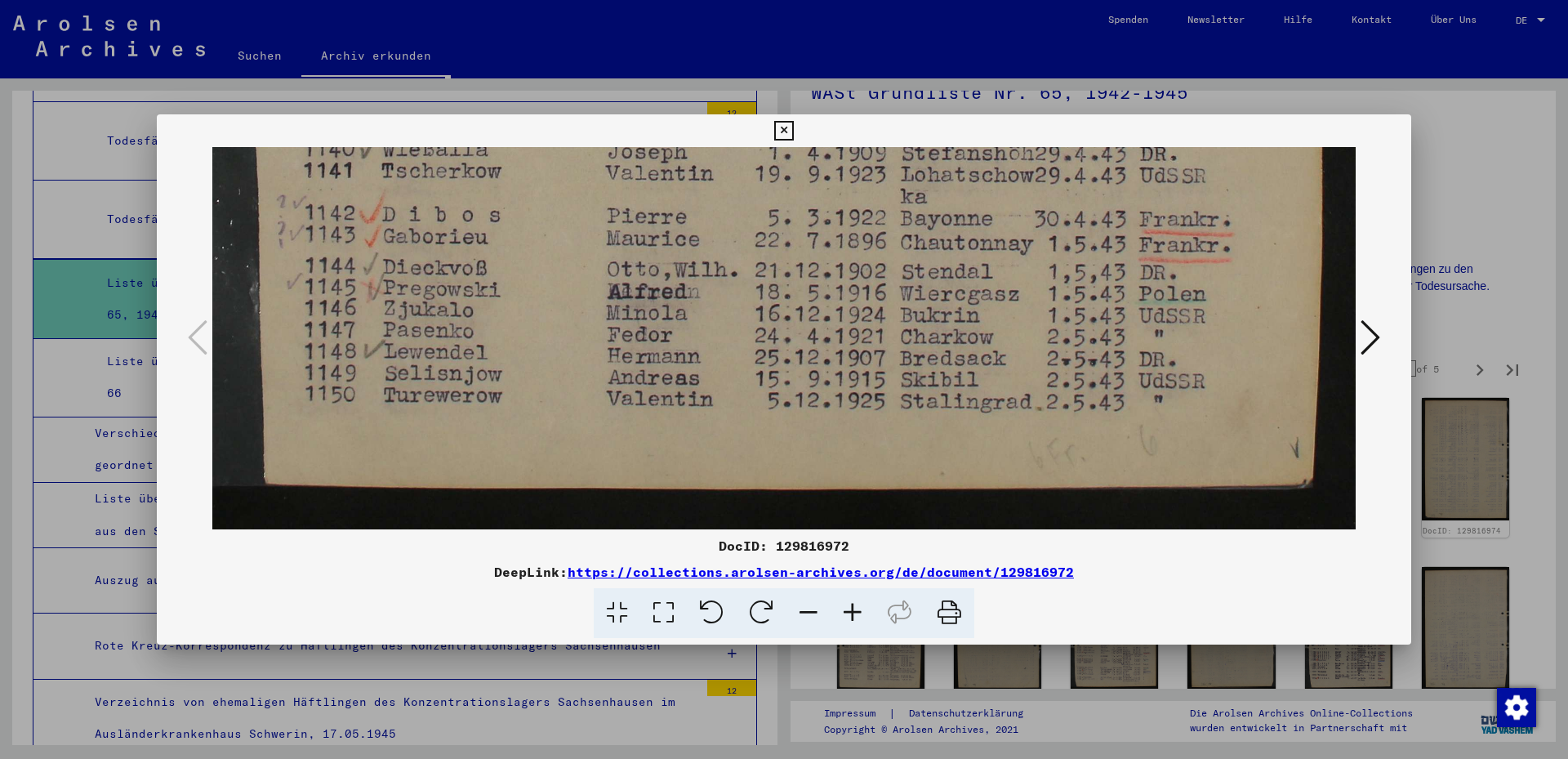 drag, startPoint x: 971, startPoint y: 304, endPoint x: 985, endPoint y: 313, distance: 16.643317 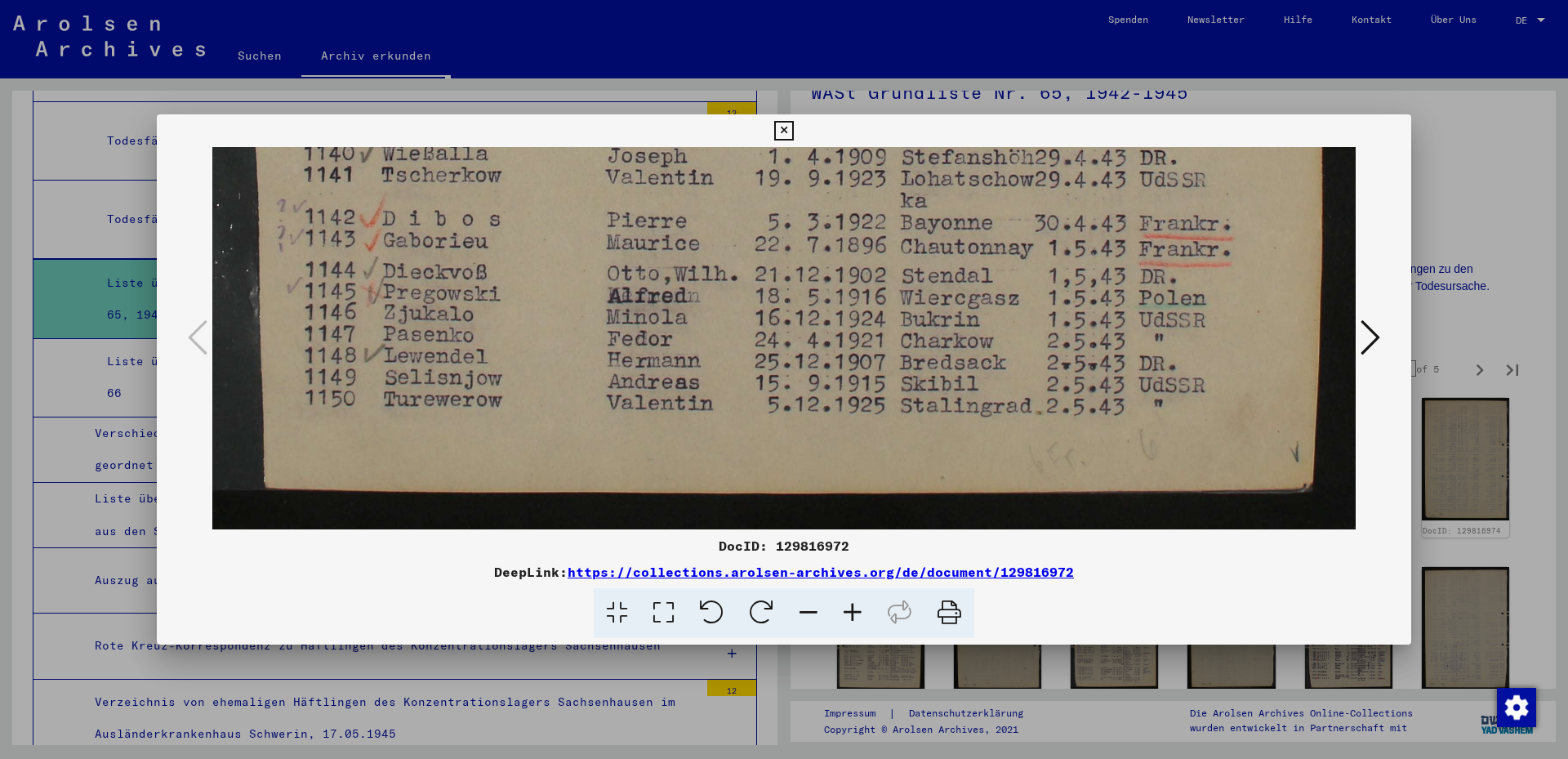 click at bounding box center (1370, 337) 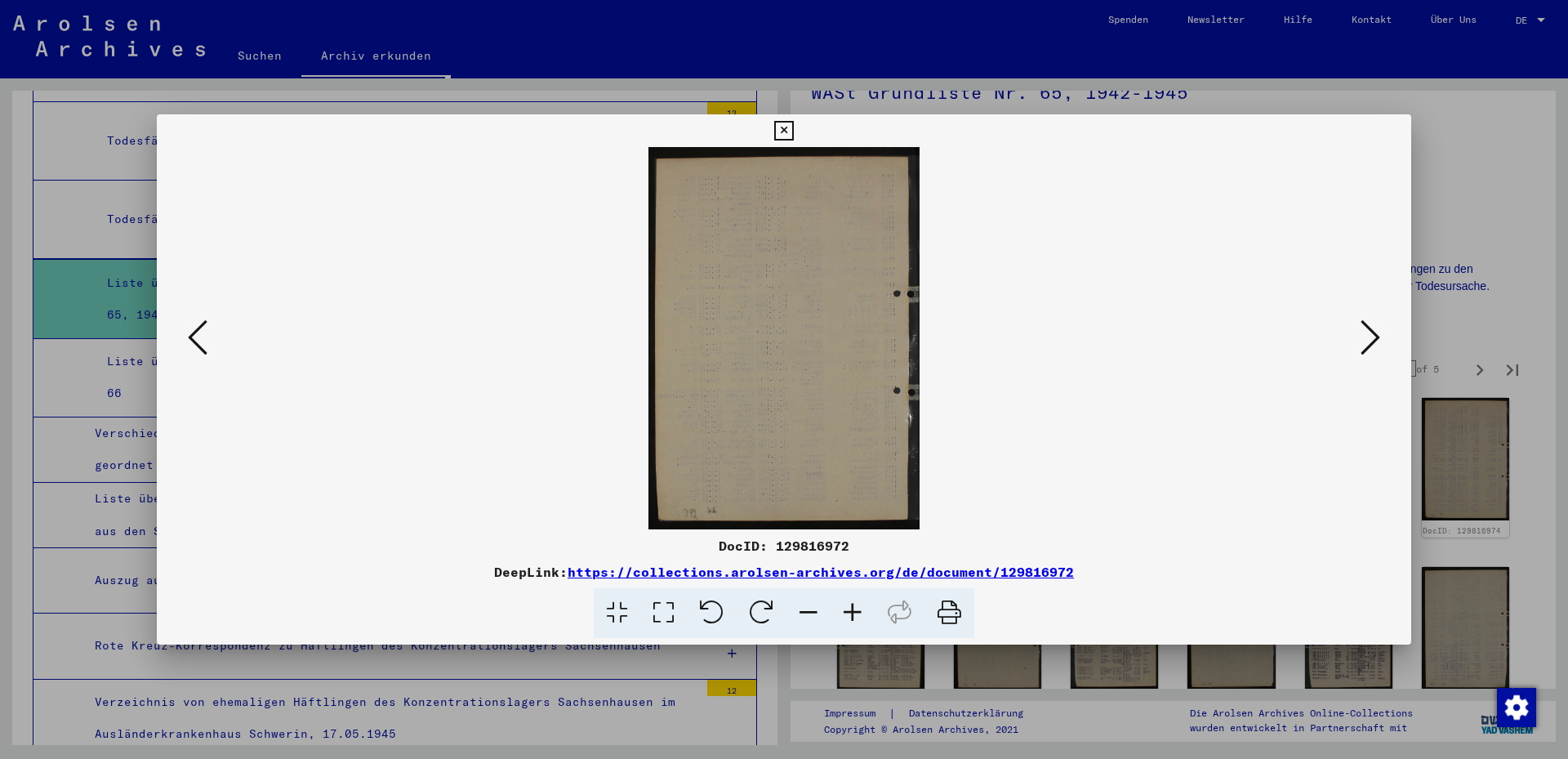 click at bounding box center (1370, 337) 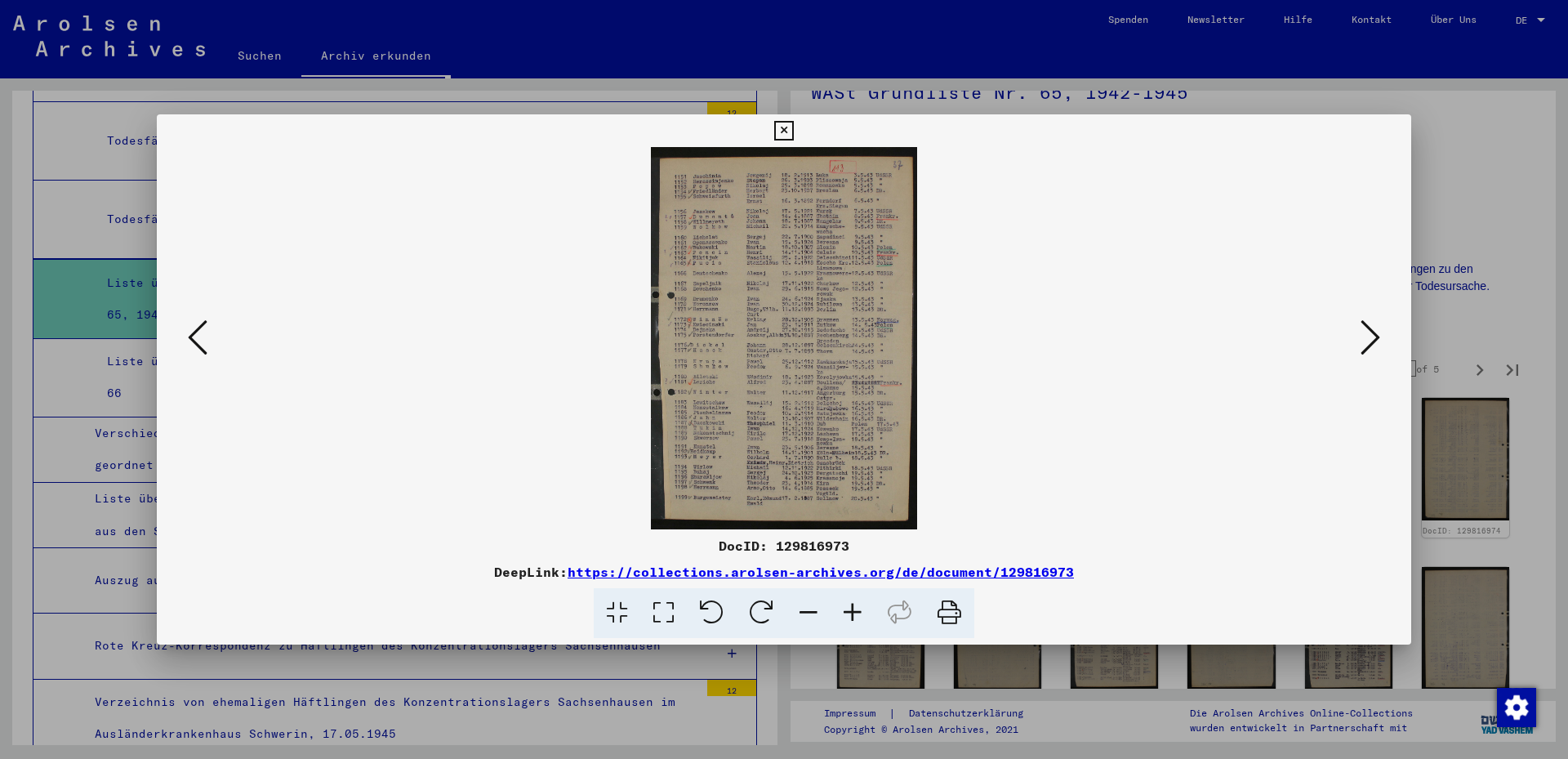 drag, startPoint x: 657, startPoint y: 612, endPoint x: 751, endPoint y: 505, distance: 142.42542 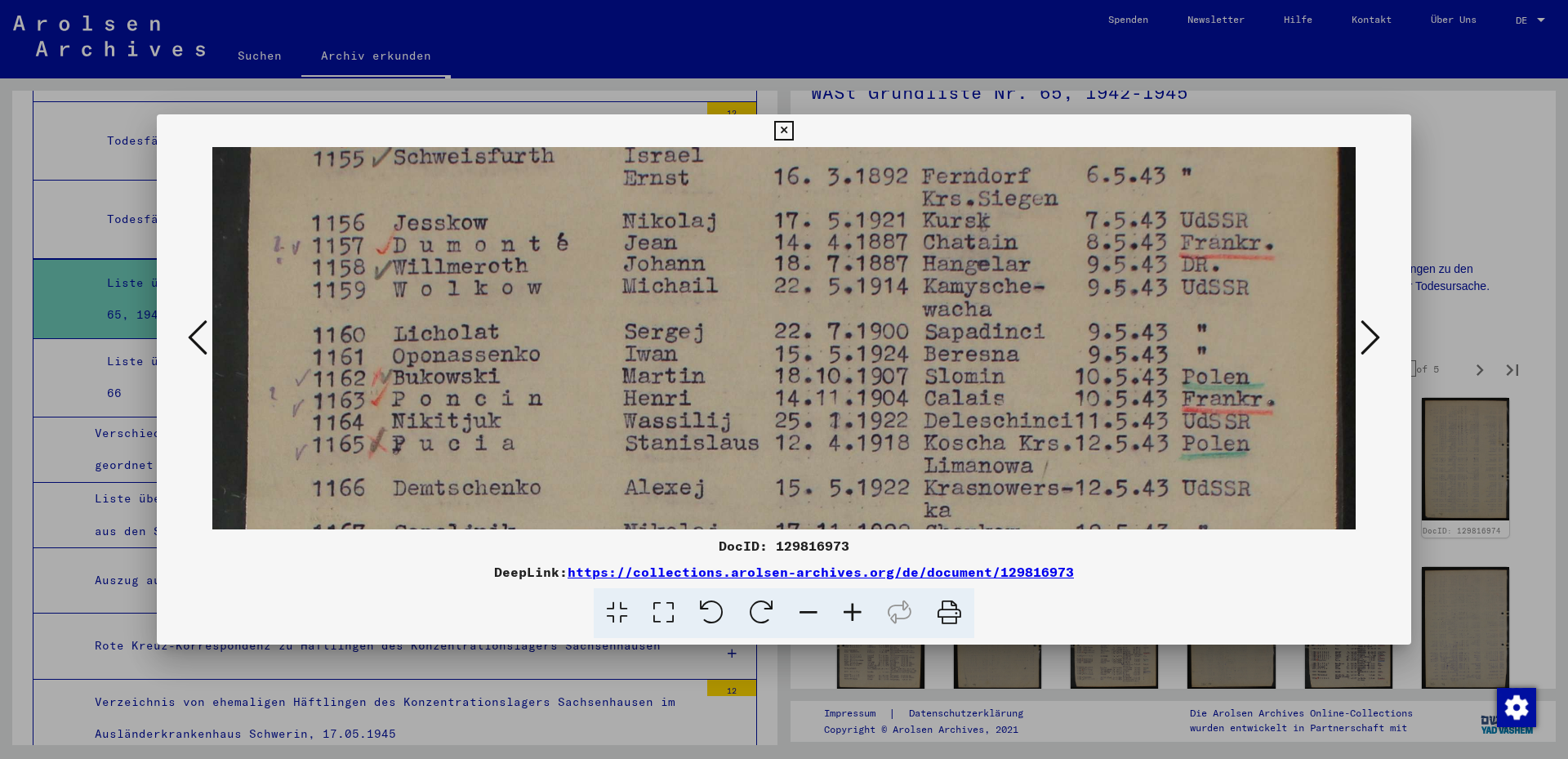 drag, startPoint x: 997, startPoint y: 400, endPoint x: 1018, endPoint y: 198, distance: 203.08865 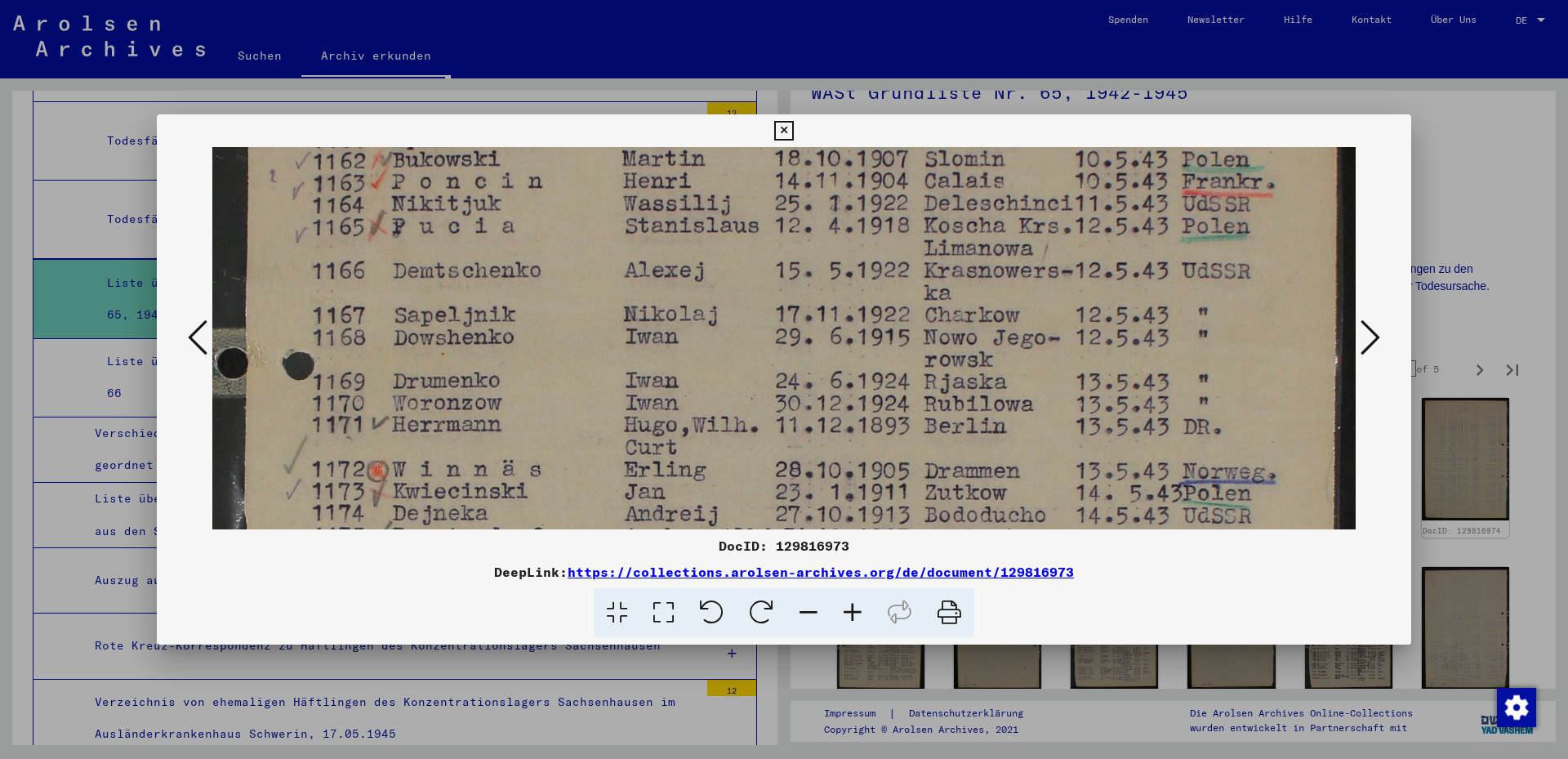 drag, startPoint x: 983, startPoint y: 399, endPoint x: 983, endPoint y: 234, distance: 165 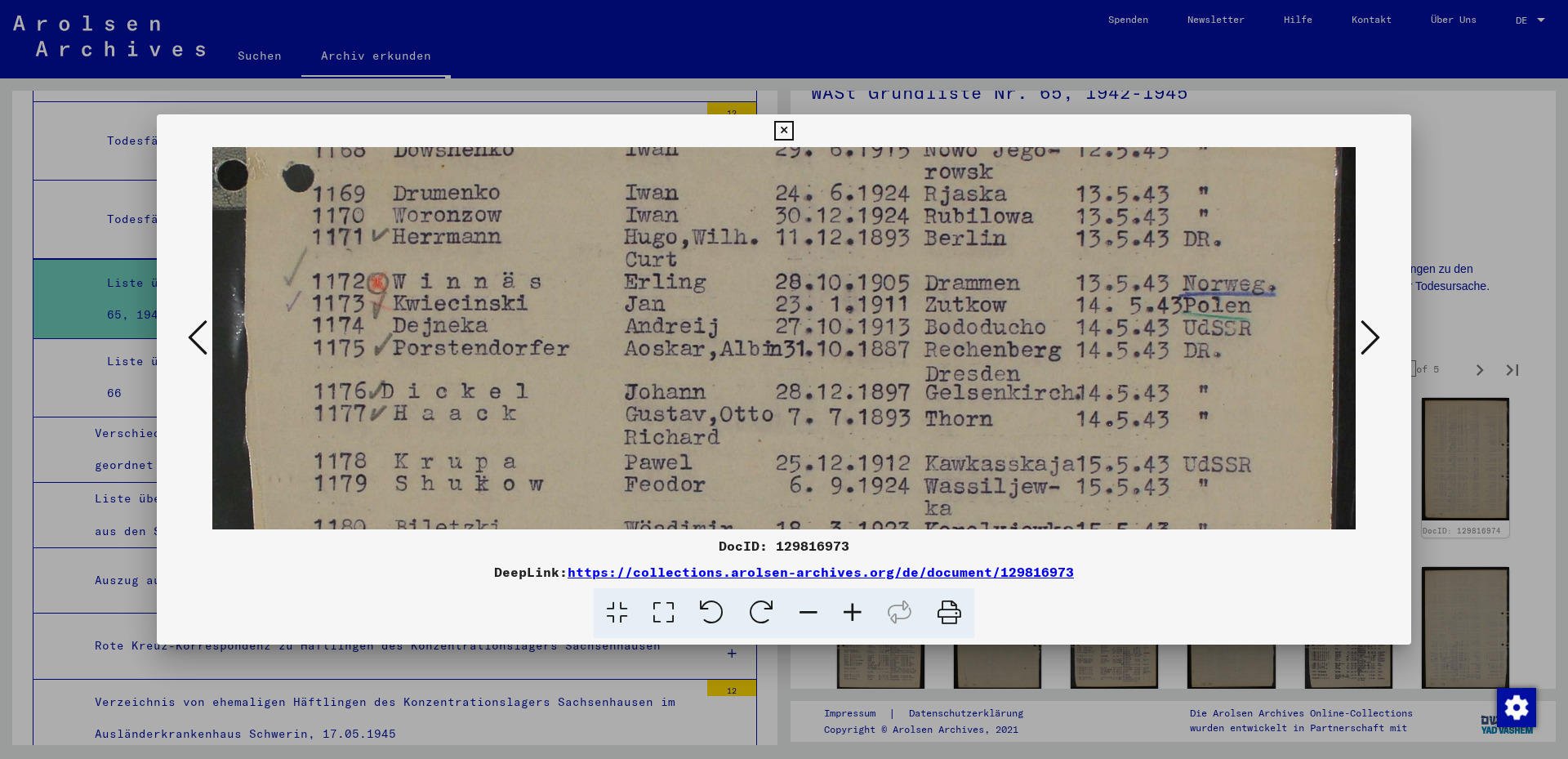 drag, startPoint x: 979, startPoint y: 396, endPoint x: 1007, endPoint y: 208, distance: 190.07367 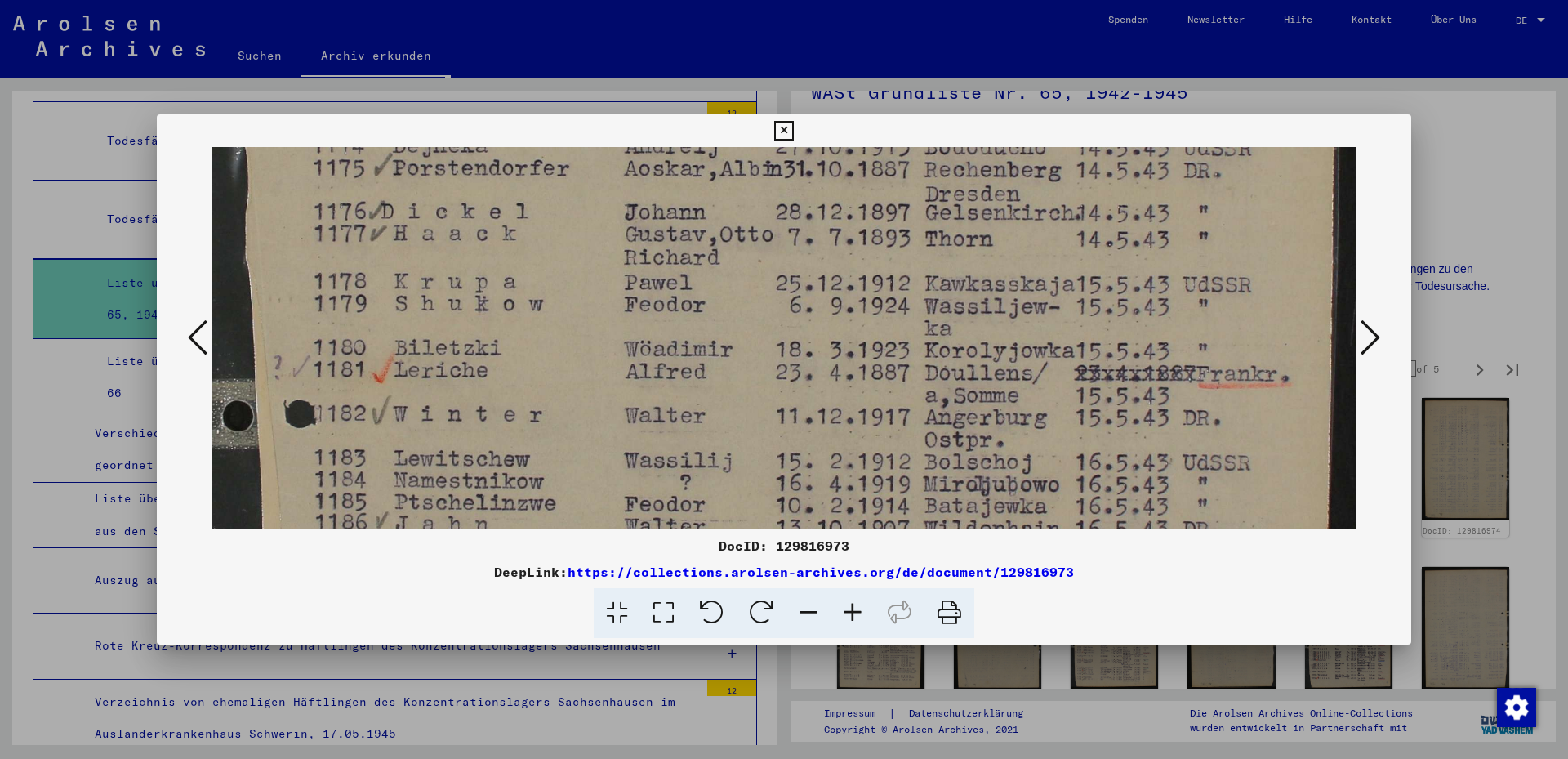 drag, startPoint x: 961, startPoint y: 407, endPoint x: 980, endPoint y: 228, distance: 180.00556 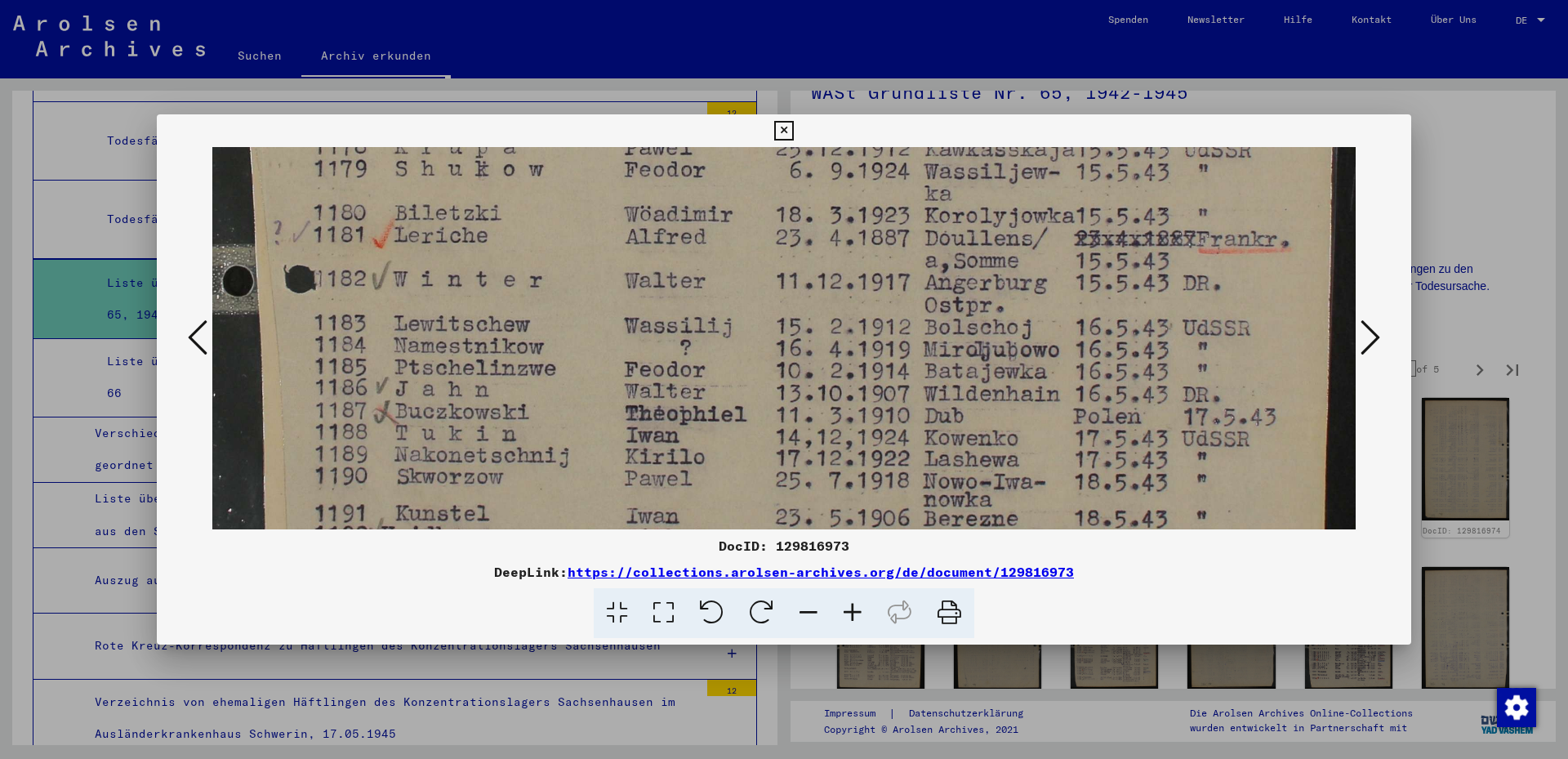 drag, startPoint x: 969, startPoint y: 366, endPoint x: 950, endPoint y: 241, distance: 126.43575 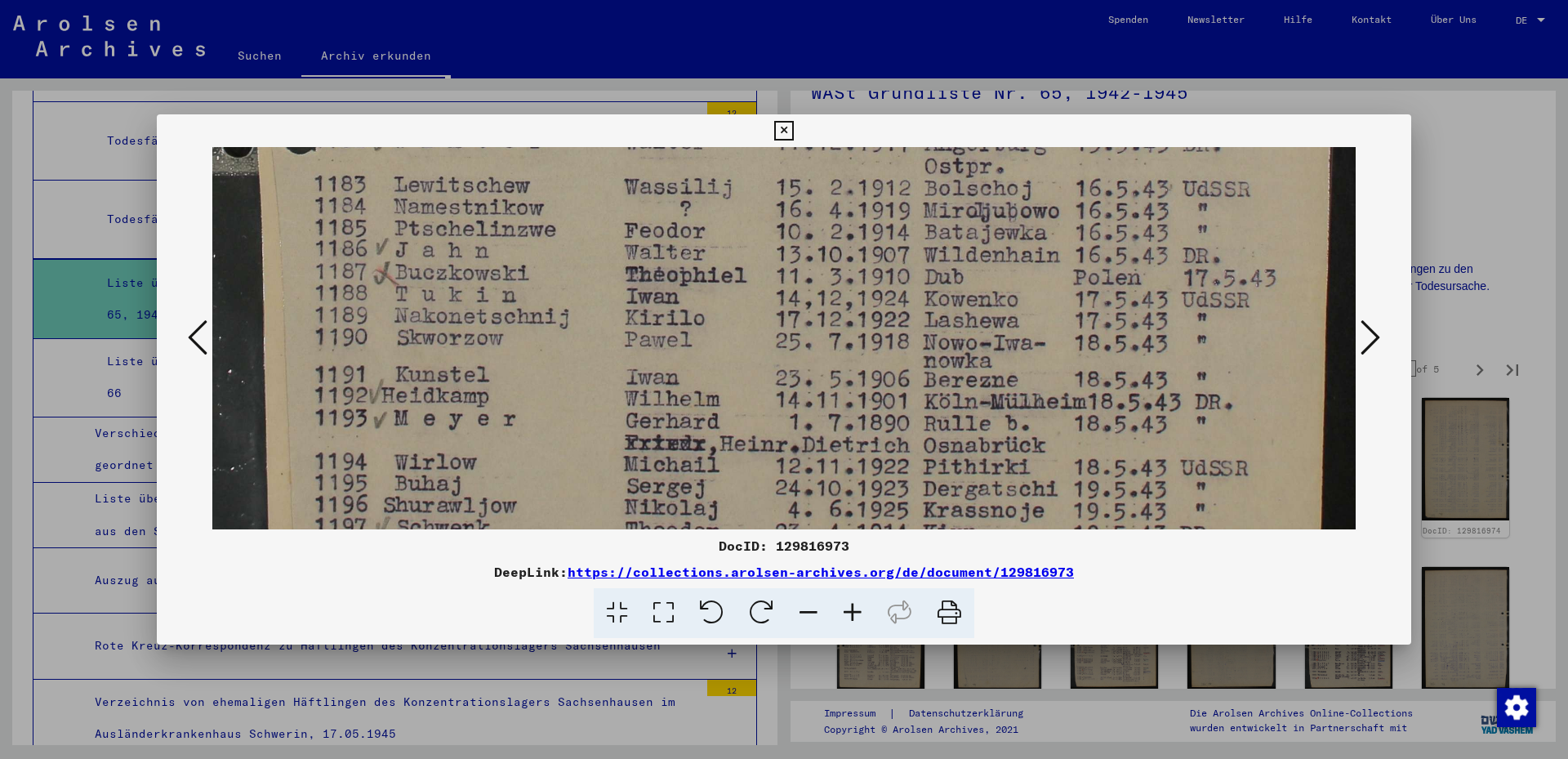 drag, startPoint x: 946, startPoint y: 327, endPoint x: 956, endPoint y: 214, distance: 113.44161 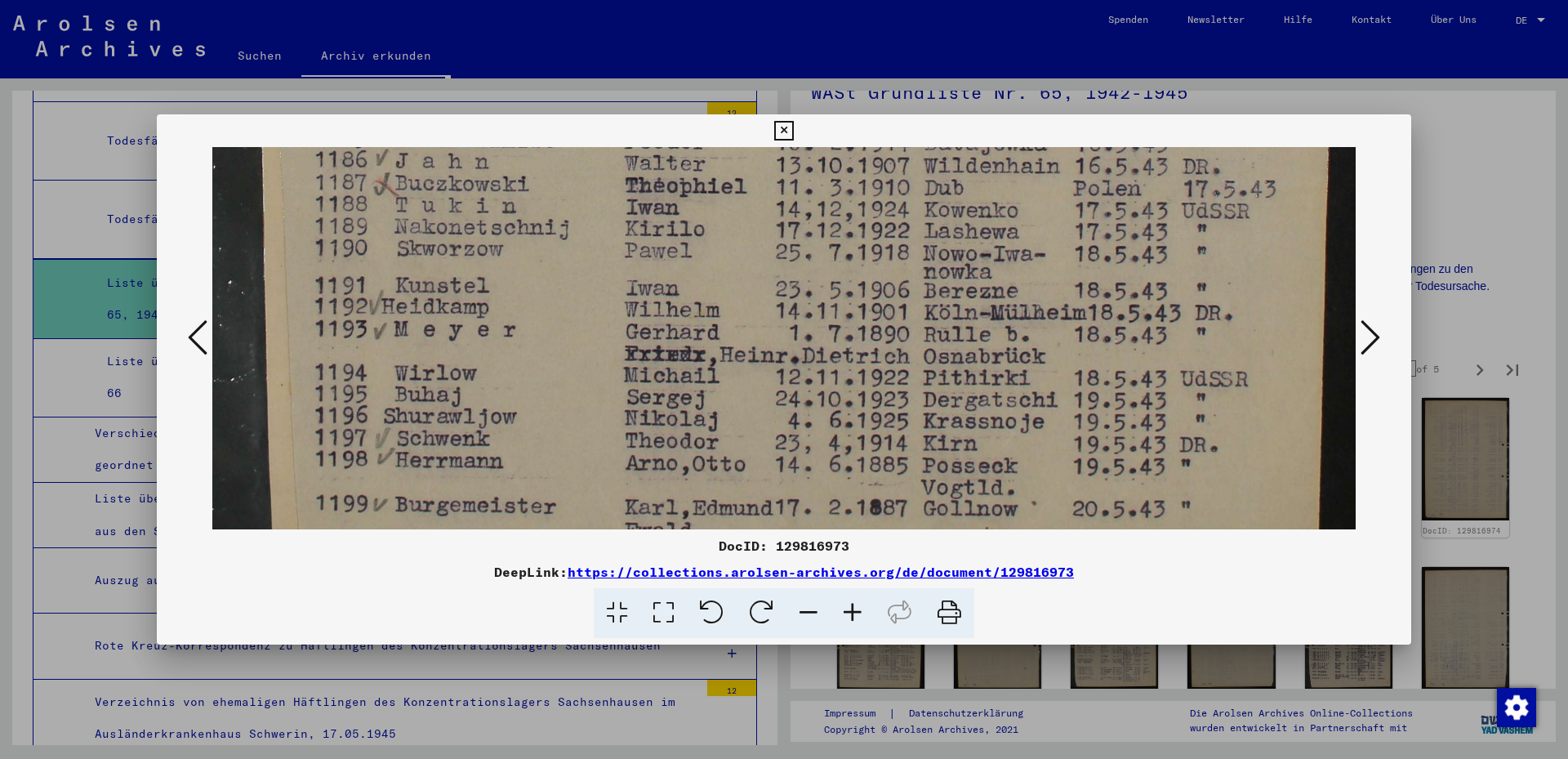 scroll, scrollTop: 1206, scrollLeft: 0, axis: vertical 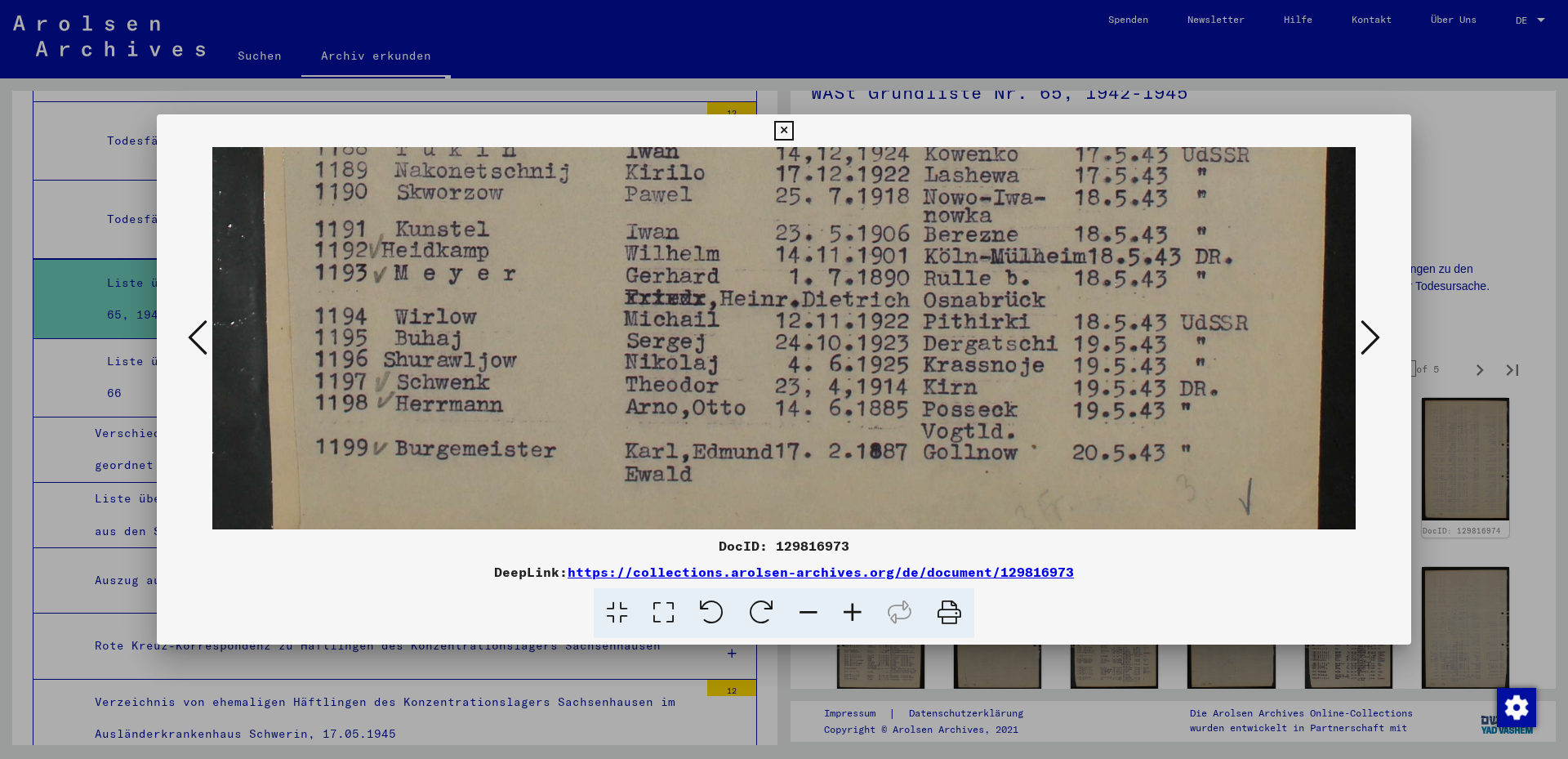 drag, startPoint x: 985, startPoint y: 316, endPoint x: 991, endPoint y: 215, distance: 101.1781 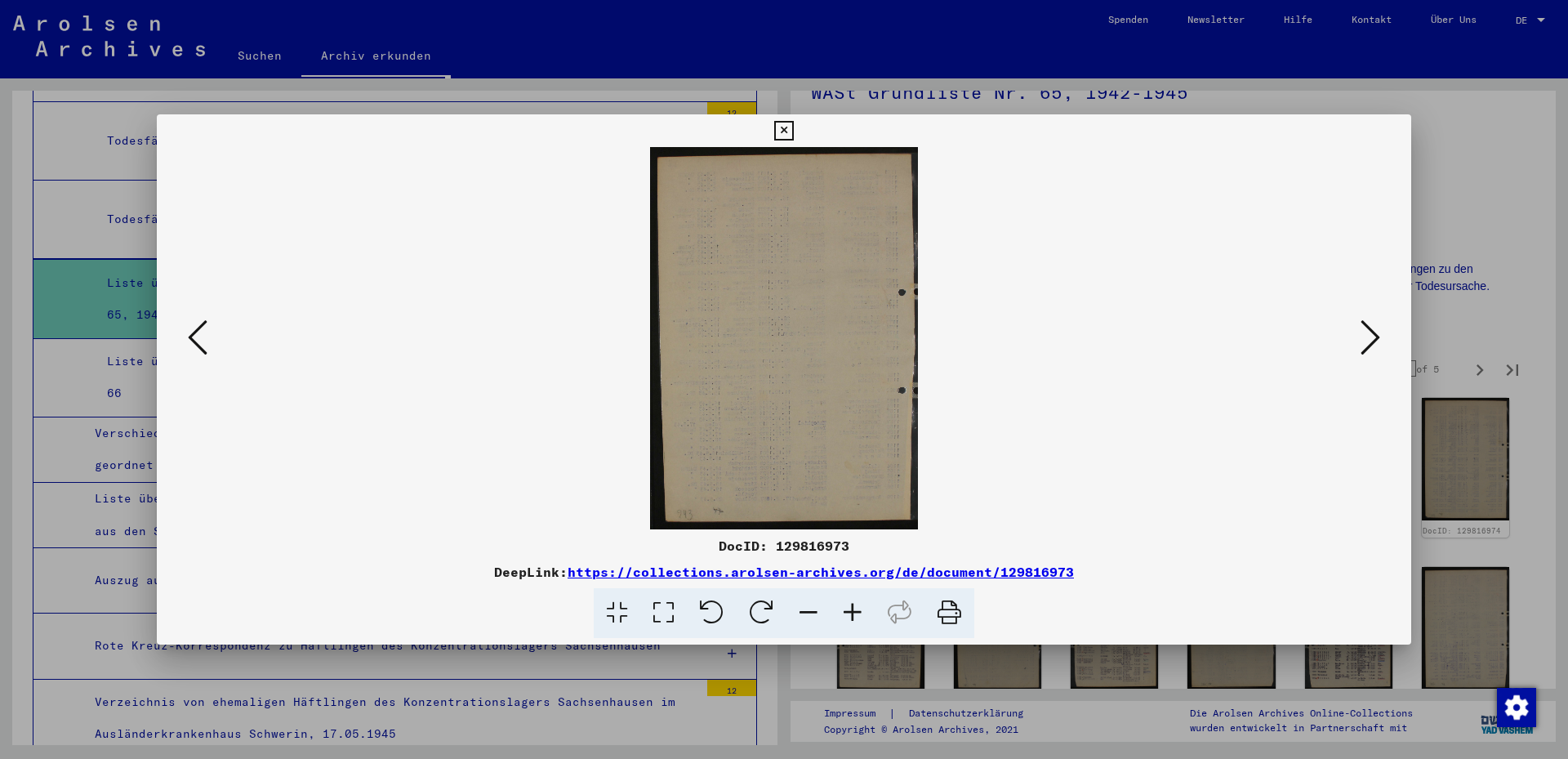 scroll, scrollTop: 0, scrollLeft: 0, axis: both 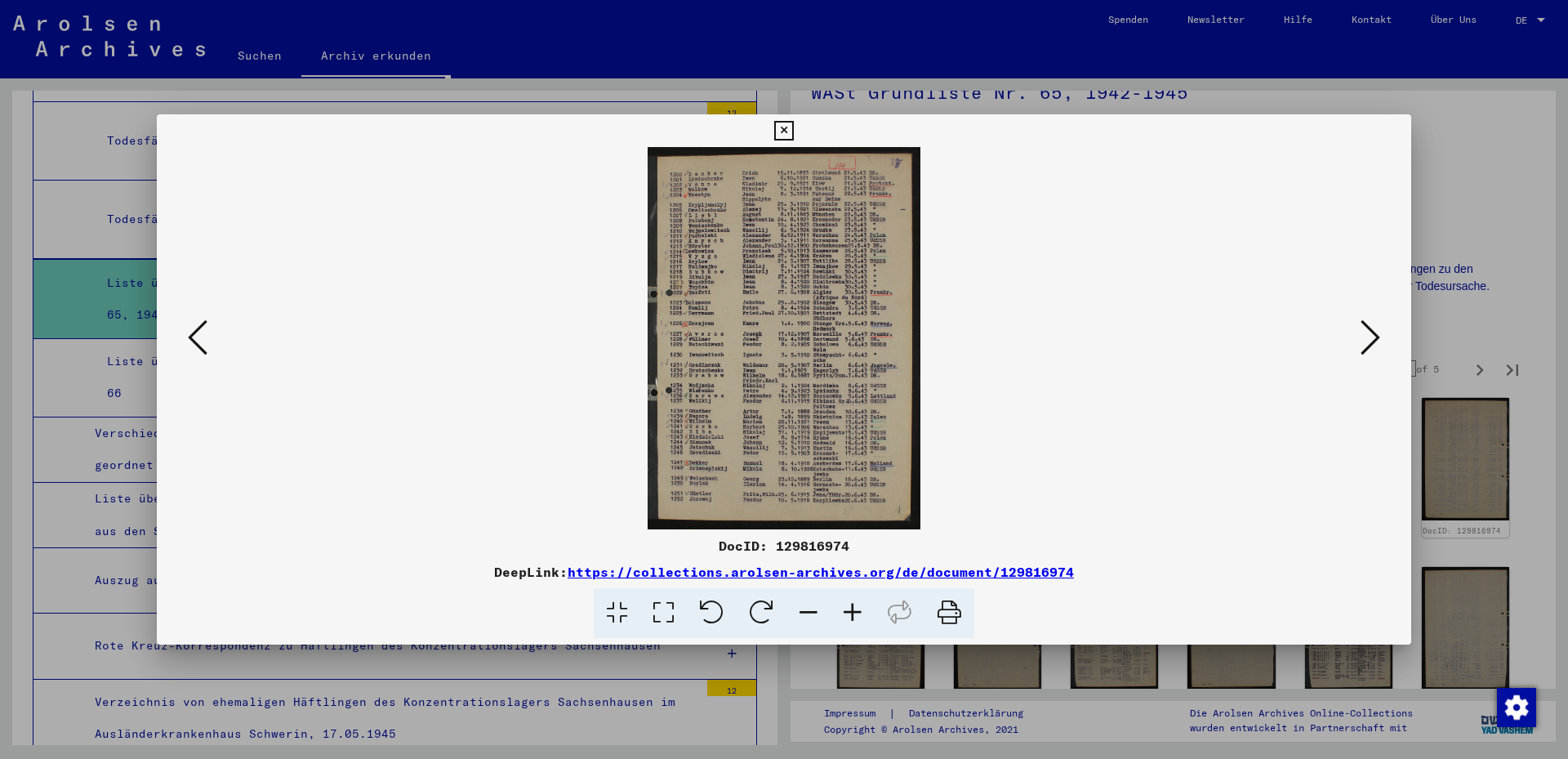 drag, startPoint x: 673, startPoint y: 618, endPoint x: 699, endPoint y: 609, distance: 27.51363 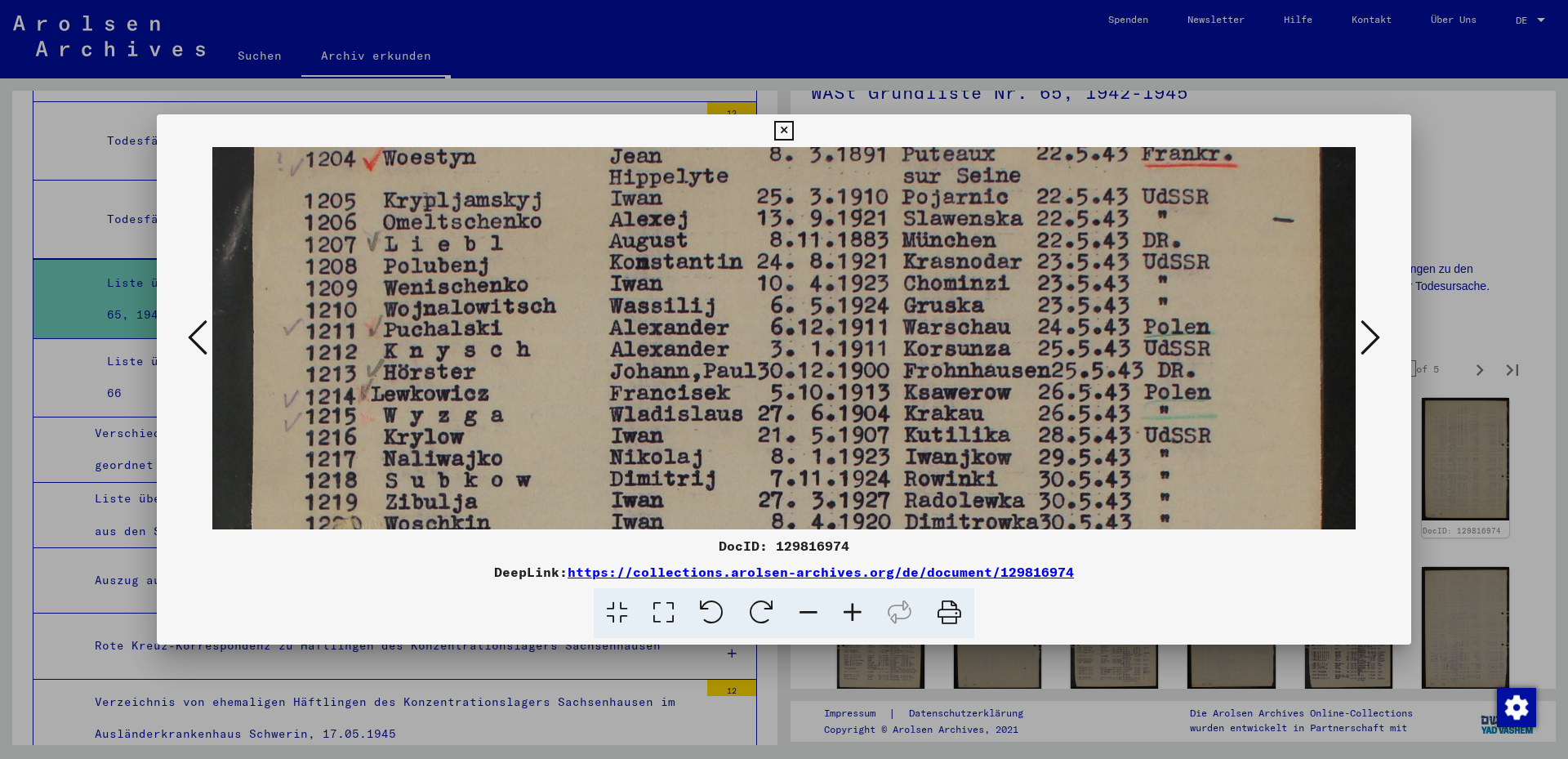 drag, startPoint x: 917, startPoint y: 442, endPoint x: 928, endPoint y: 279, distance: 163.37074 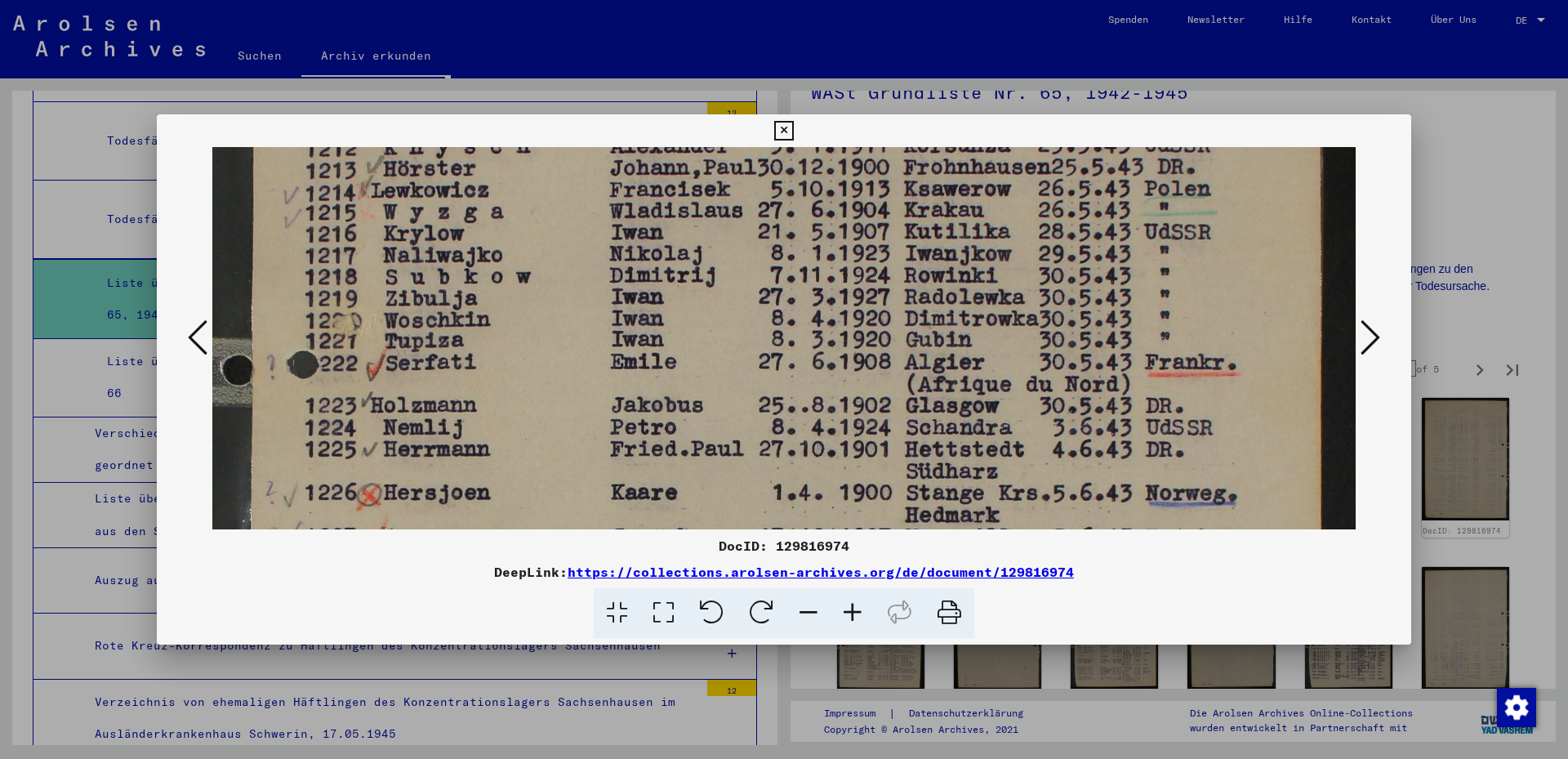 drag, startPoint x: 938, startPoint y: 386, endPoint x: 978, endPoint y: 218, distance: 172.69627 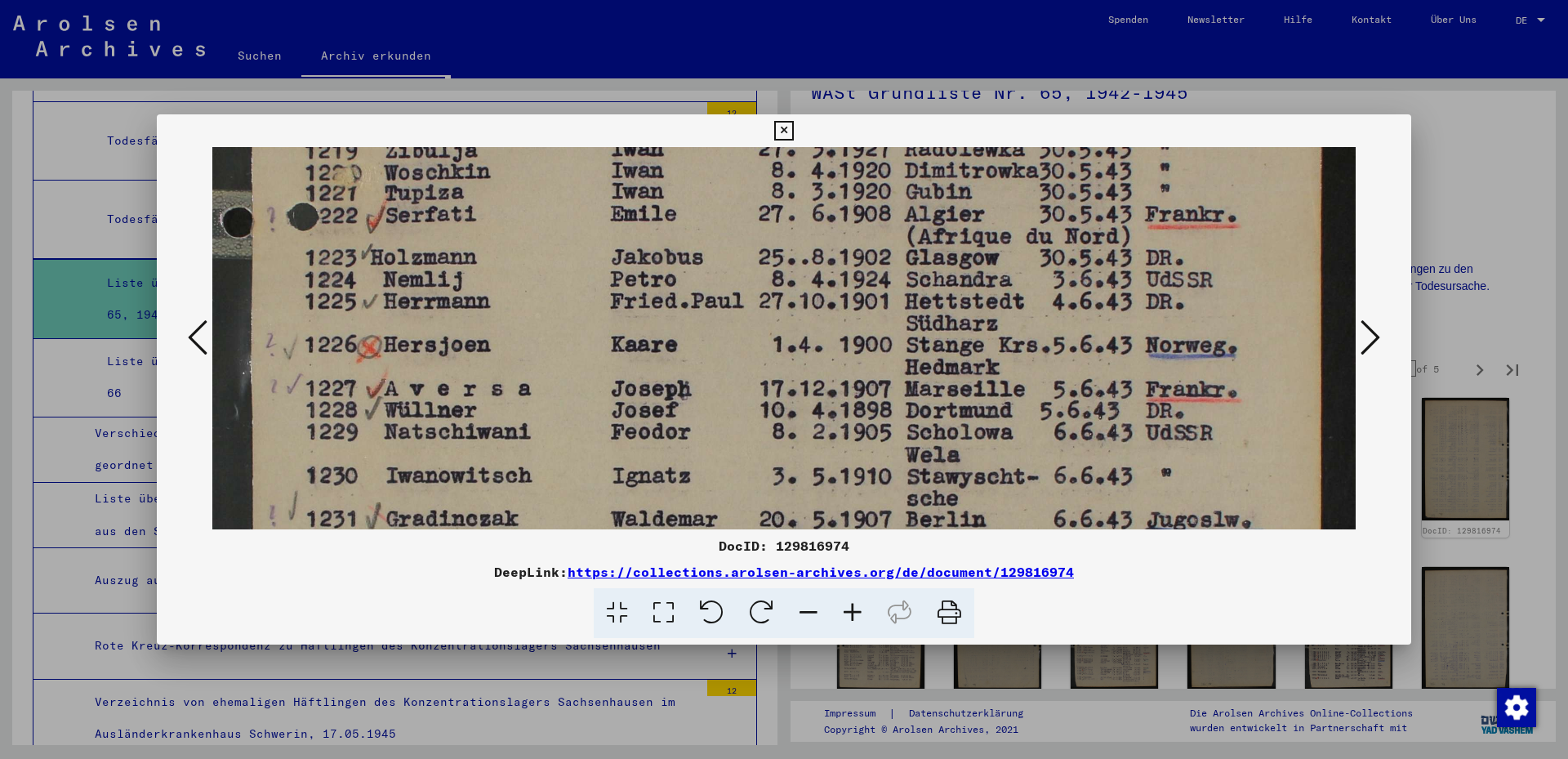drag, startPoint x: 1009, startPoint y: 334, endPoint x: 996, endPoint y: 279, distance: 56.51548 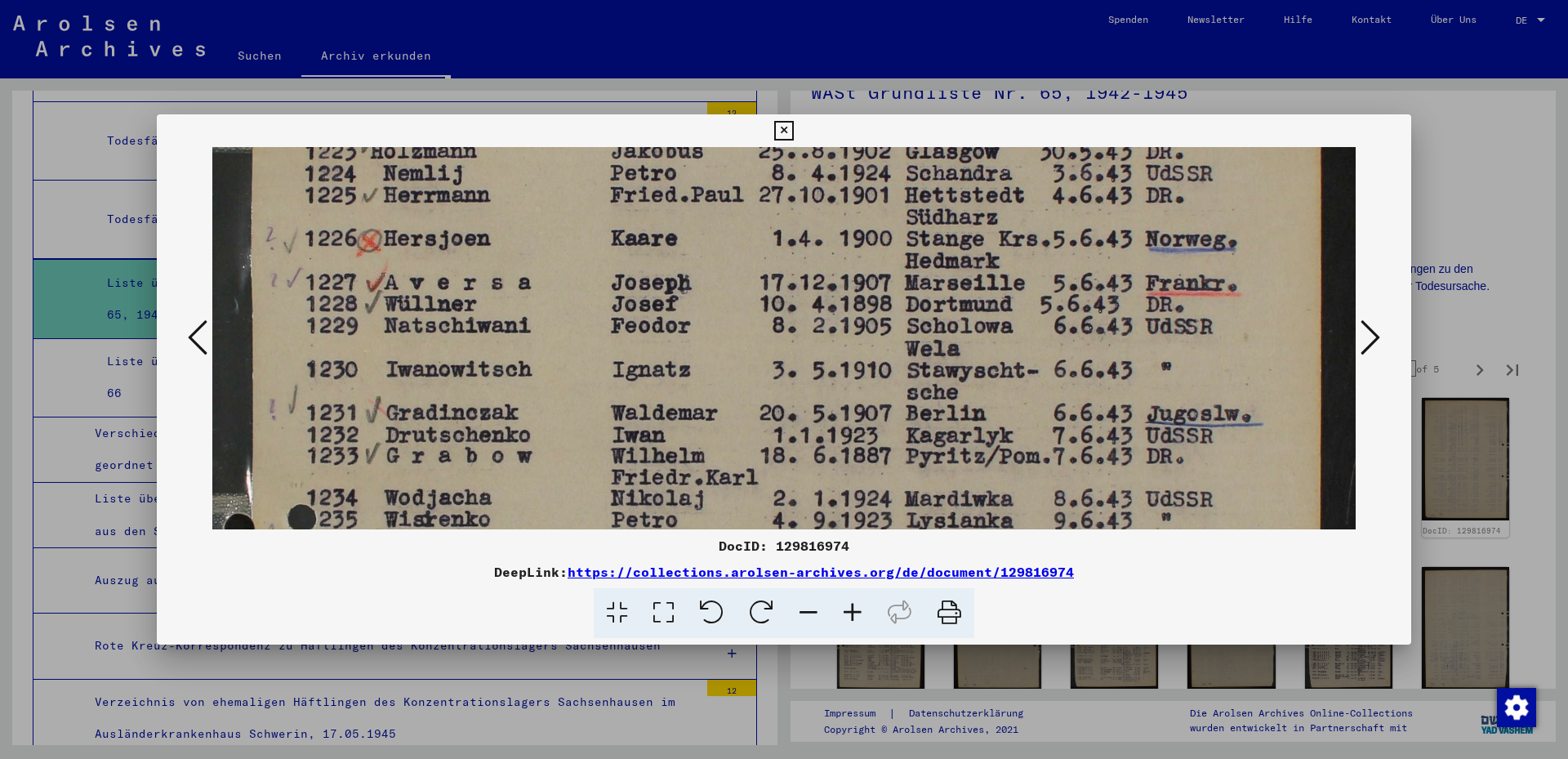 drag, startPoint x: 982, startPoint y: 340, endPoint x: 1018, endPoint y: 203, distance: 141.651 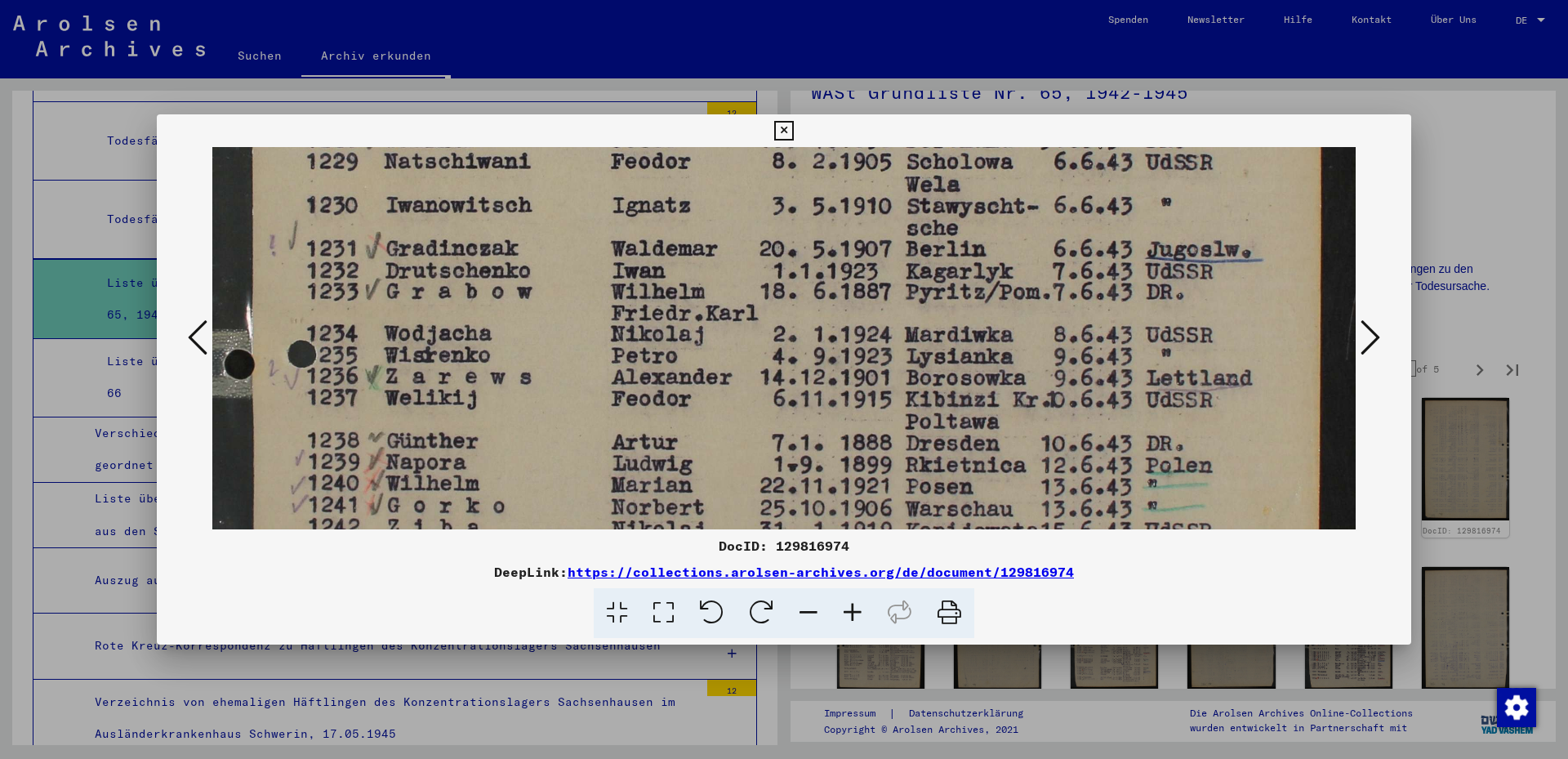 drag 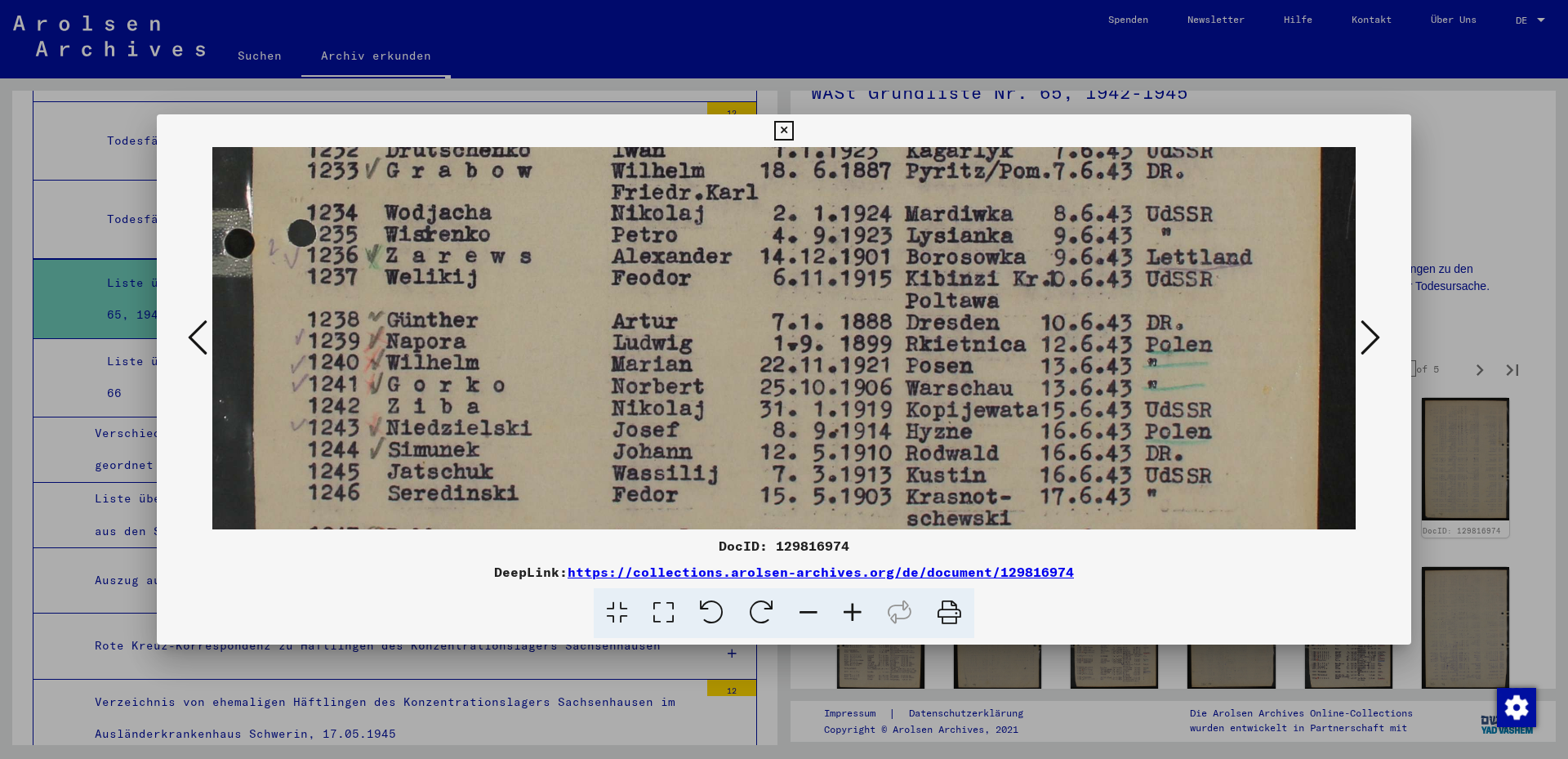 scroll, scrollTop: 985, scrollLeft: 0, axis: vertical 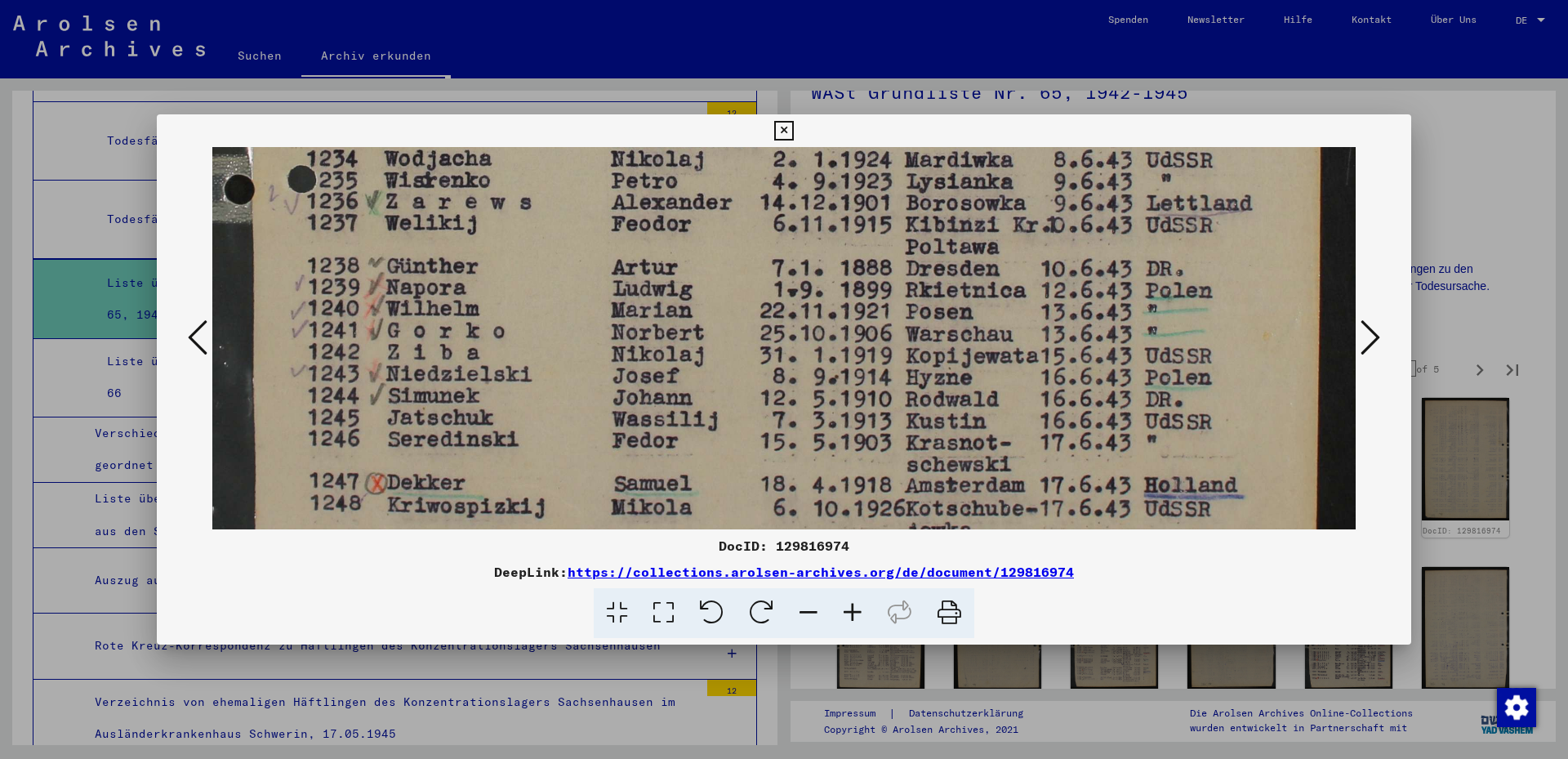 click on "DocID: 129816974  DeepLink:  https://collections.arolsen-archives.org/de/document/129816974" at bounding box center (784, 376) 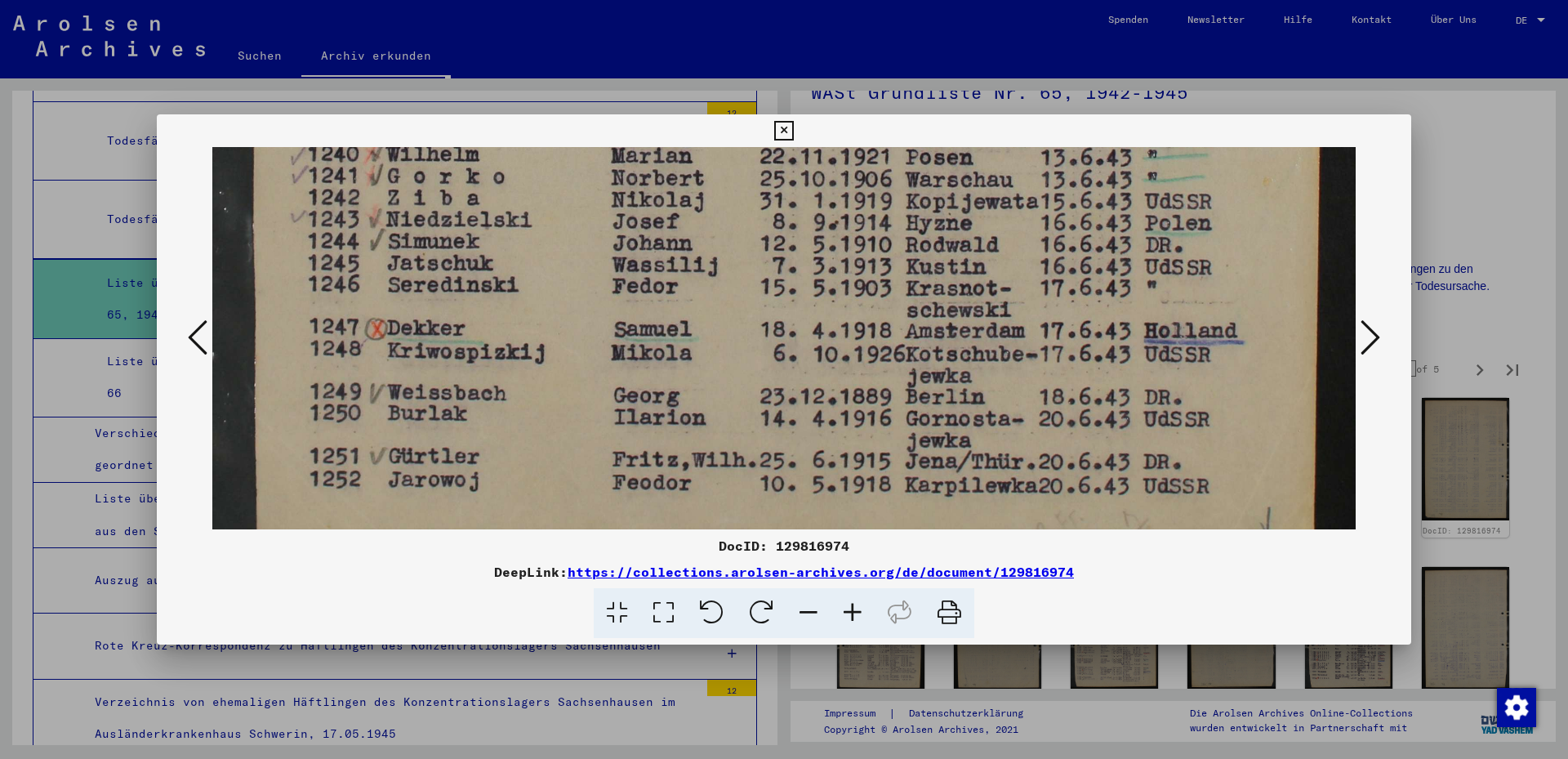 drag, startPoint x: 750, startPoint y: 375, endPoint x: 723, endPoint y: 221, distance: 156.34897 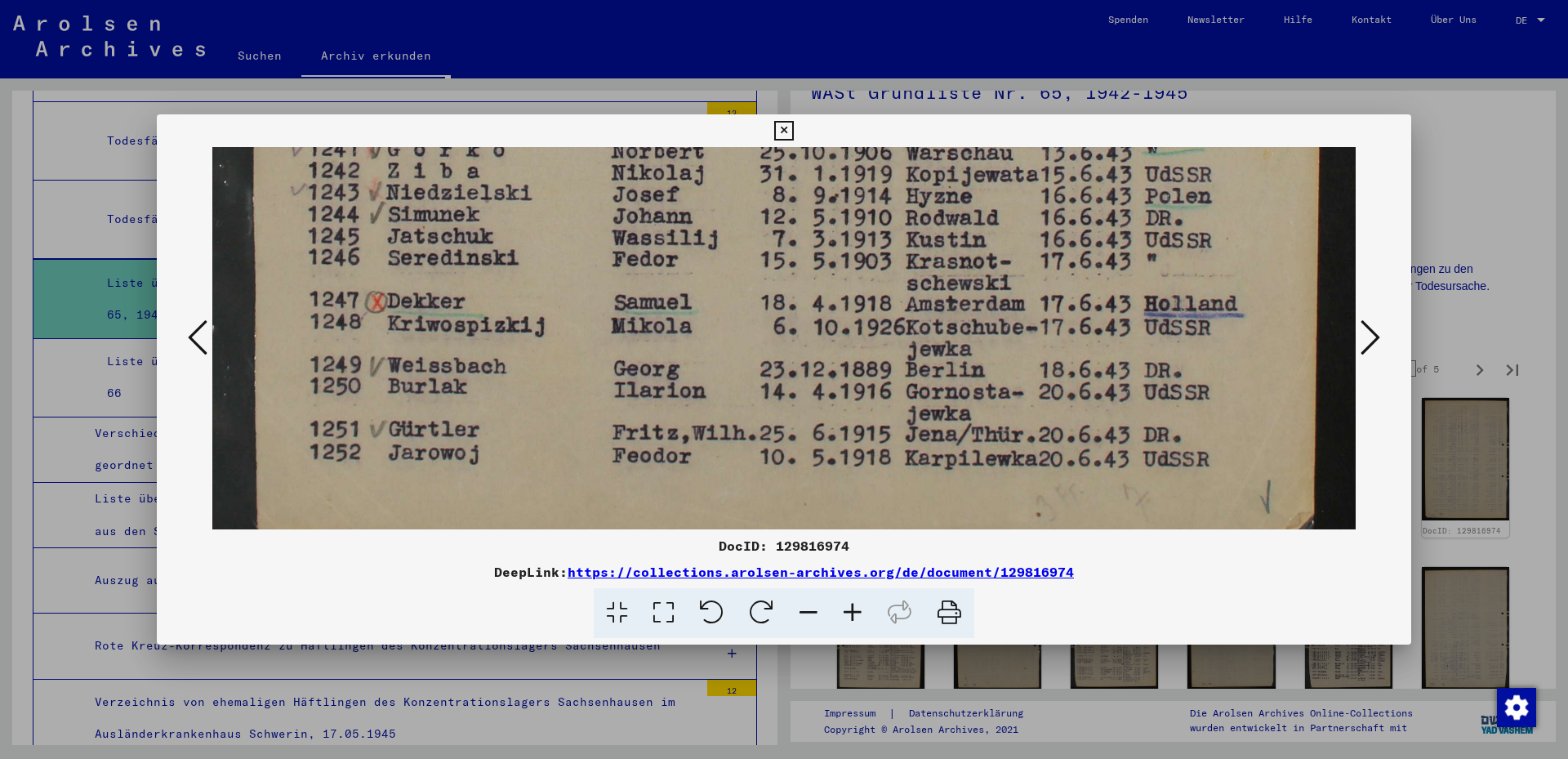 drag, startPoint x: 751, startPoint y: 431, endPoint x: 760, endPoint y: 423, distance: 12.04159 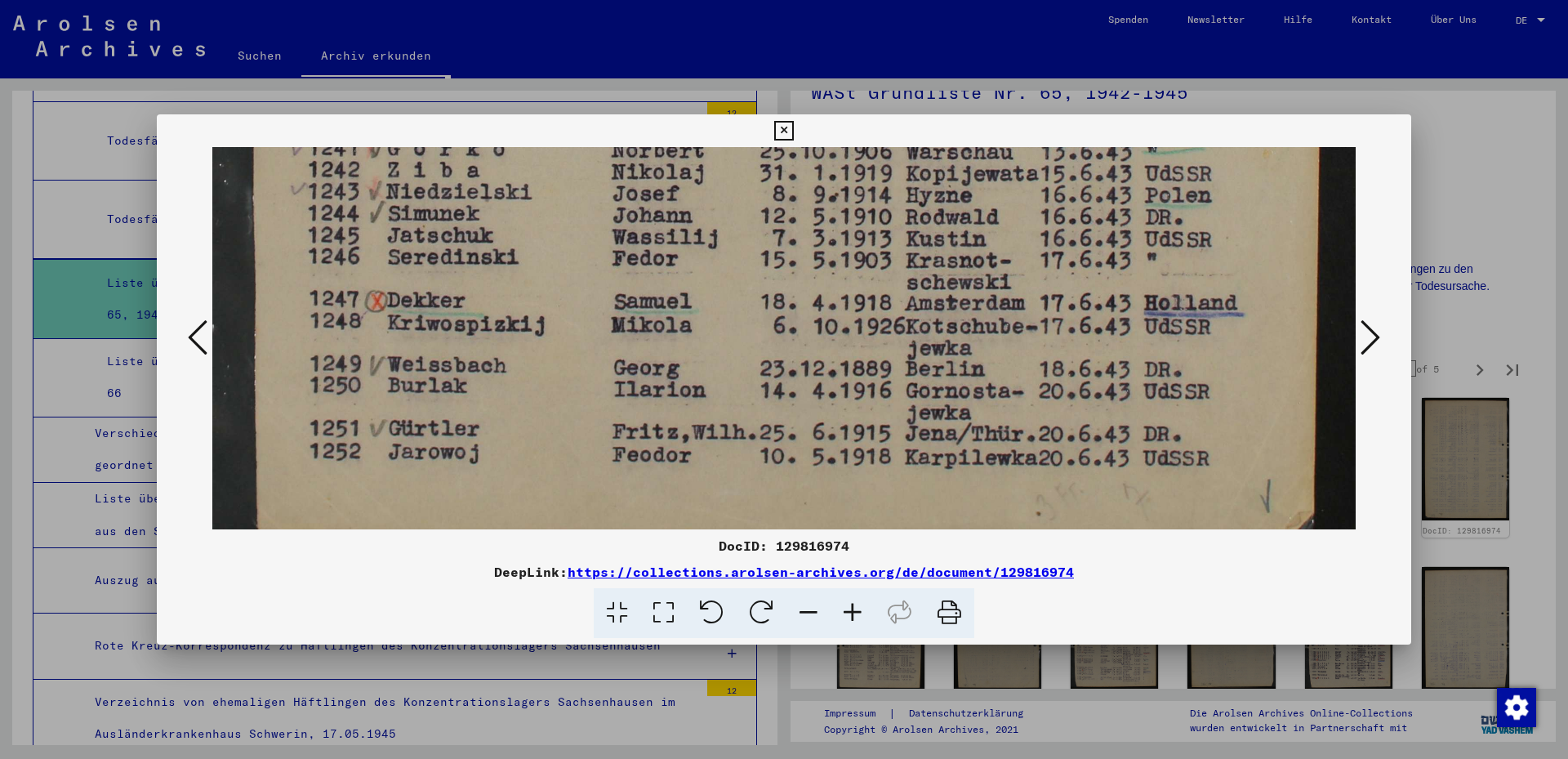 click at bounding box center [1370, 337] 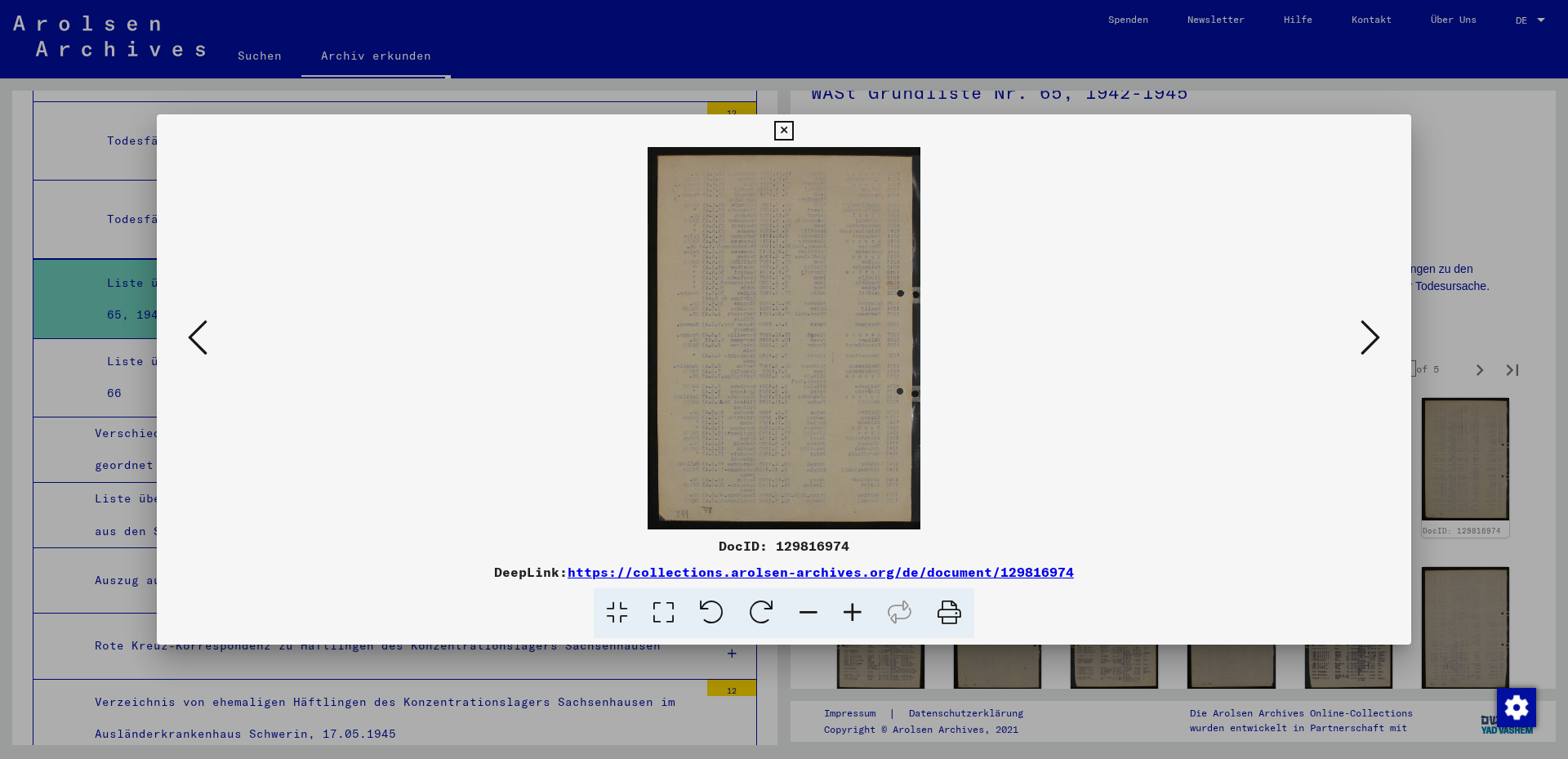 click at bounding box center [1370, 337] 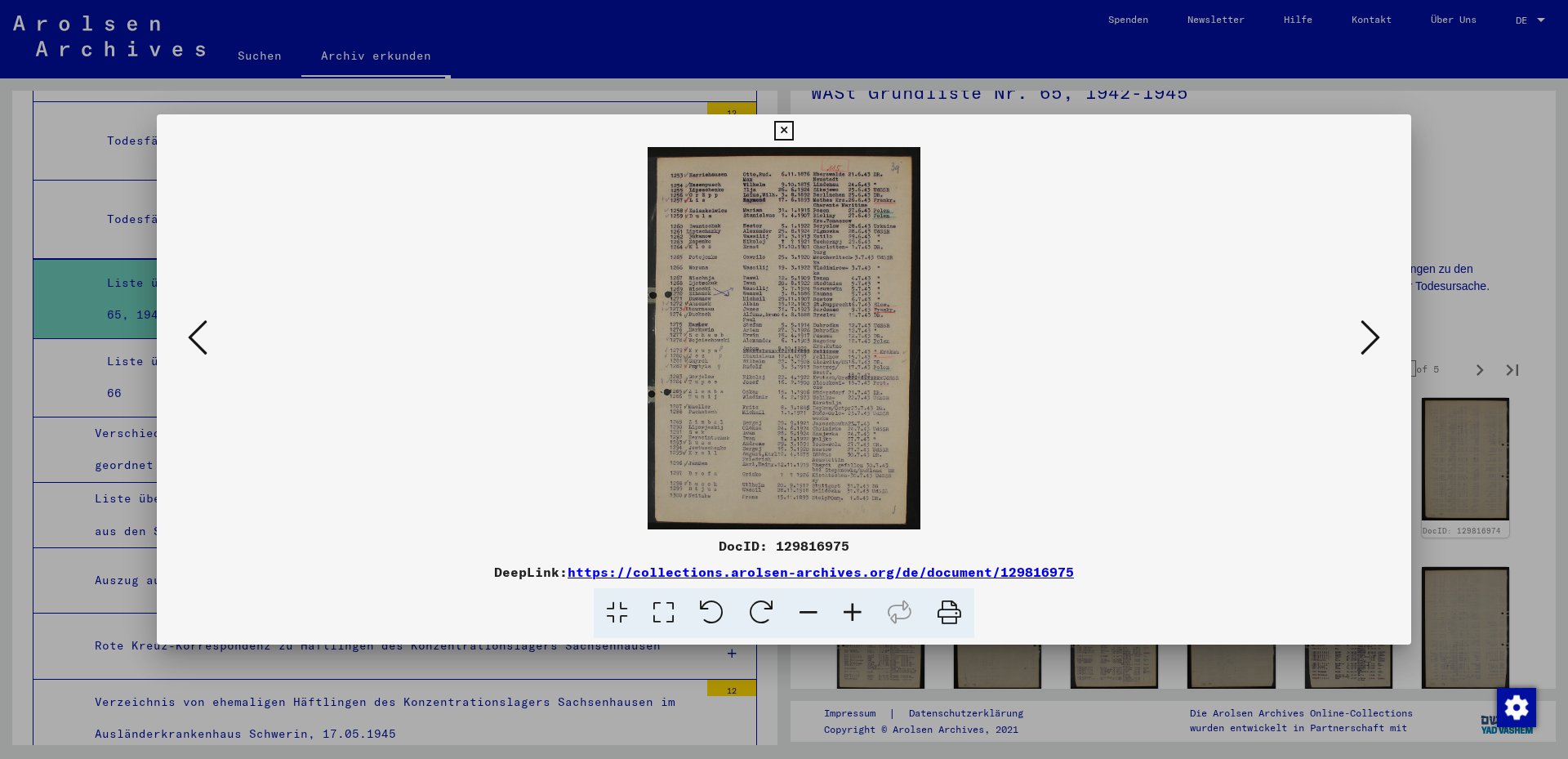 drag, startPoint x: 673, startPoint y: 609, endPoint x: 675, endPoint y: 600, distance: 9.219544 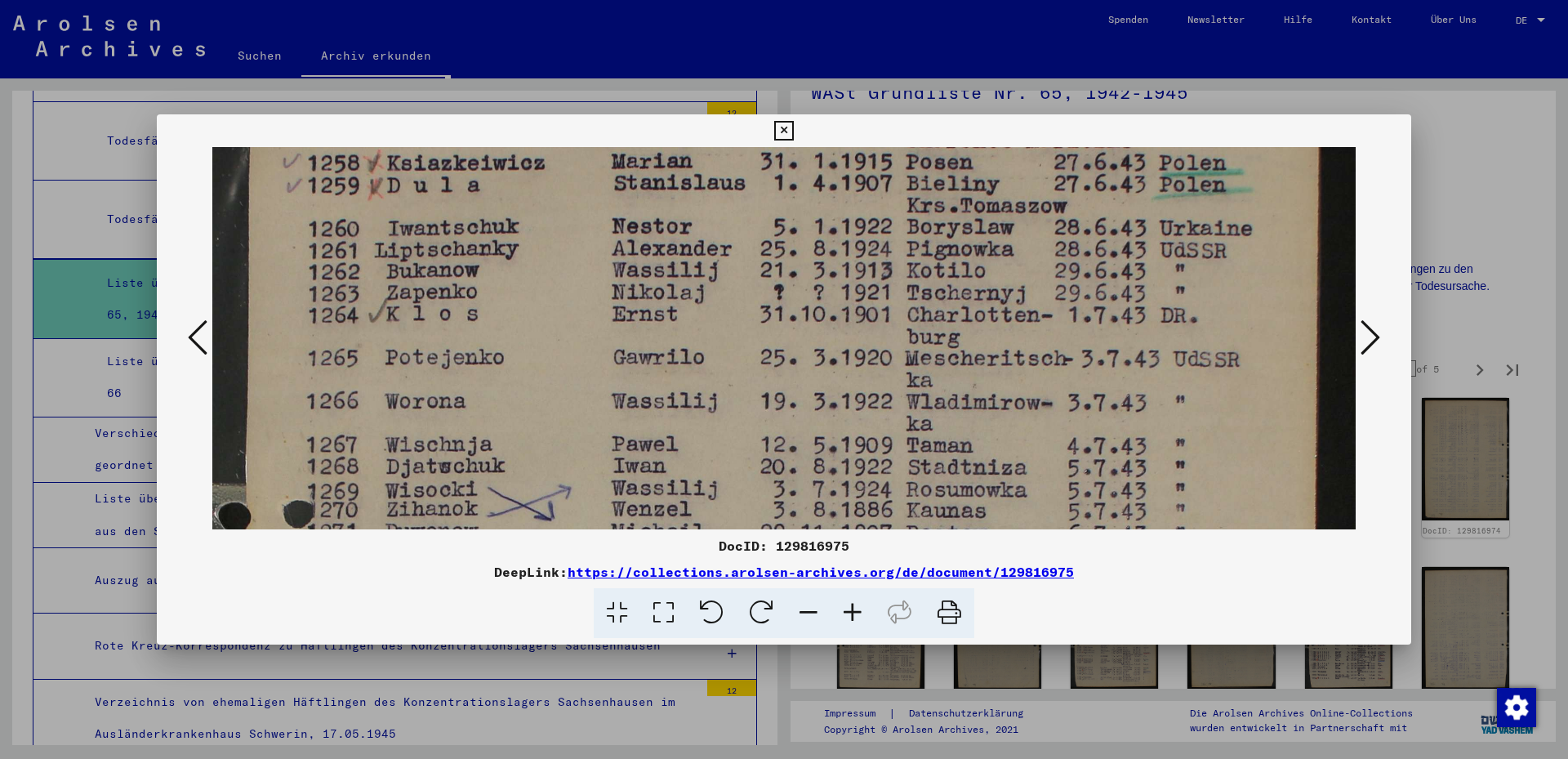 drag, startPoint x: 942, startPoint y: 401, endPoint x: 939, endPoint y: 158, distance: 243.01852 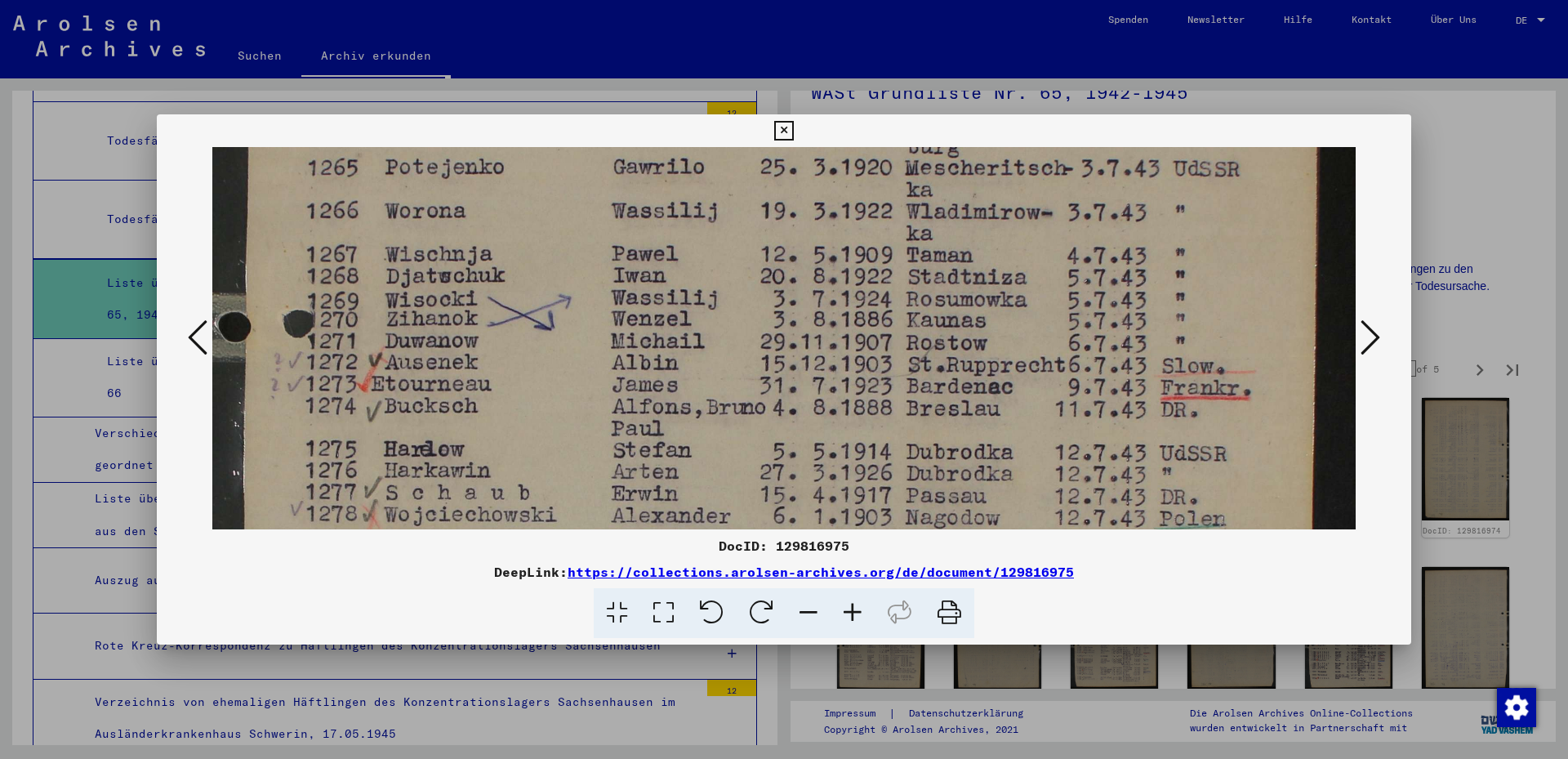 drag, startPoint x: 916, startPoint y: 363, endPoint x: 924, endPoint y: 193, distance: 170.18813 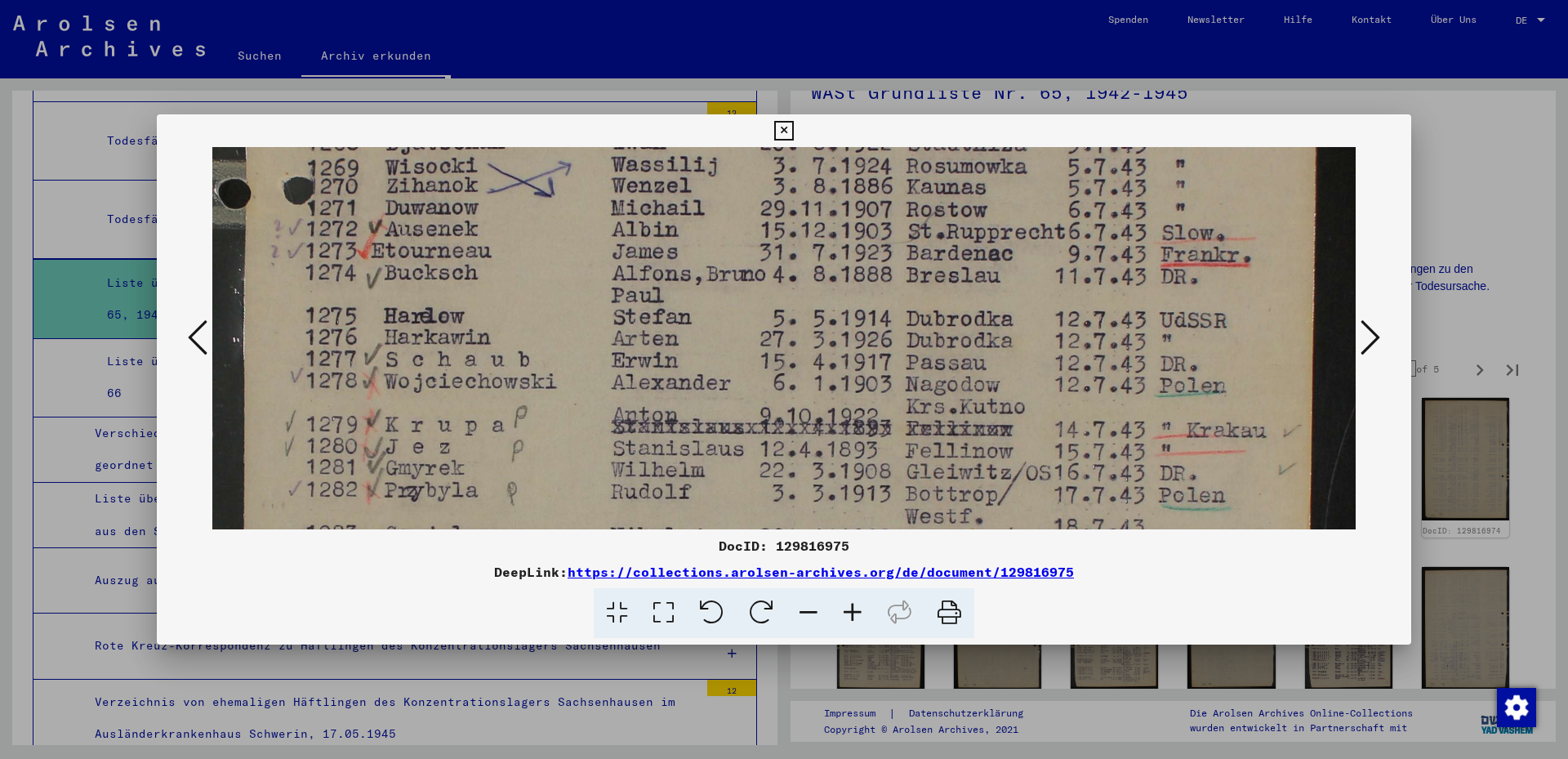 drag, startPoint x: 911, startPoint y: 354, endPoint x: 895, endPoint y: 281, distance: 74.73286 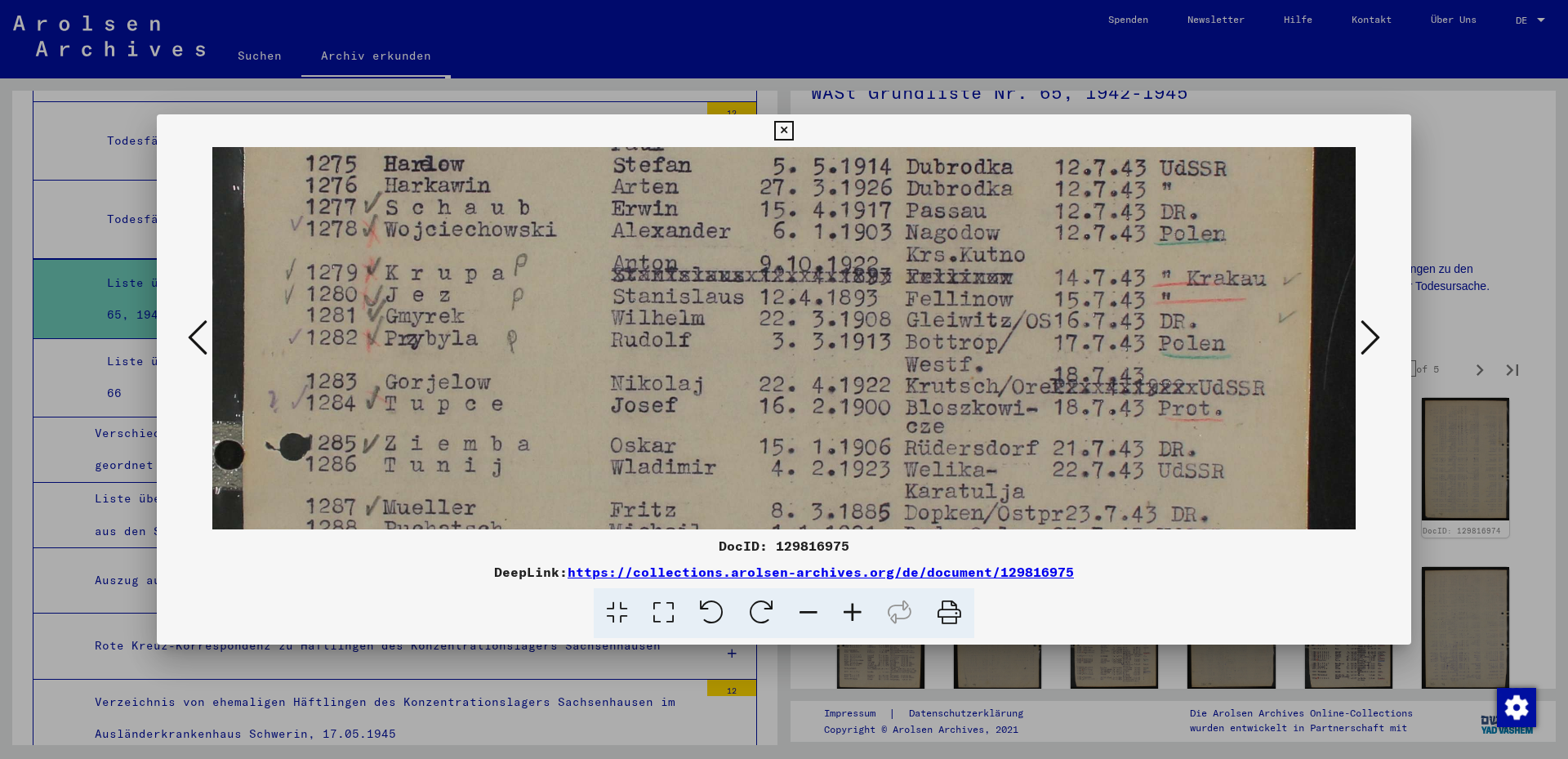 drag, startPoint x: 893, startPoint y: 393, endPoint x: 869, endPoint y: 328, distance: 69.28925 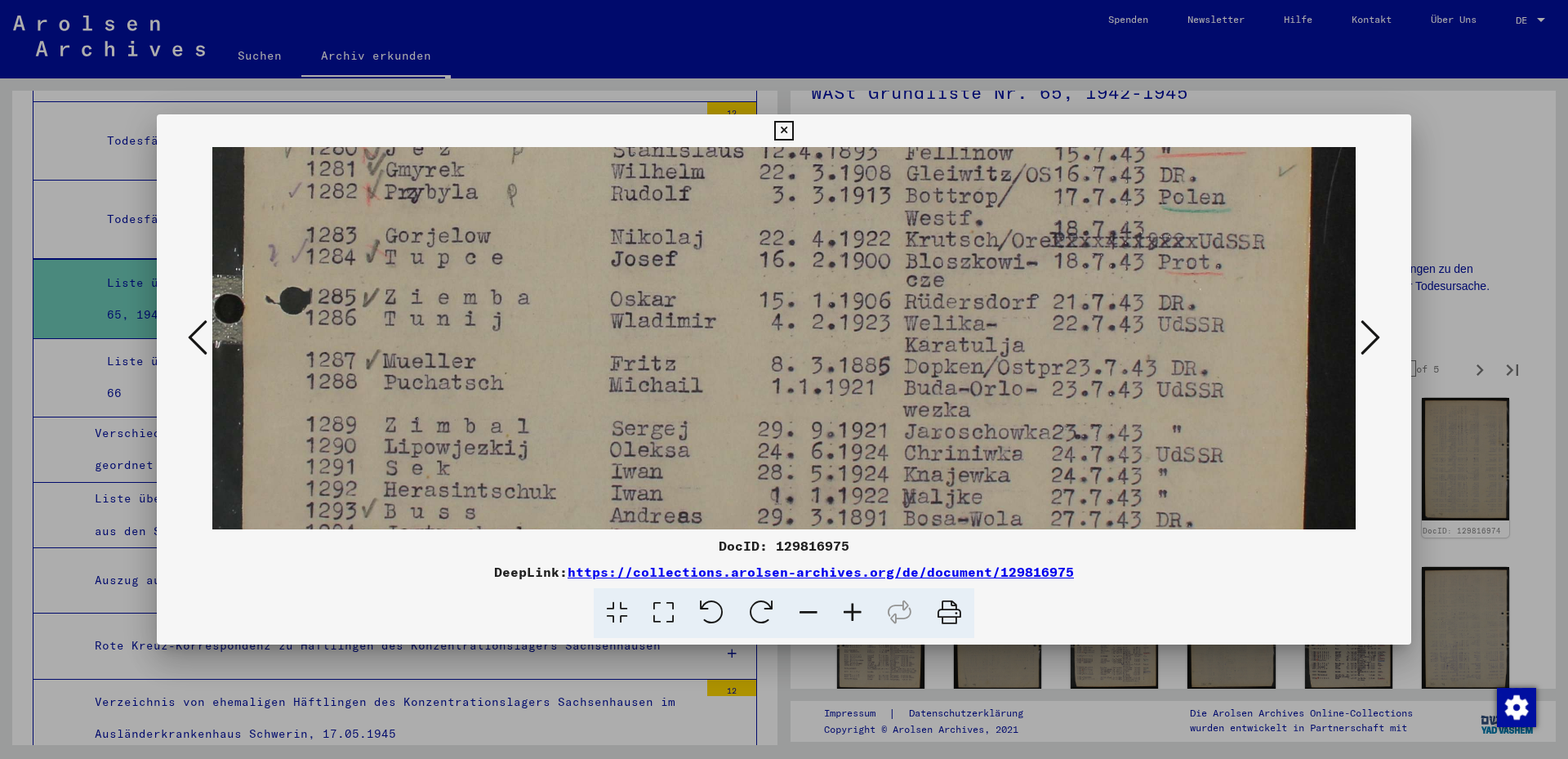 drag, startPoint x: 861, startPoint y: 373, endPoint x: 880, endPoint y: 280, distance: 94.92102 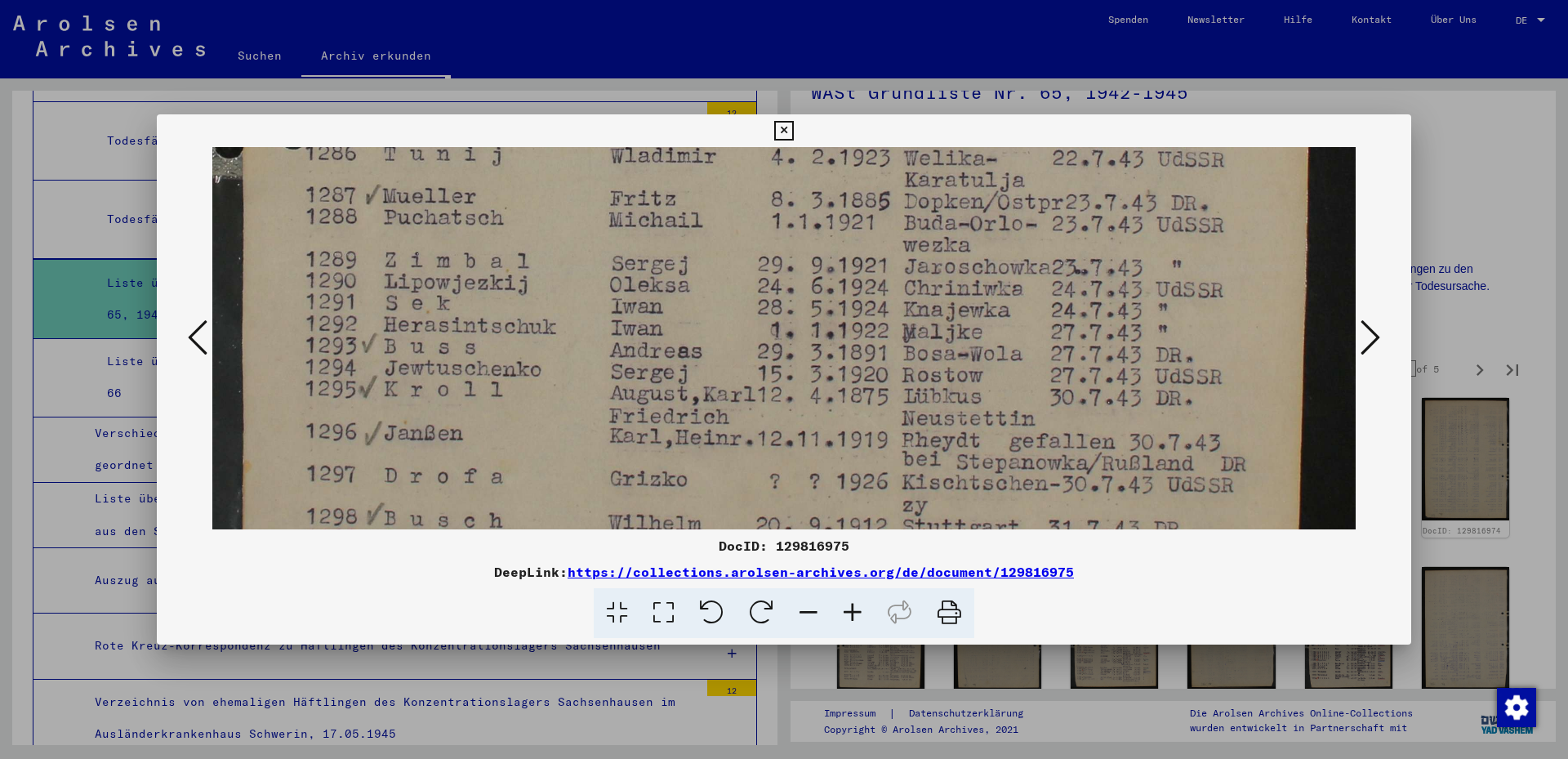 drag, startPoint x: 887, startPoint y: 381, endPoint x: 945, endPoint y: 298, distance: 101.257099 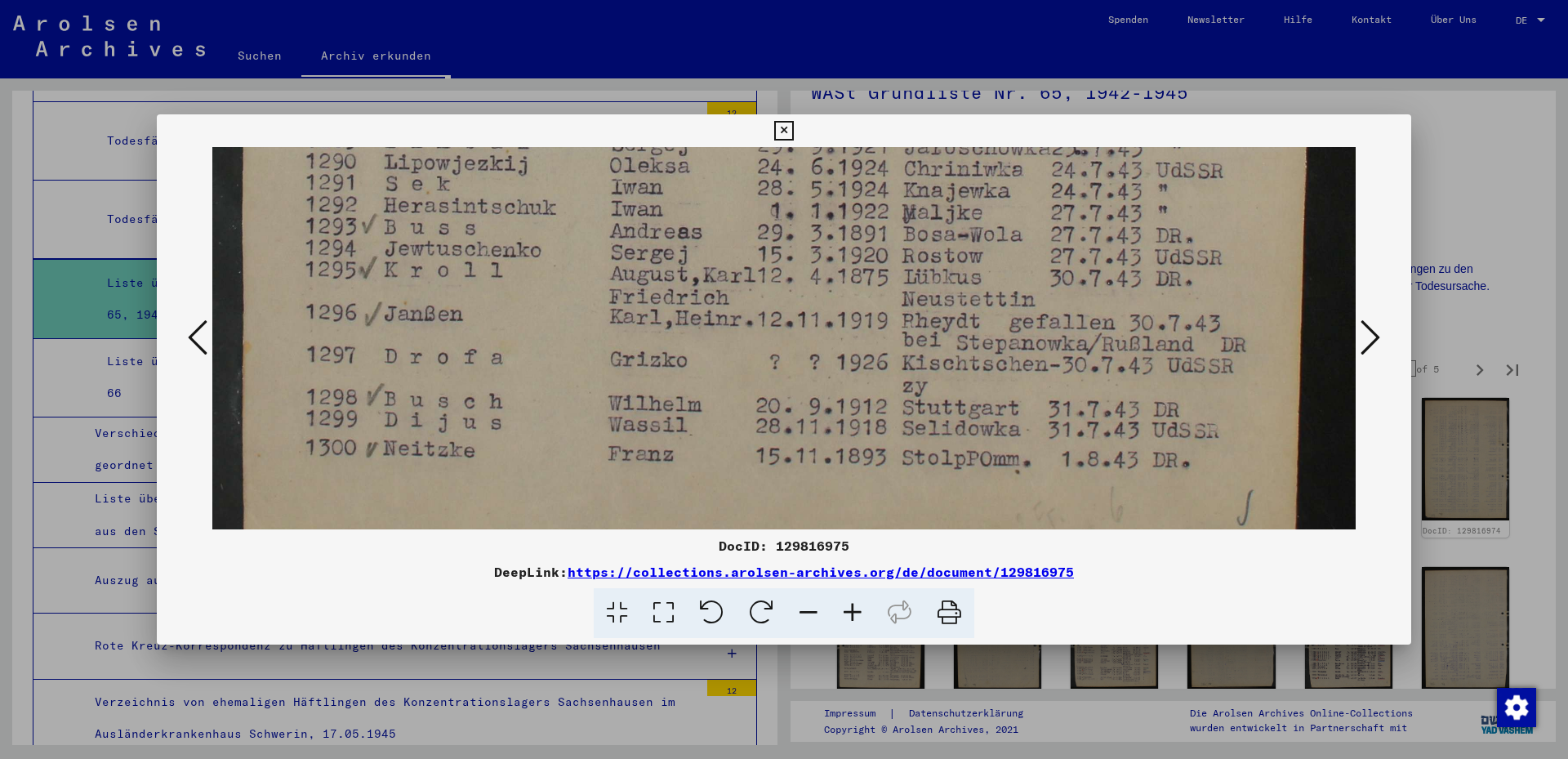 drag, startPoint x: 873, startPoint y: 423, endPoint x: 944, endPoint y: 301, distance: 141.15594 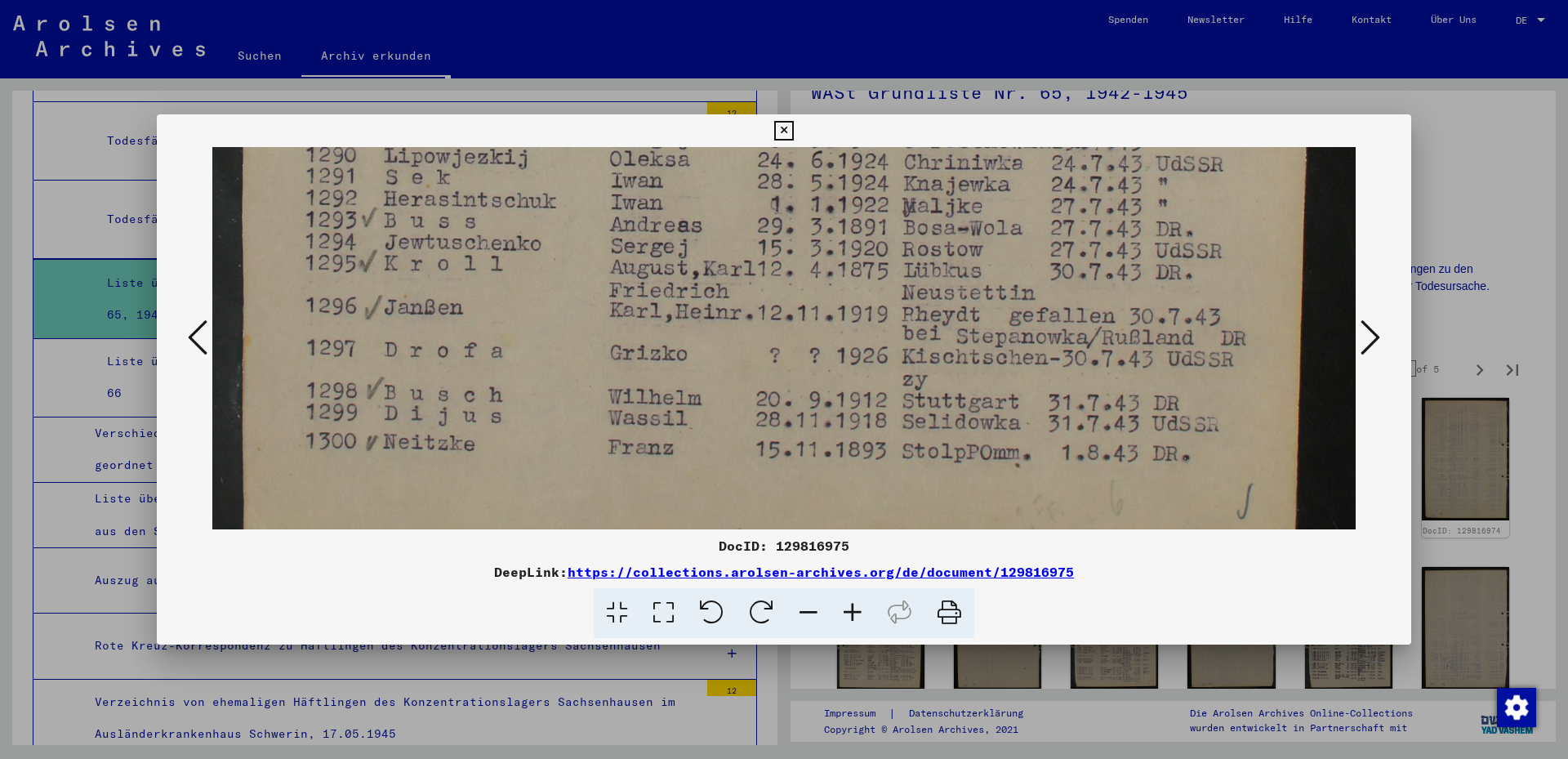 click at bounding box center (1370, 337) 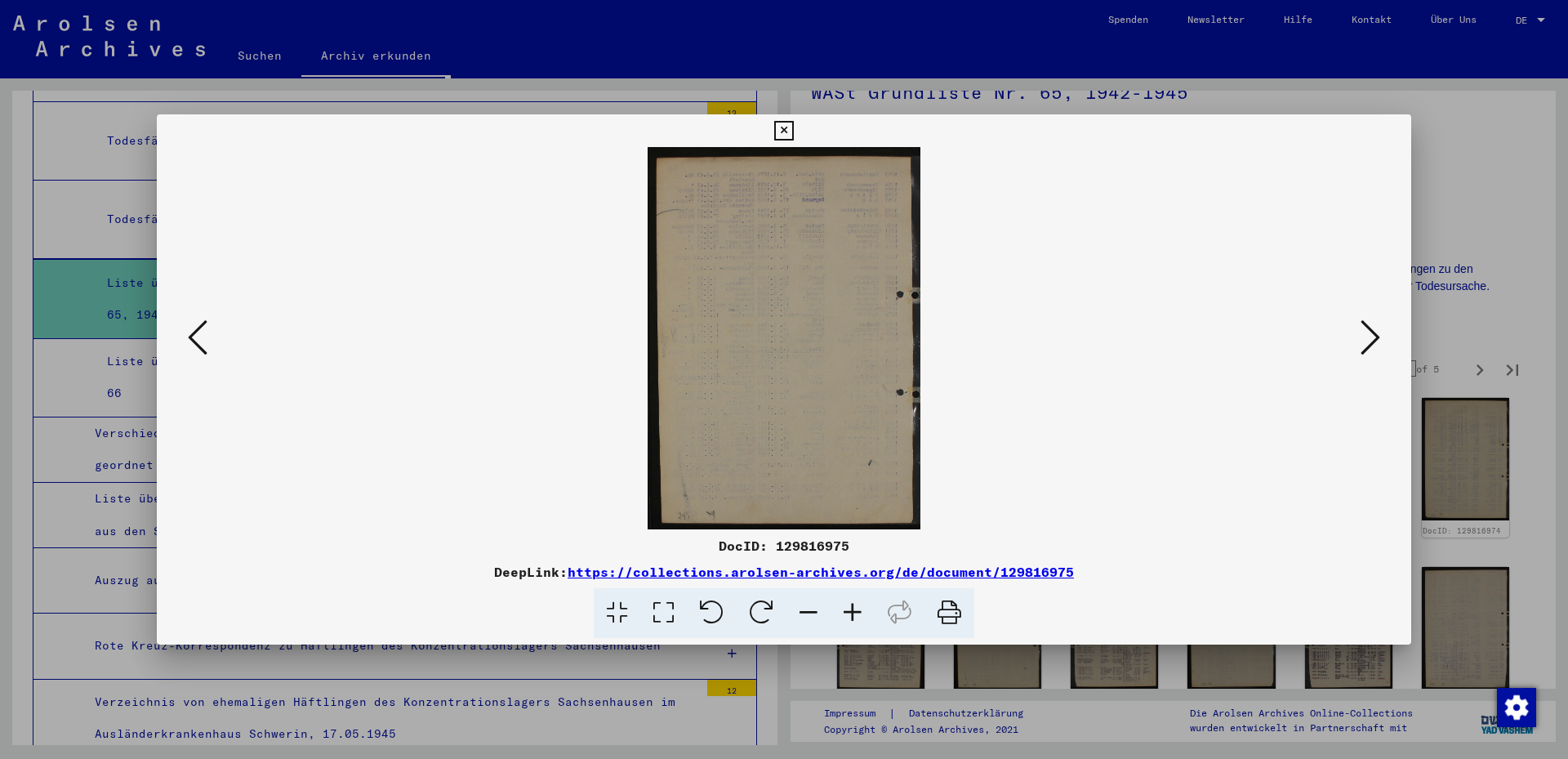 click at bounding box center (1370, 337) 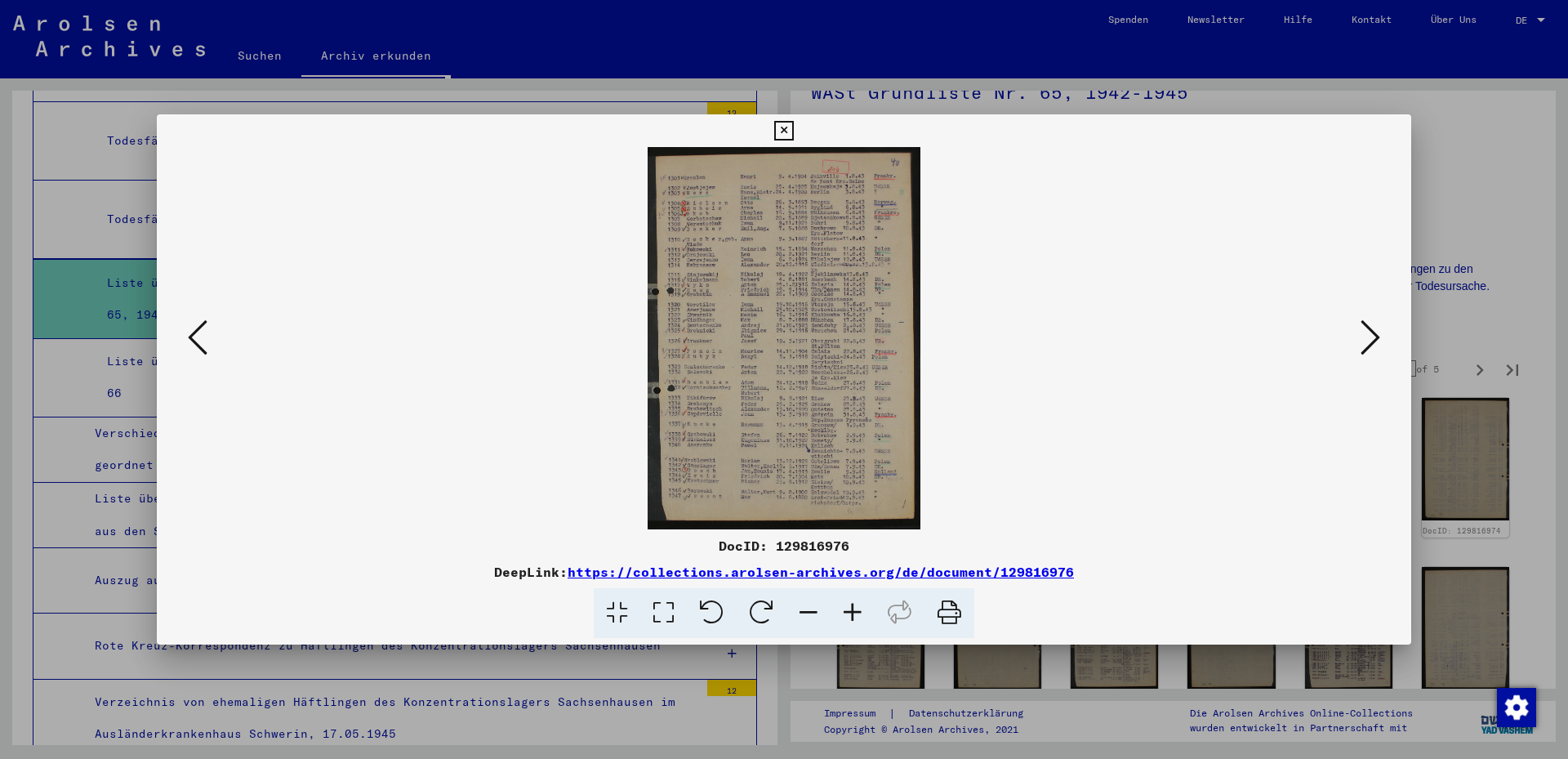drag, startPoint x: 663, startPoint y: 617, endPoint x: 684, endPoint y: 559, distance: 61.684682 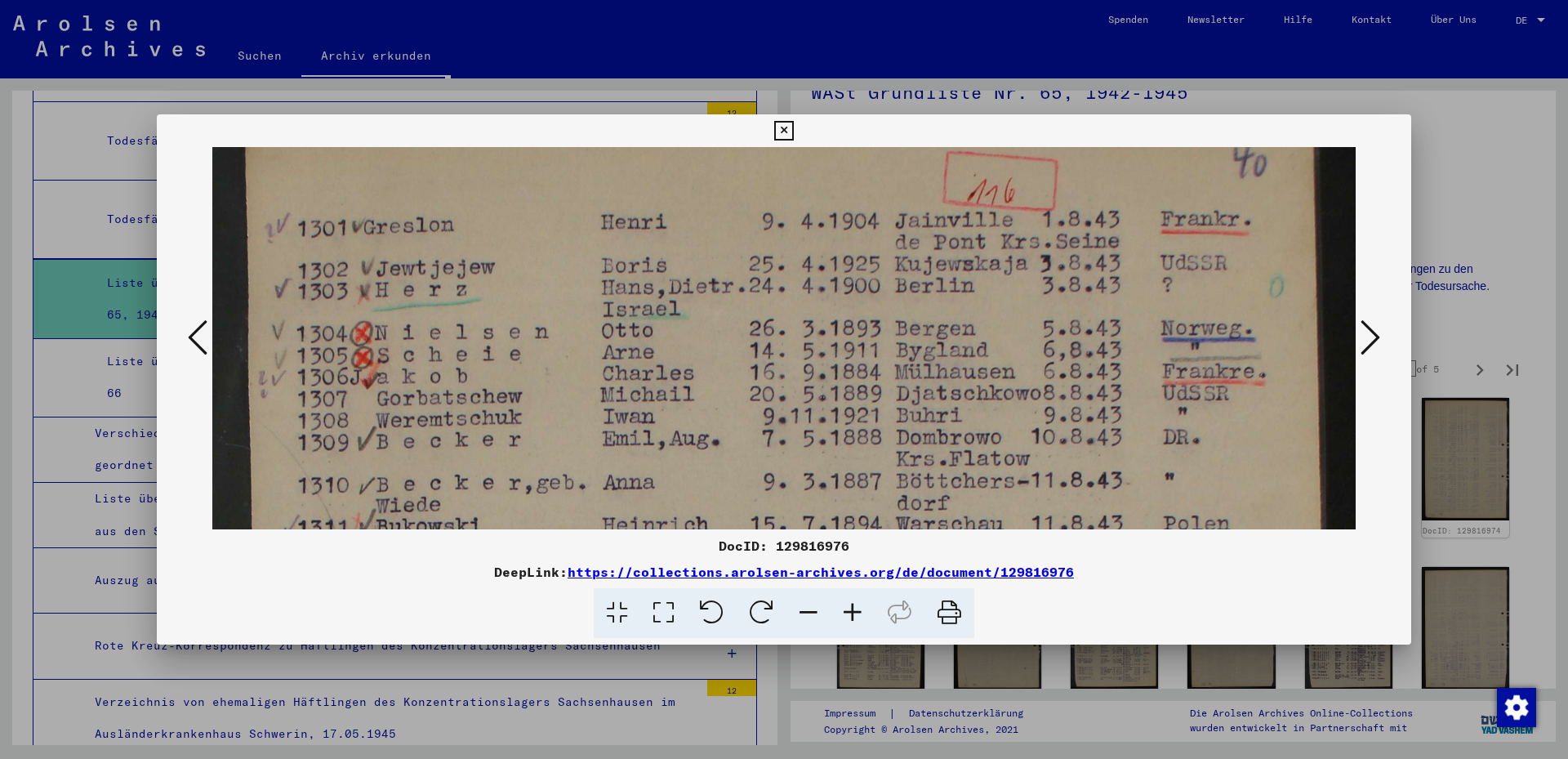 drag, startPoint x: 768, startPoint y: 401, endPoint x: 757, endPoint y: 359, distance: 43.416587 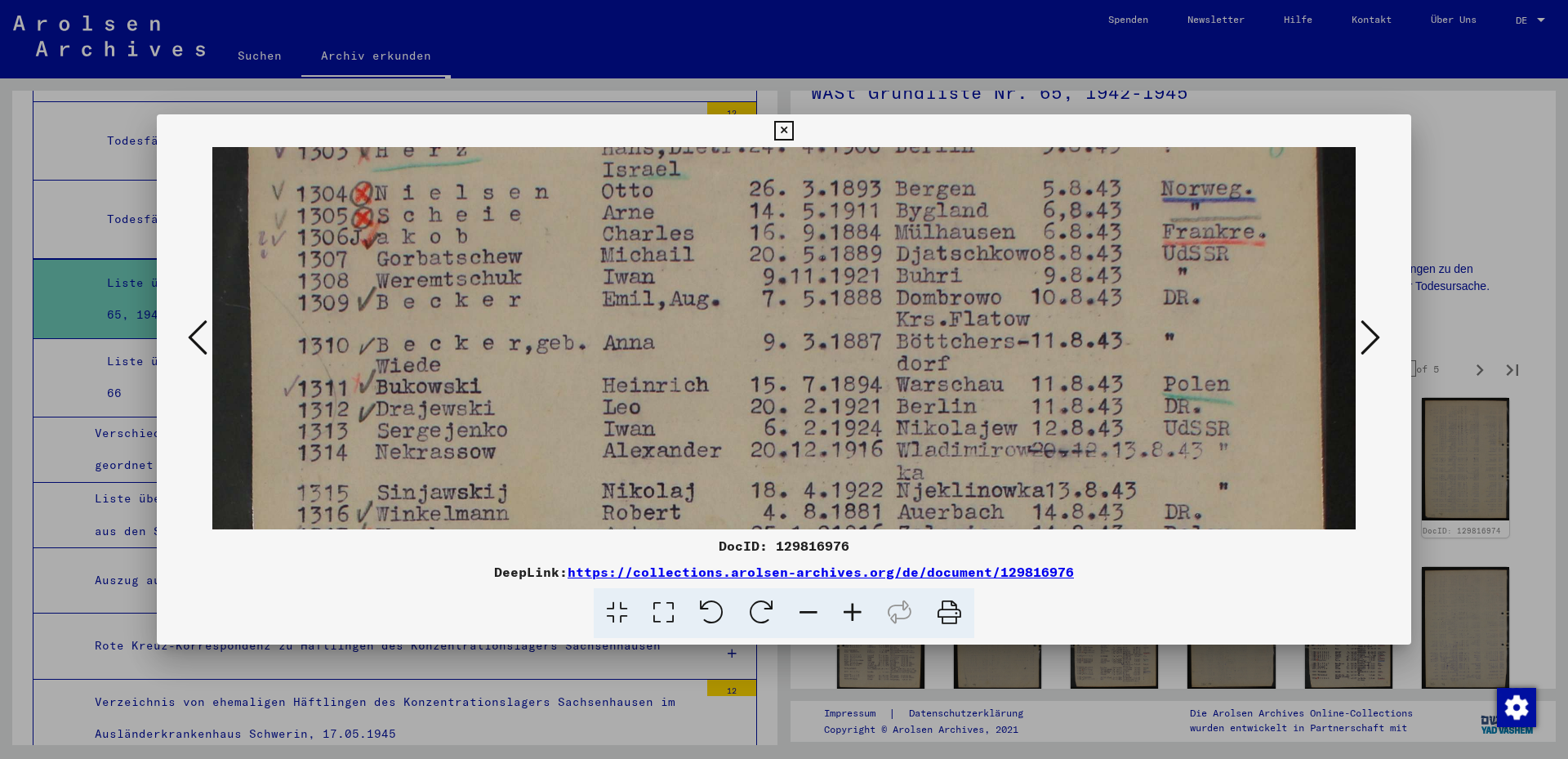 drag, startPoint x: 750, startPoint y: 422, endPoint x: 742, endPoint y: 278, distance: 144.22205 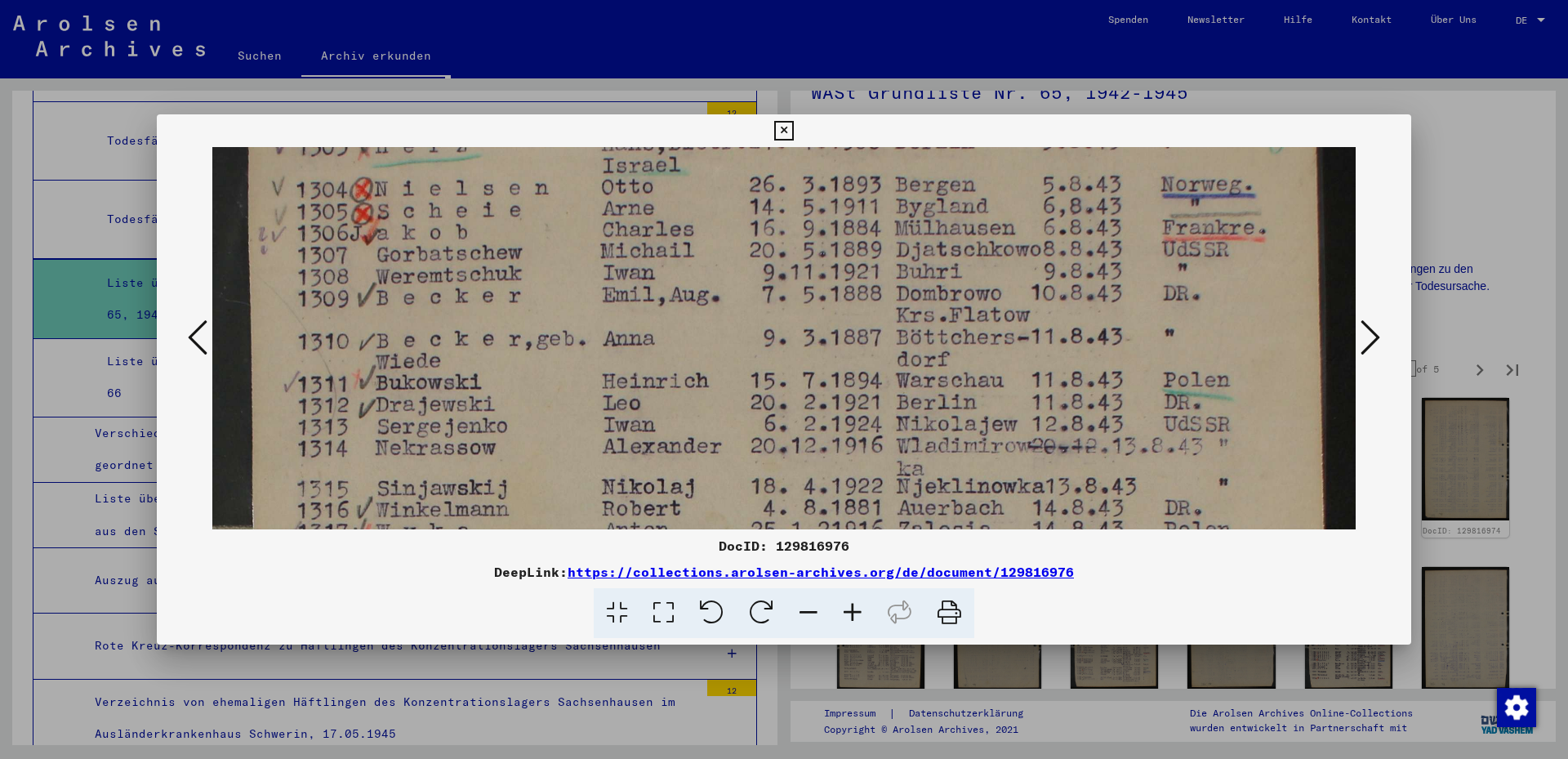click at bounding box center [784, 754] 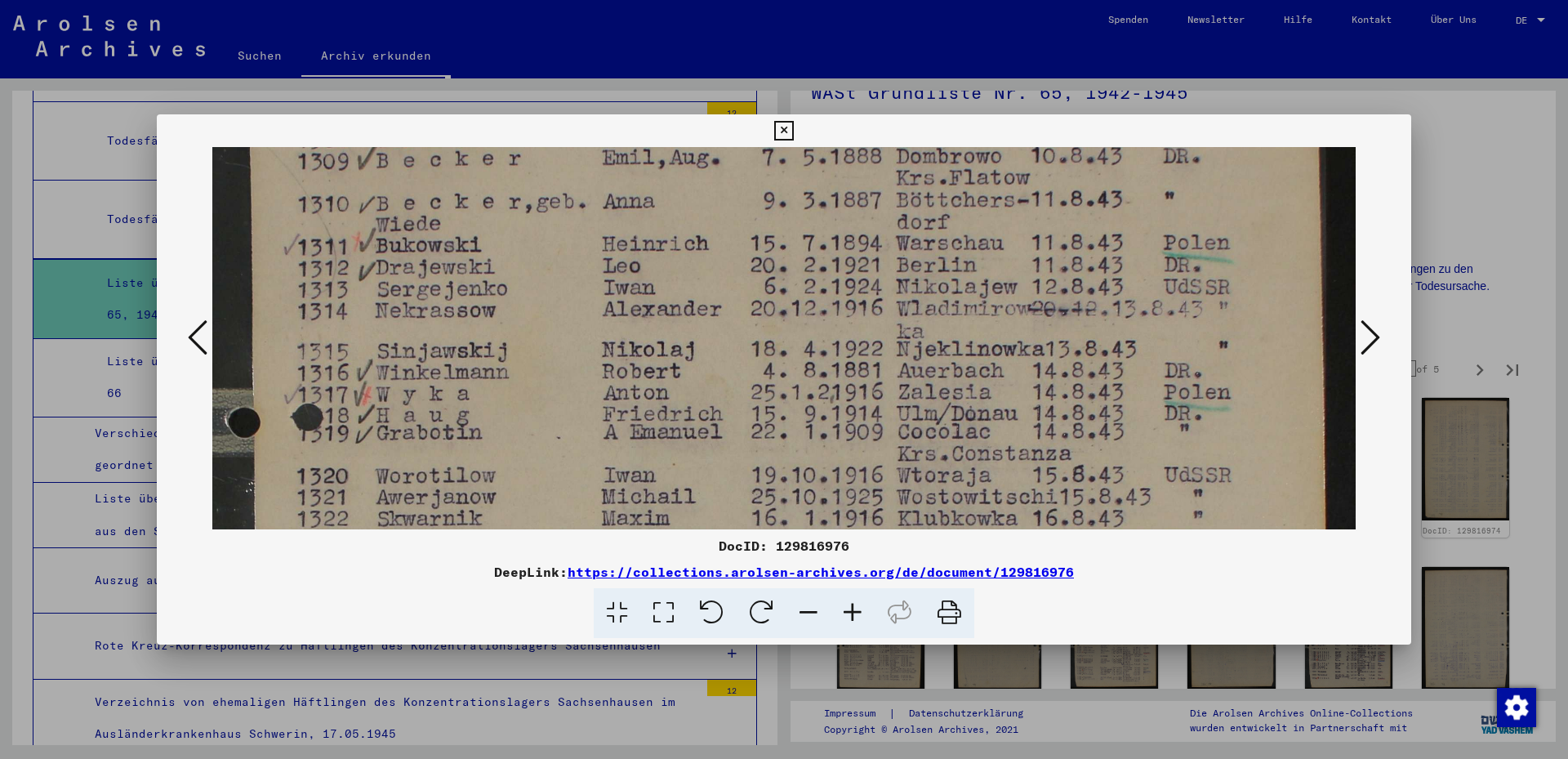 drag, startPoint x: 736, startPoint y: 388, endPoint x: 732, endPoint y: 251, distance: 137.05838 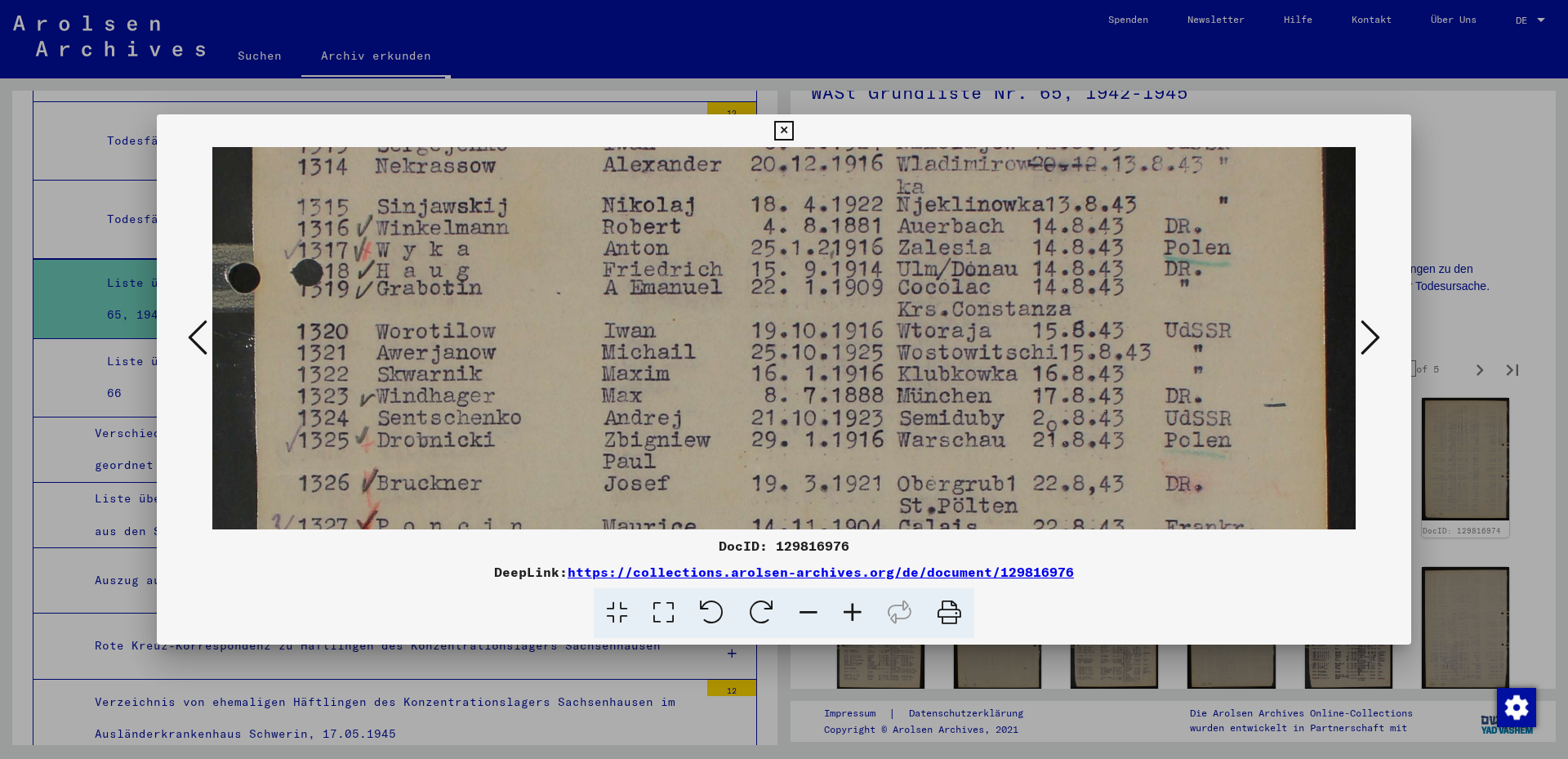 drag, startPoint x: 705, startPoint y: 289, endPoint x: 724, endPoint y: 220, distance: 71.56815 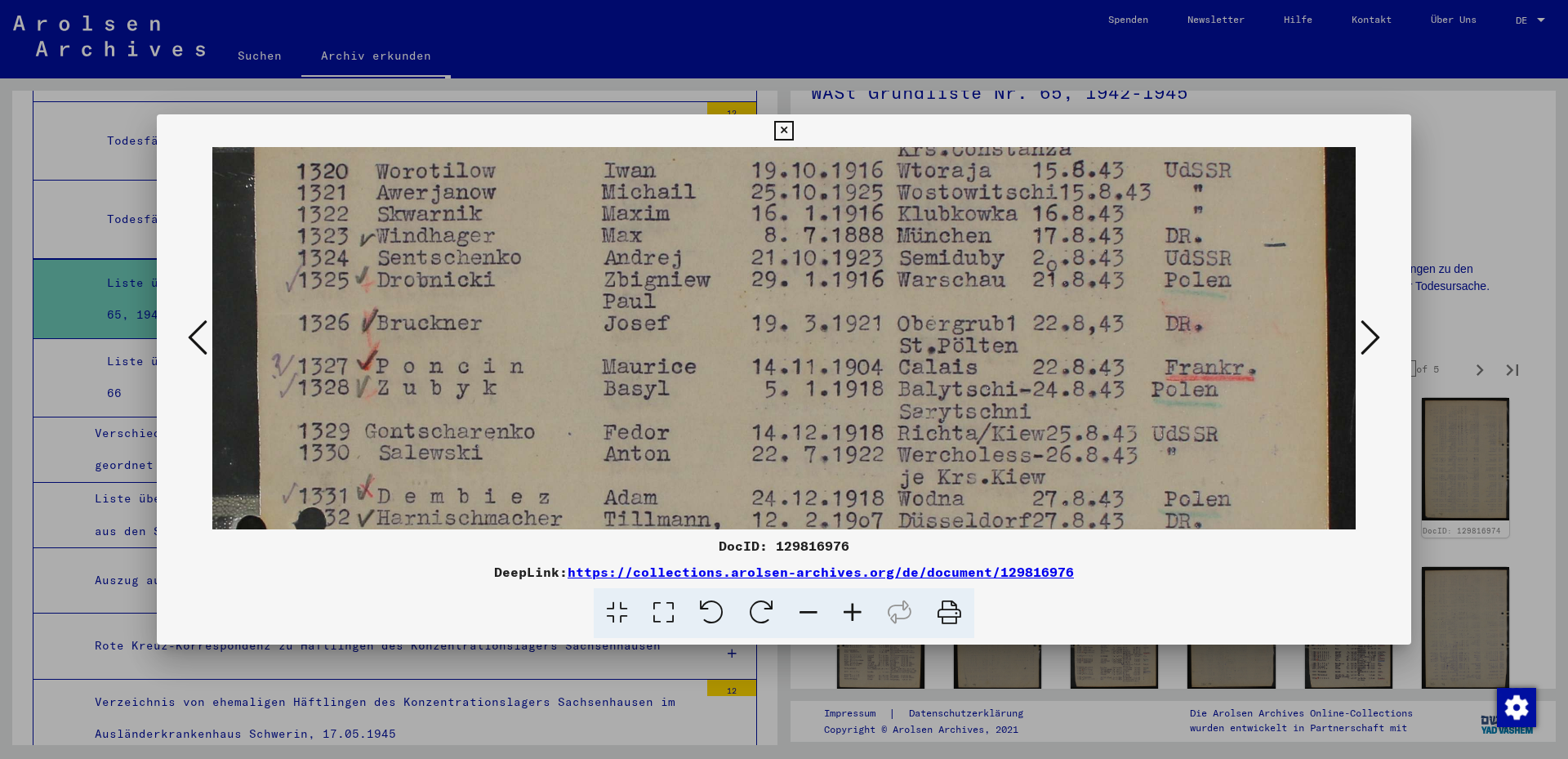 drag, startPoint x: 714, startPoint y: 353, endPoint x: 743, endPoint y: 239, distance: 117.63078 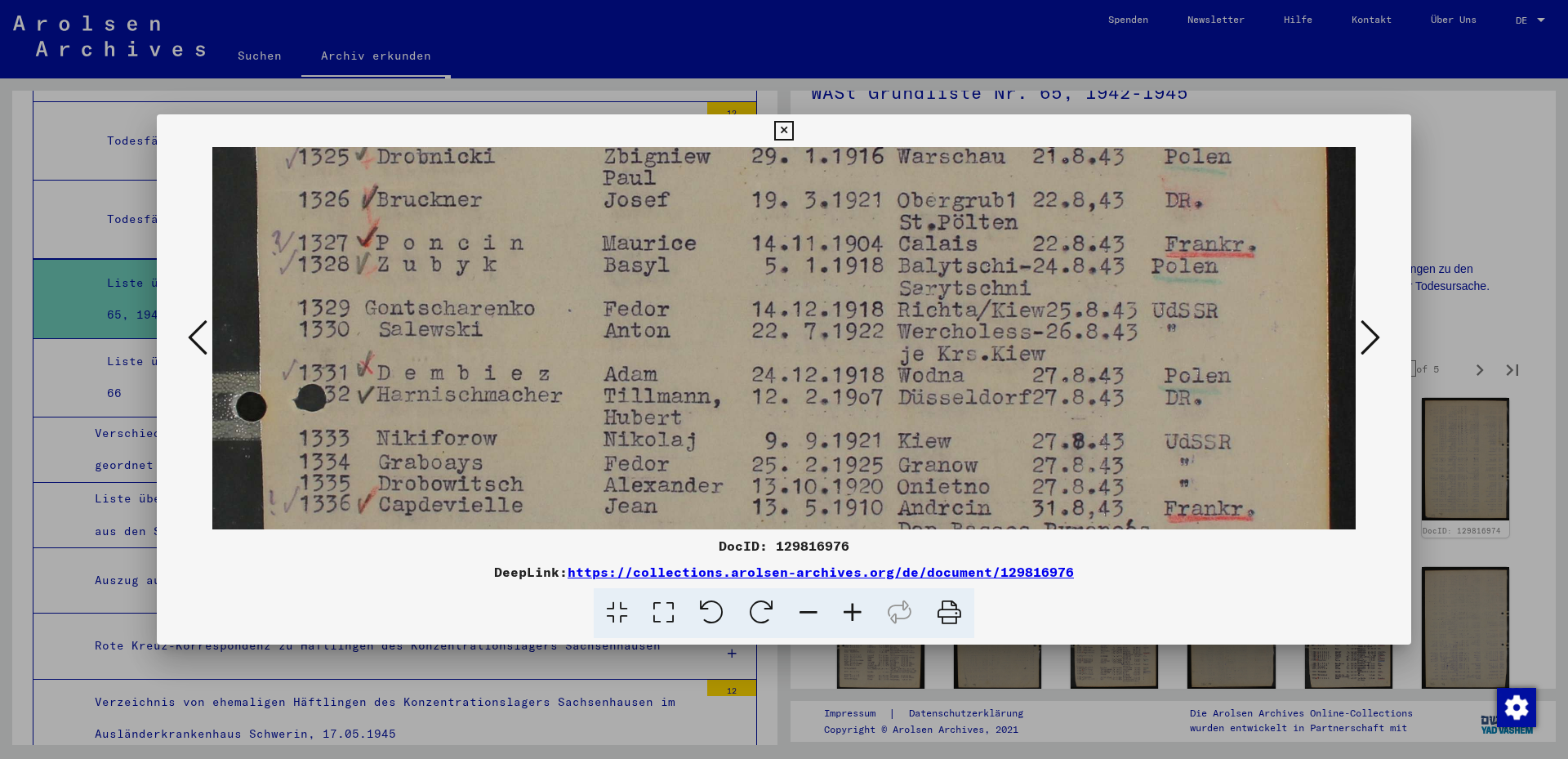drag, startPoint x: 763, startPoint y: 297, endPoint x: 788, endPoint y: 282, distance: 29.154759 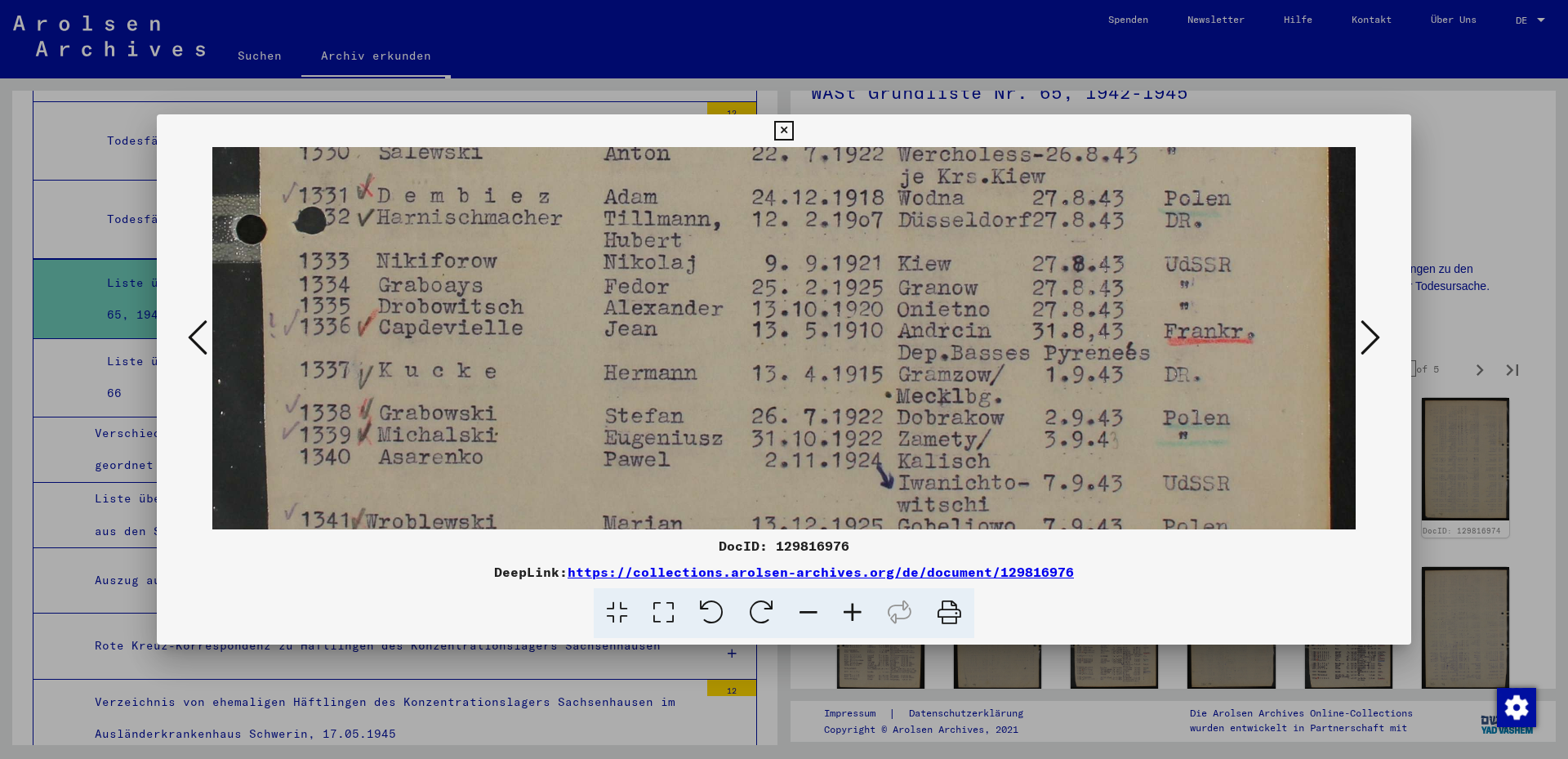 drag, startPoint x: 821, startPoint y: 377, endPoint x: 788, endPoint y: 232, distance: 148.70777 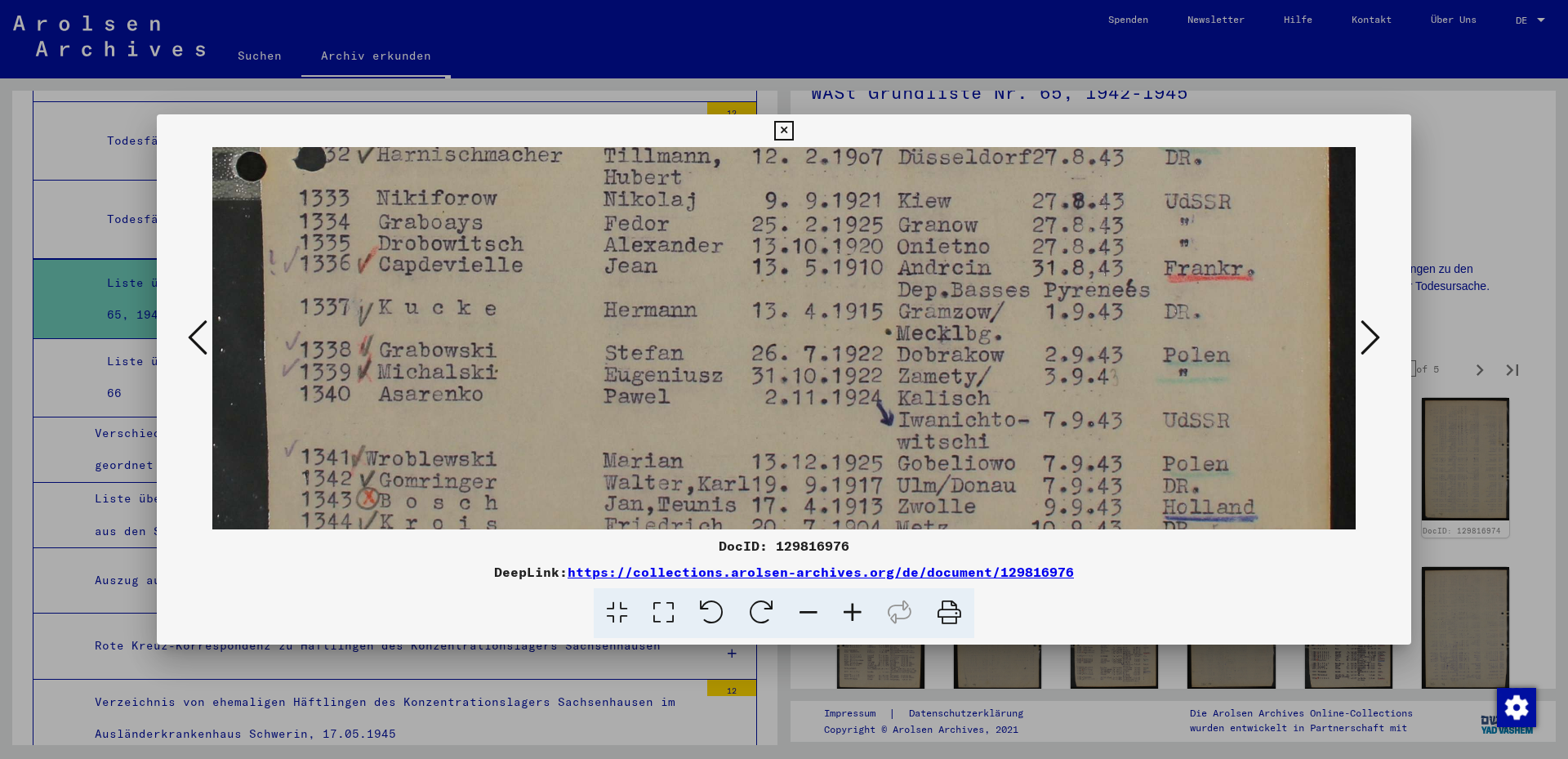 scroll, scrollTop: 1034, scrollLeft: 0, axis: vertical 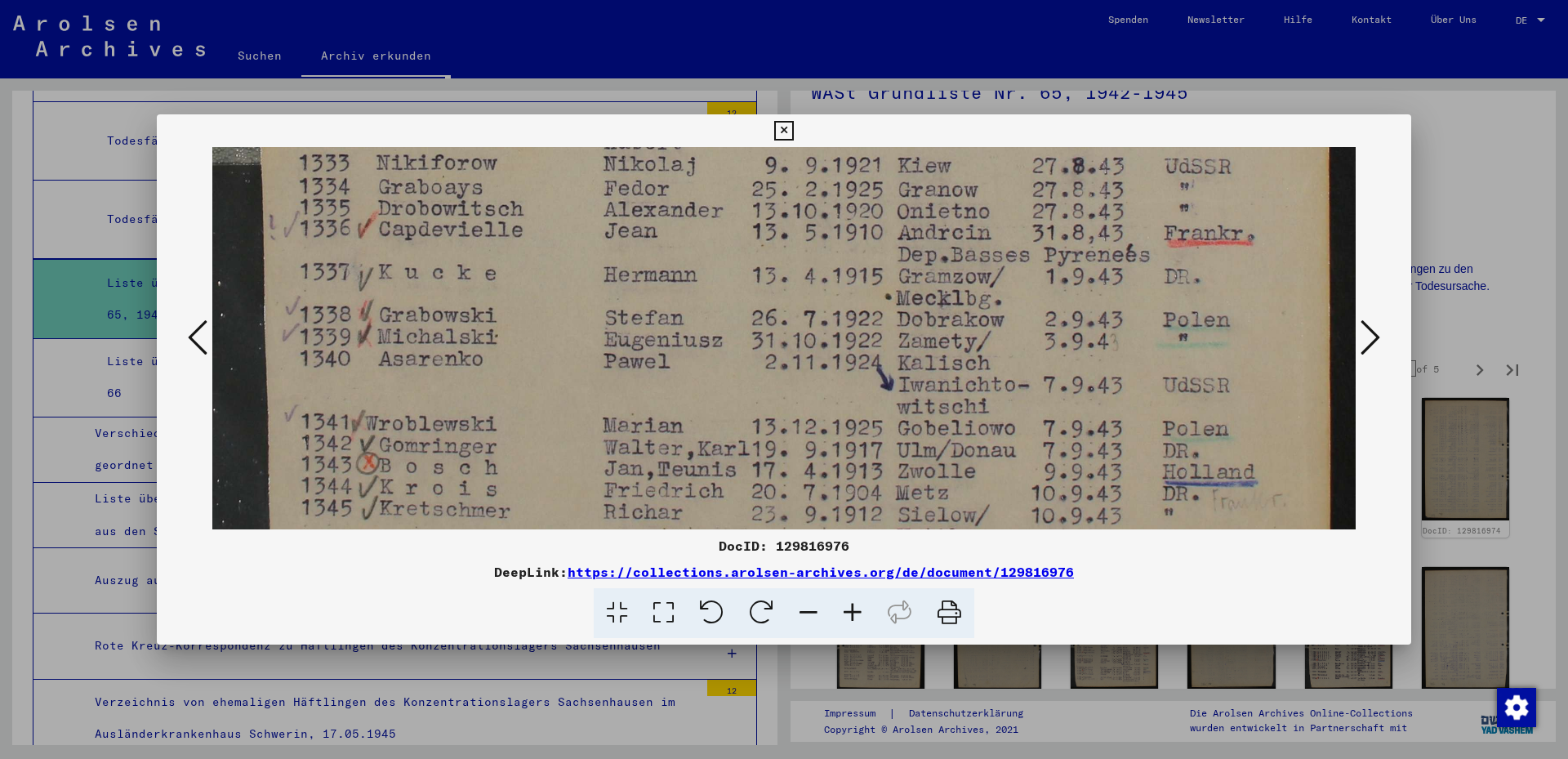 drag, startPoint x: 910, startPoint y: 368, endPoint x: 961, endPoint y: 296, distance: 88.232647 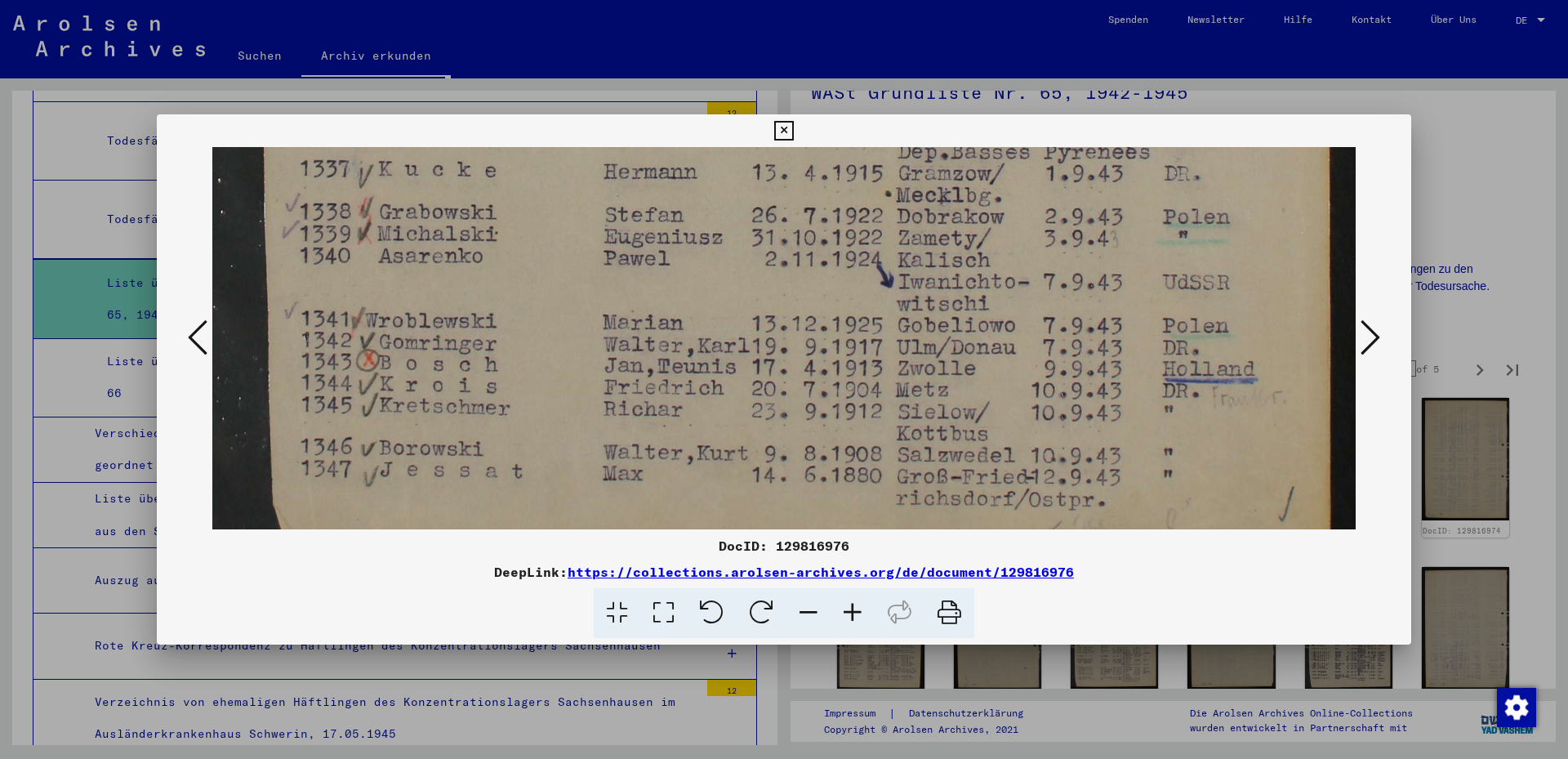 scroll, scrollTop: 1202, scrollLeft: 0, axis: vertical 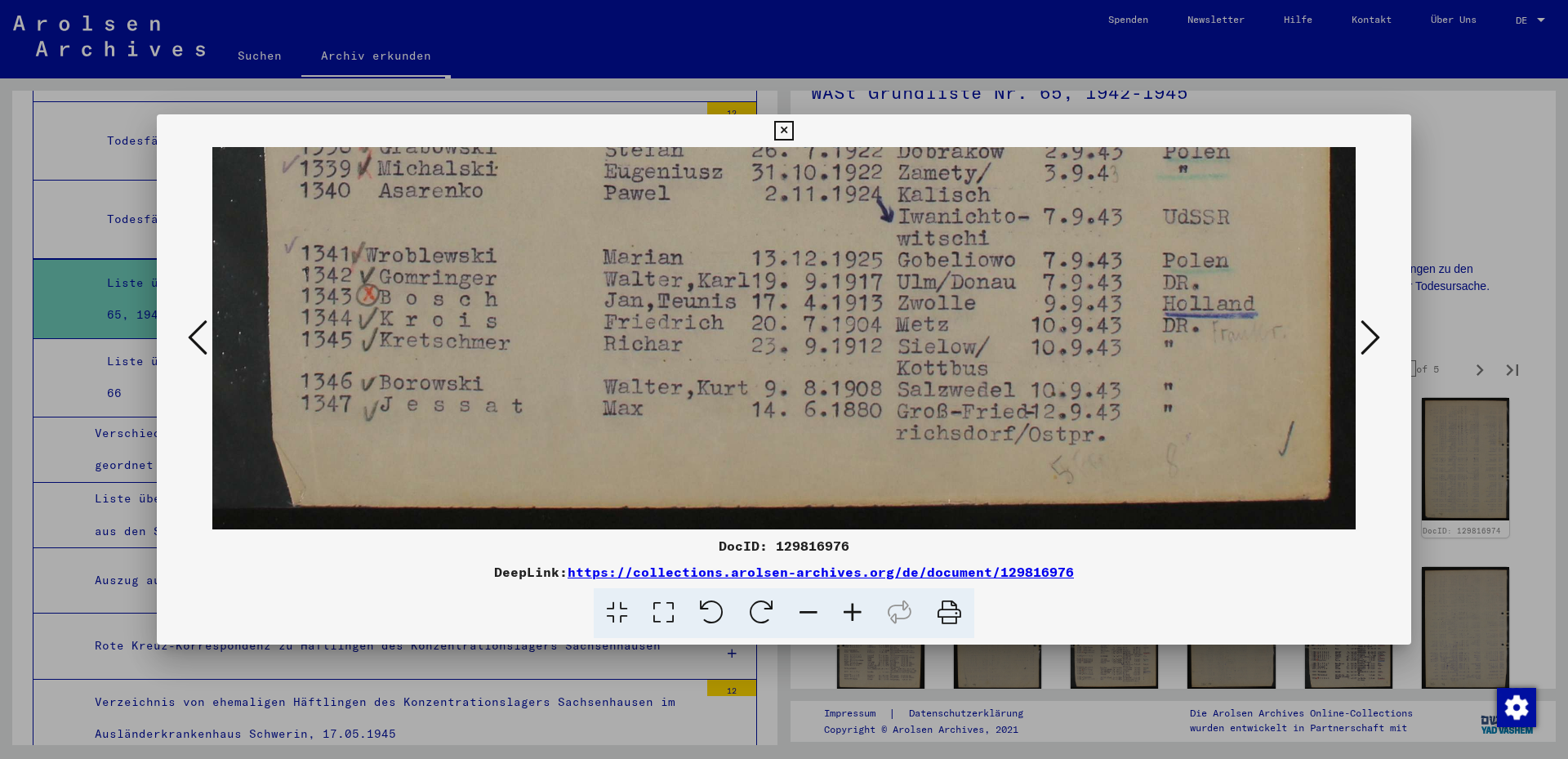 drag, startPoint x: 764, startPoint y: 449, endPoint x: 768, endPoint y: 281, distance: 168.04761 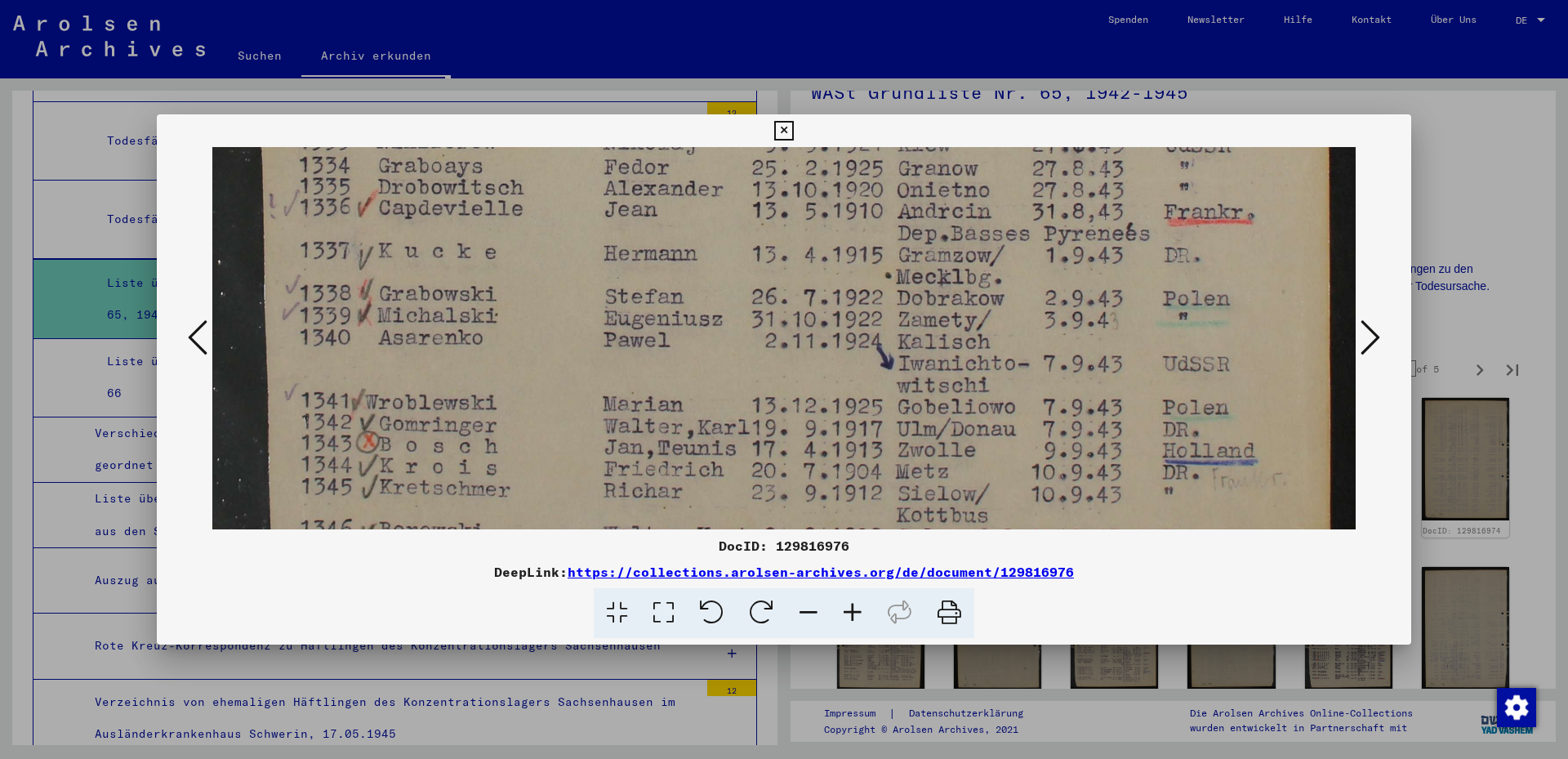 drag, startPoint x: 768, startPoint y: 281, endPoint x: 773, endPoint y: 425, distance: 144.08678 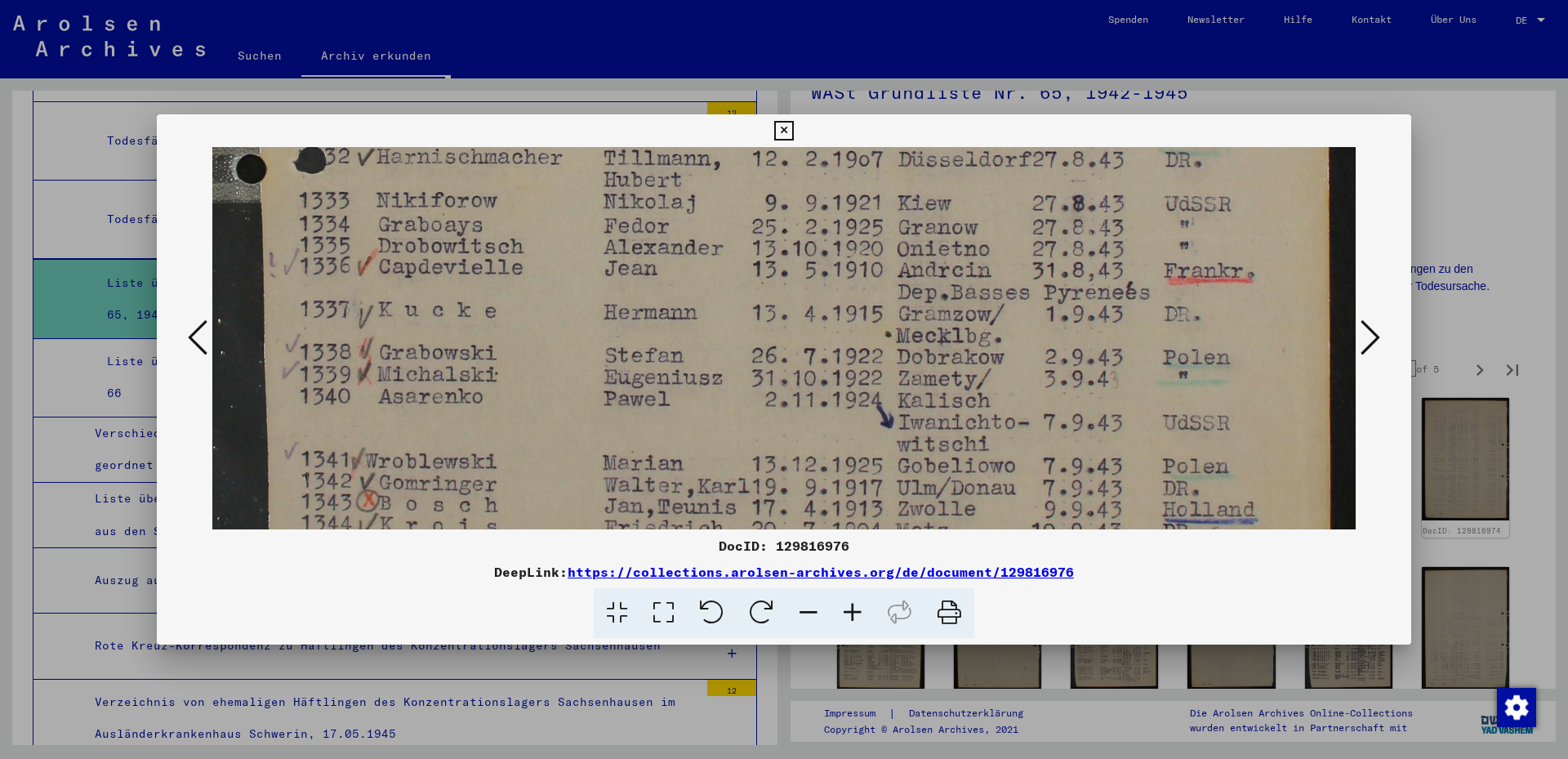 drag, startPoint x: 764, startPoint y: 307, endPoint x: 764, endPoint y: 417, distance: 110 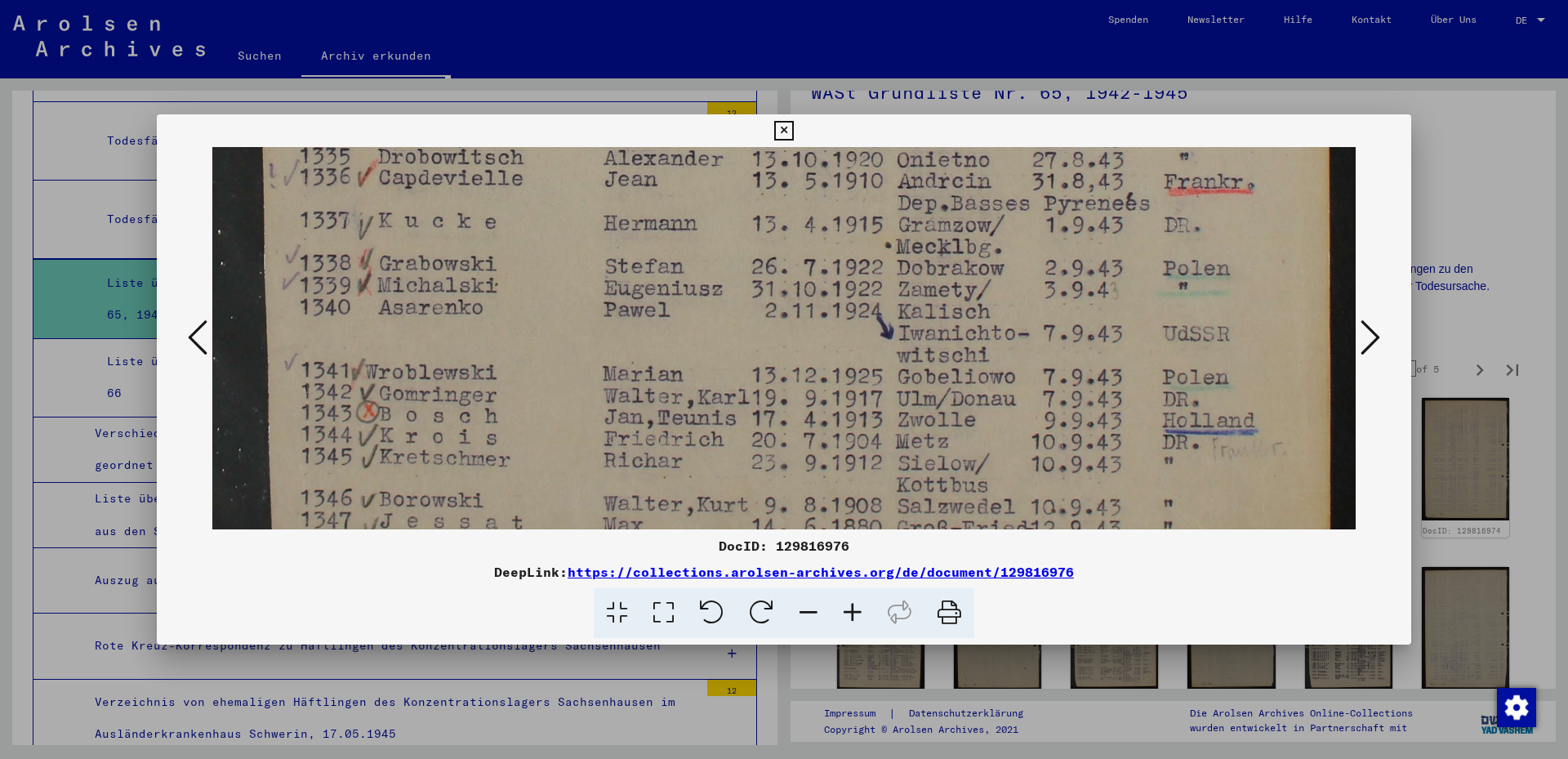 drag, startPoint x: 746, startPoint y: 352, endPoint x: 760, endPoint y: 242, distance: 110.88733 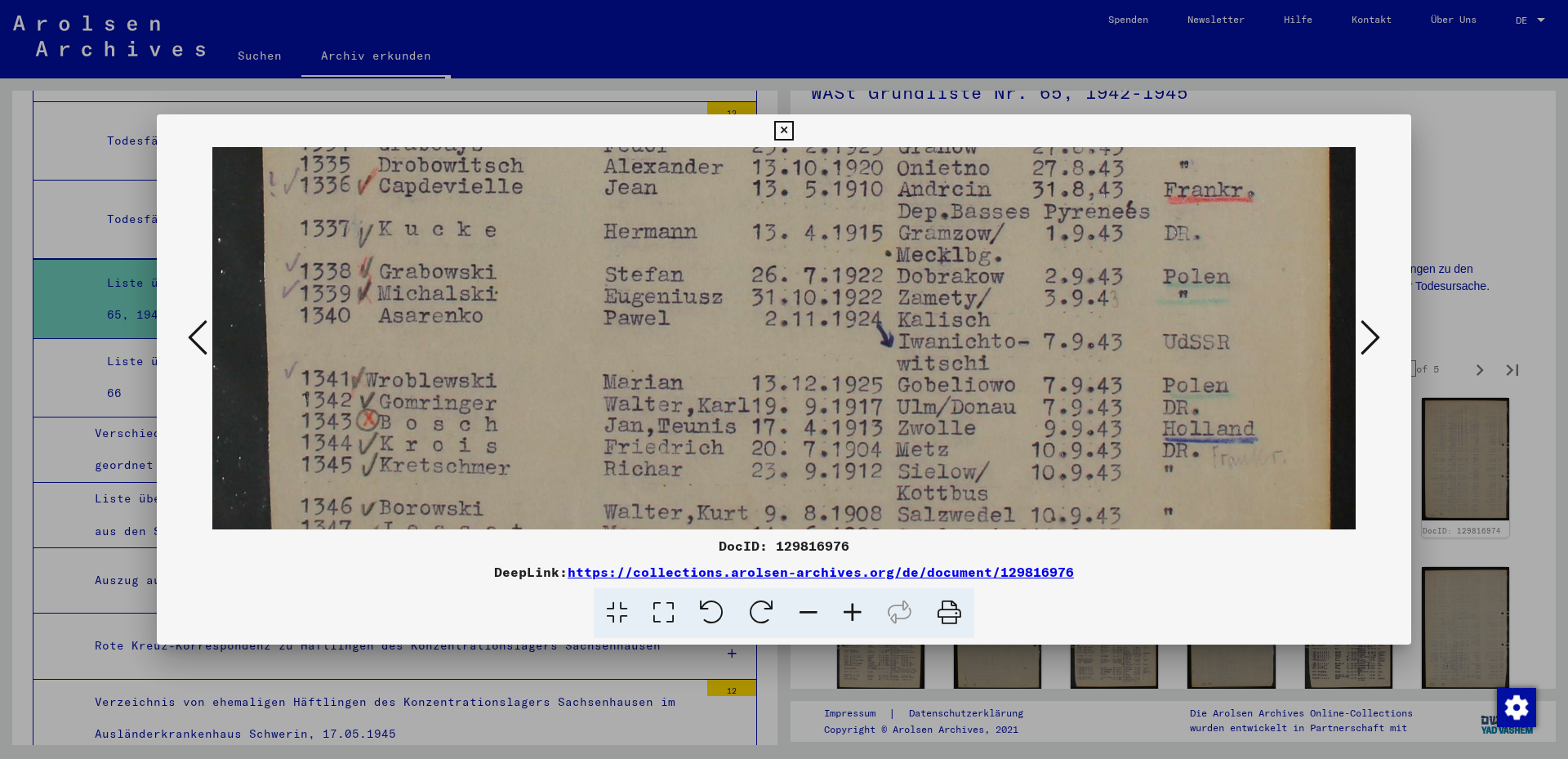 scroll, scrollTop: 1217, scrollLeft: 0, axis: vertical 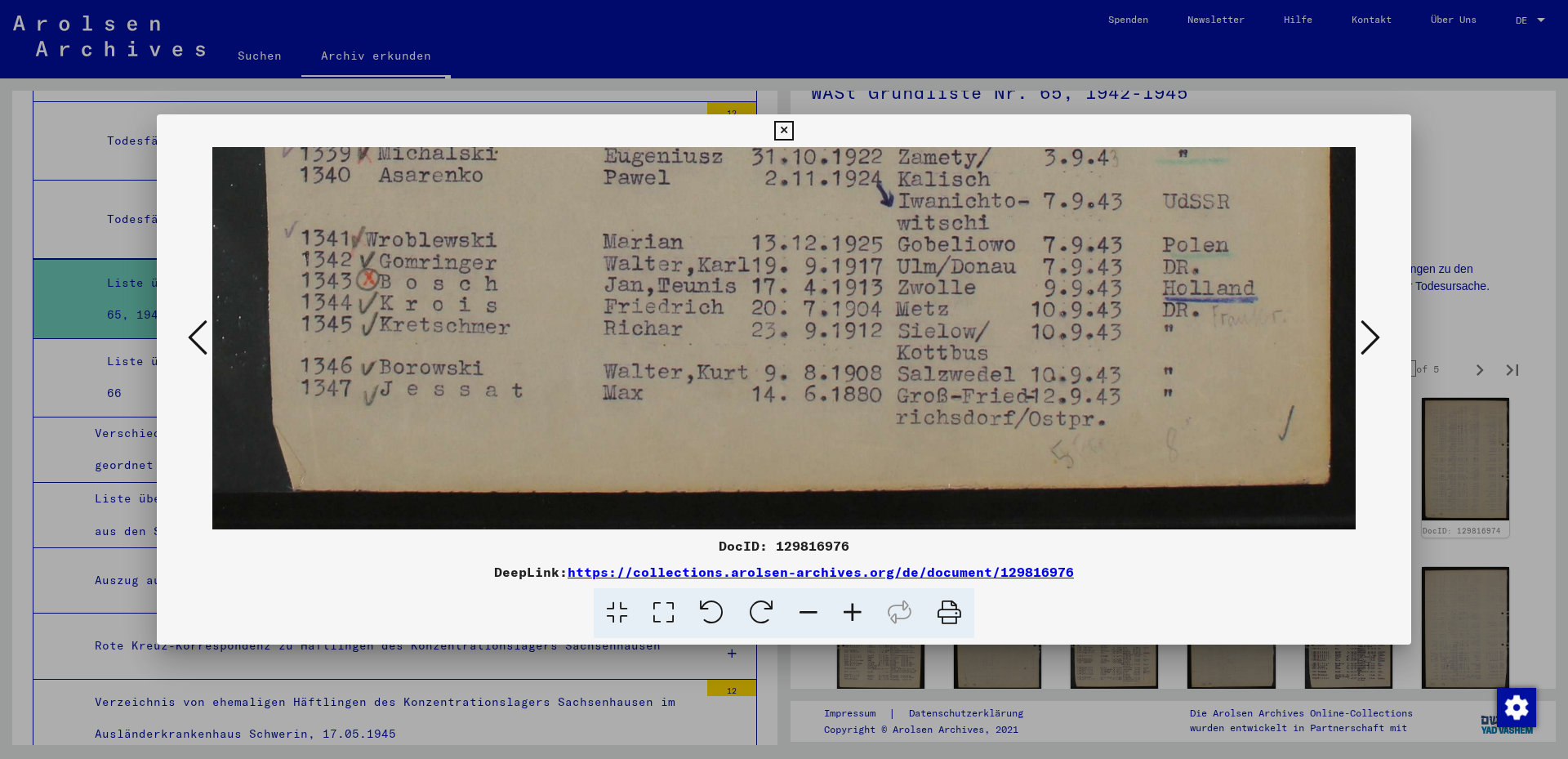 drag, startPoint x: 813, startPoint y: 400, endPoint x: 793, endPoint y: 277, distance: 124.61541 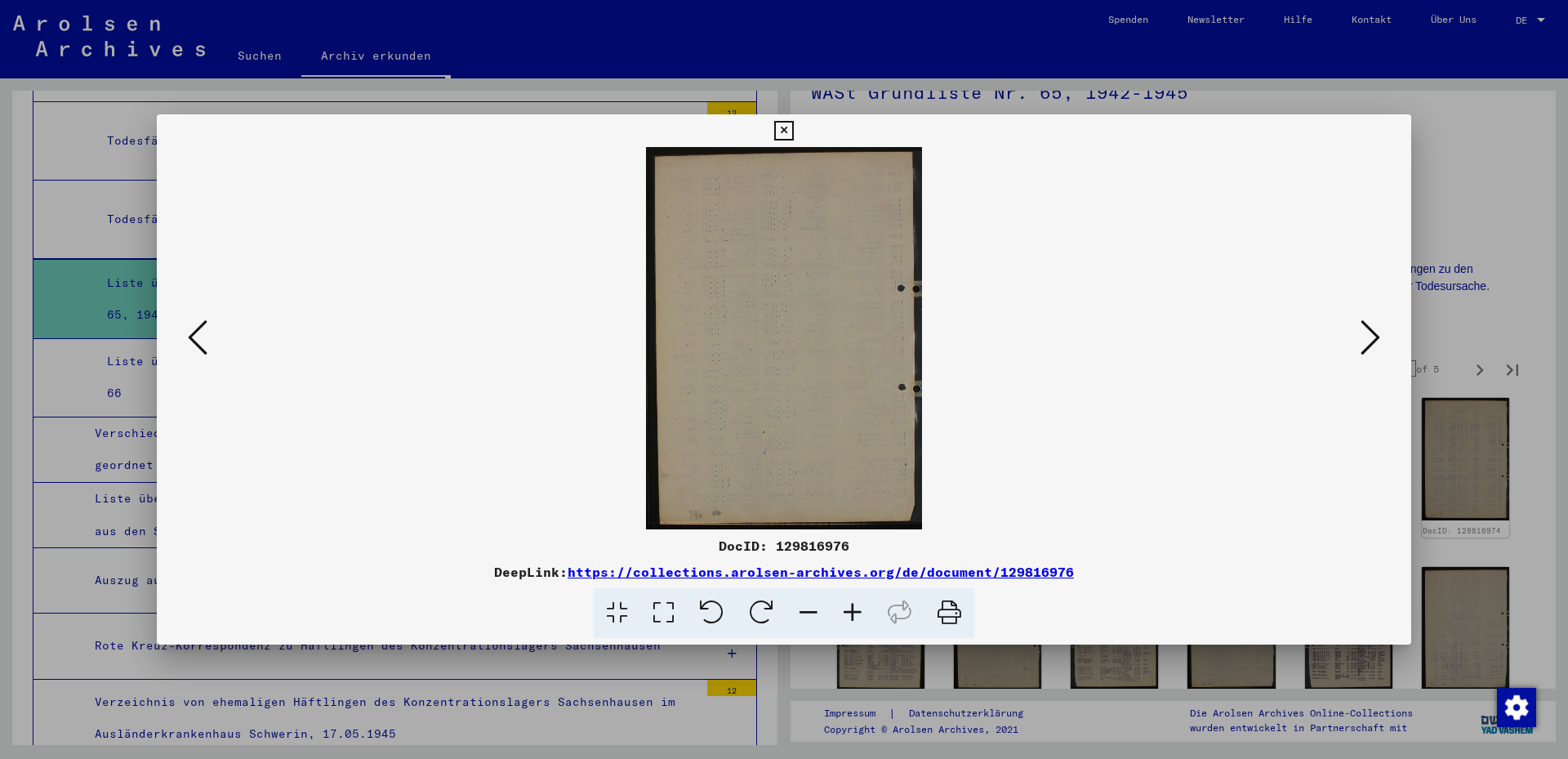 click at bounding box center [1370, 337] 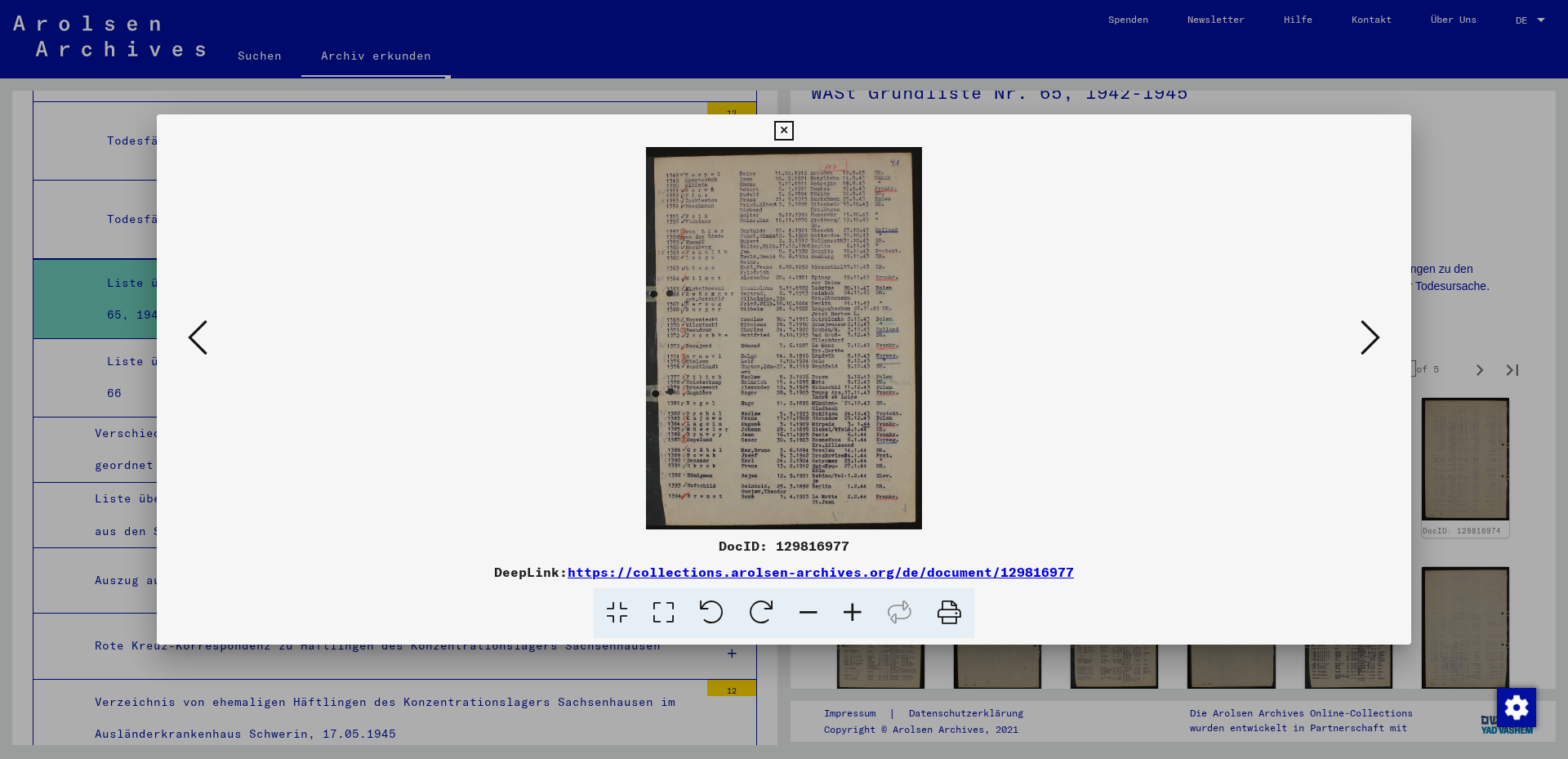 click at bounding box center (663, 613) 